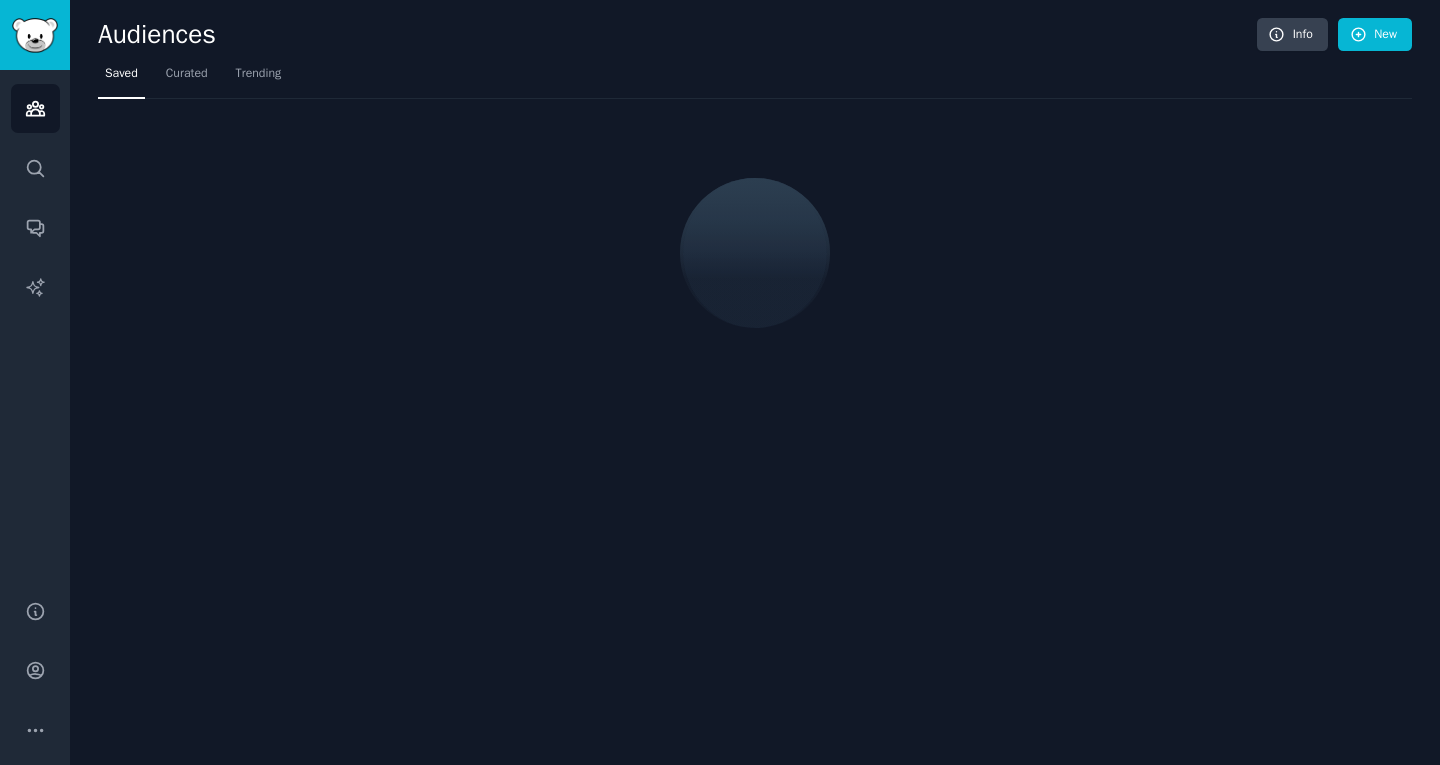 scroll, scrollTop: 0, scrollLeft: 0, axis: both 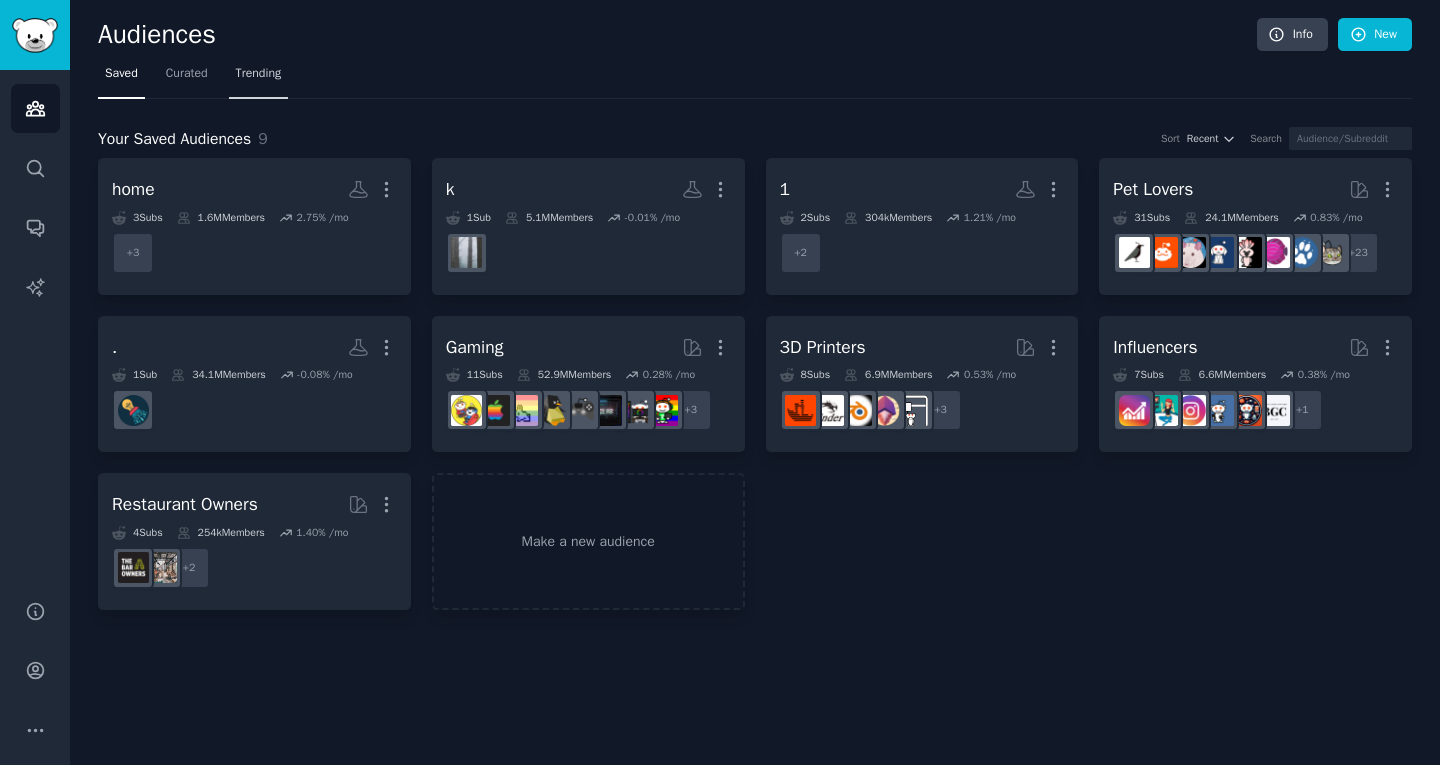 click on "Trending" at bounding box center [259, 74] 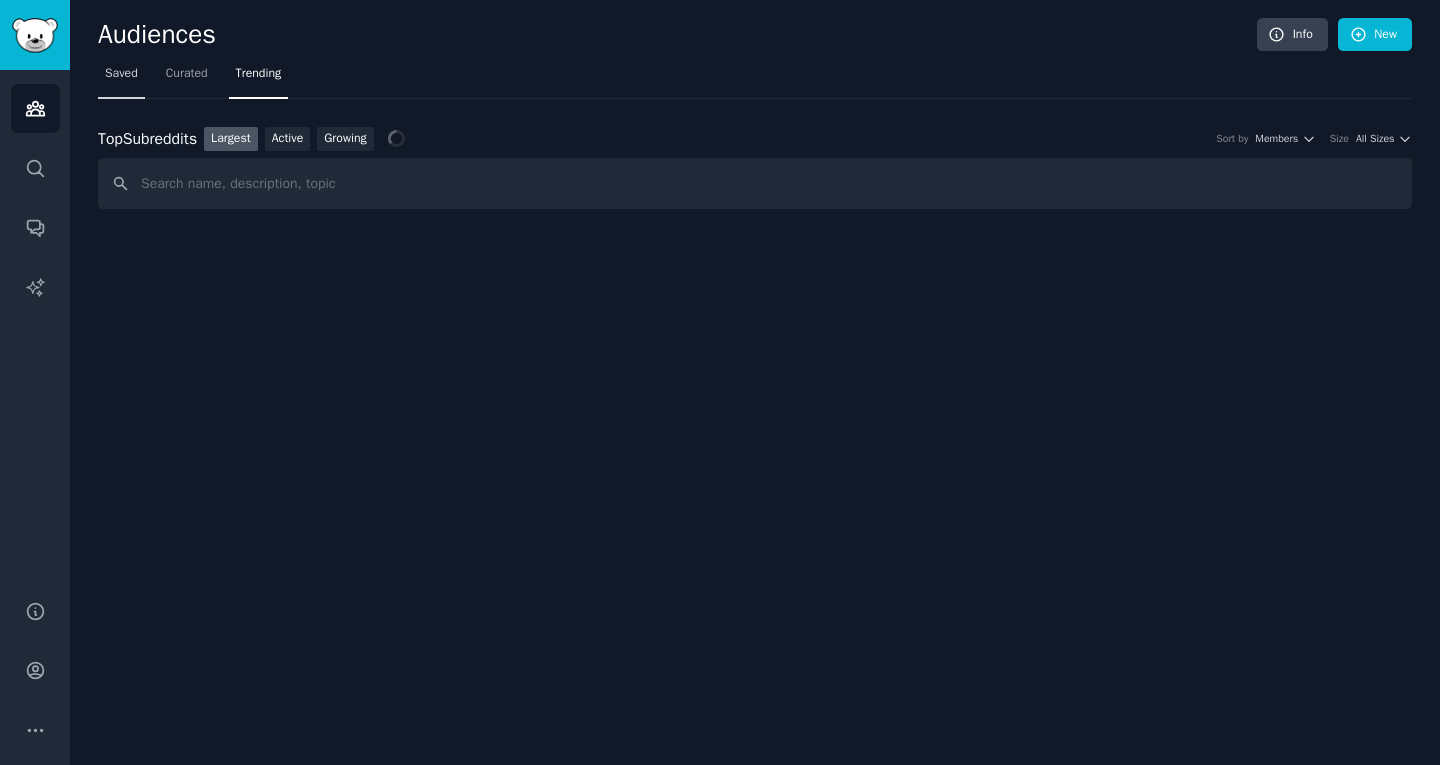 click on "Saved" at bounding box center (121, 74) 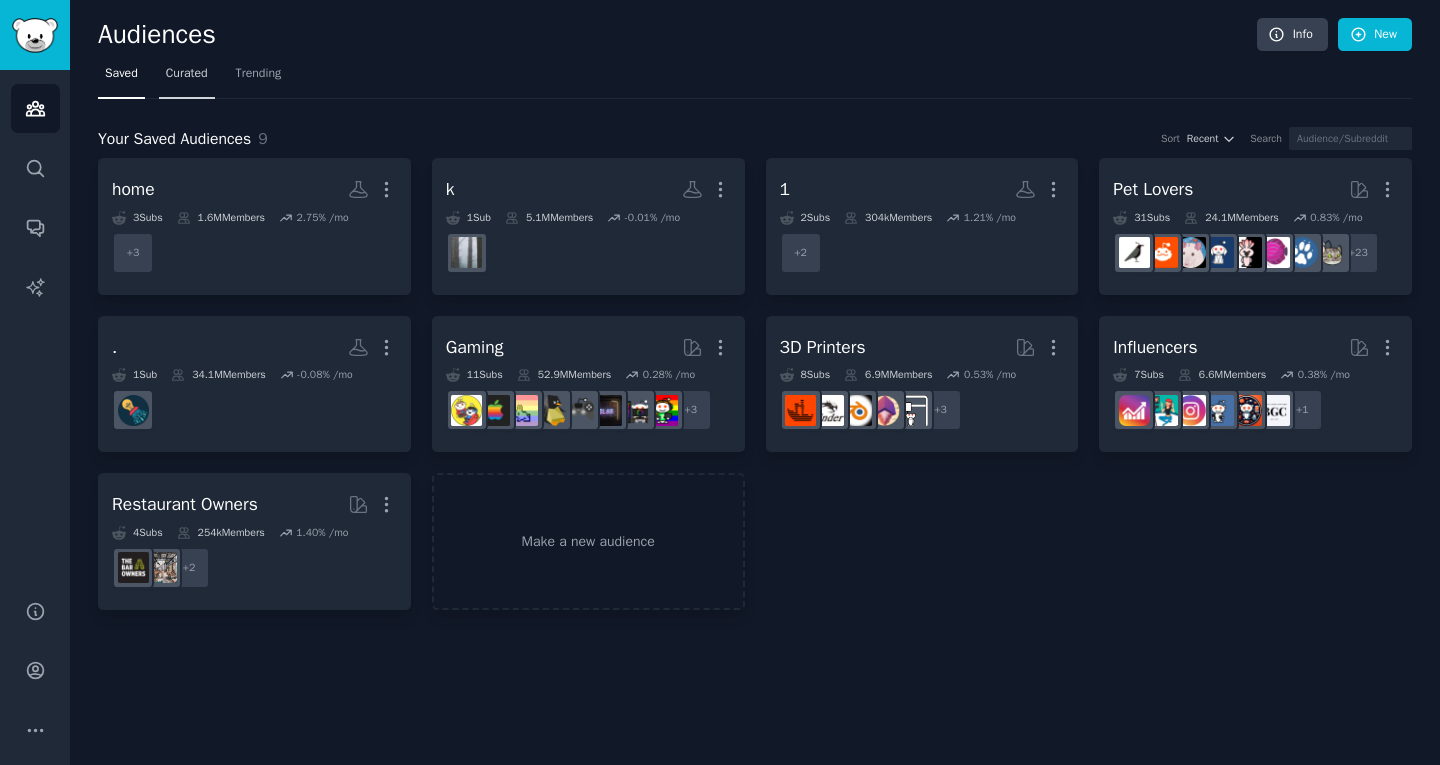 click on "Curated" at bounding box center [187, 74] 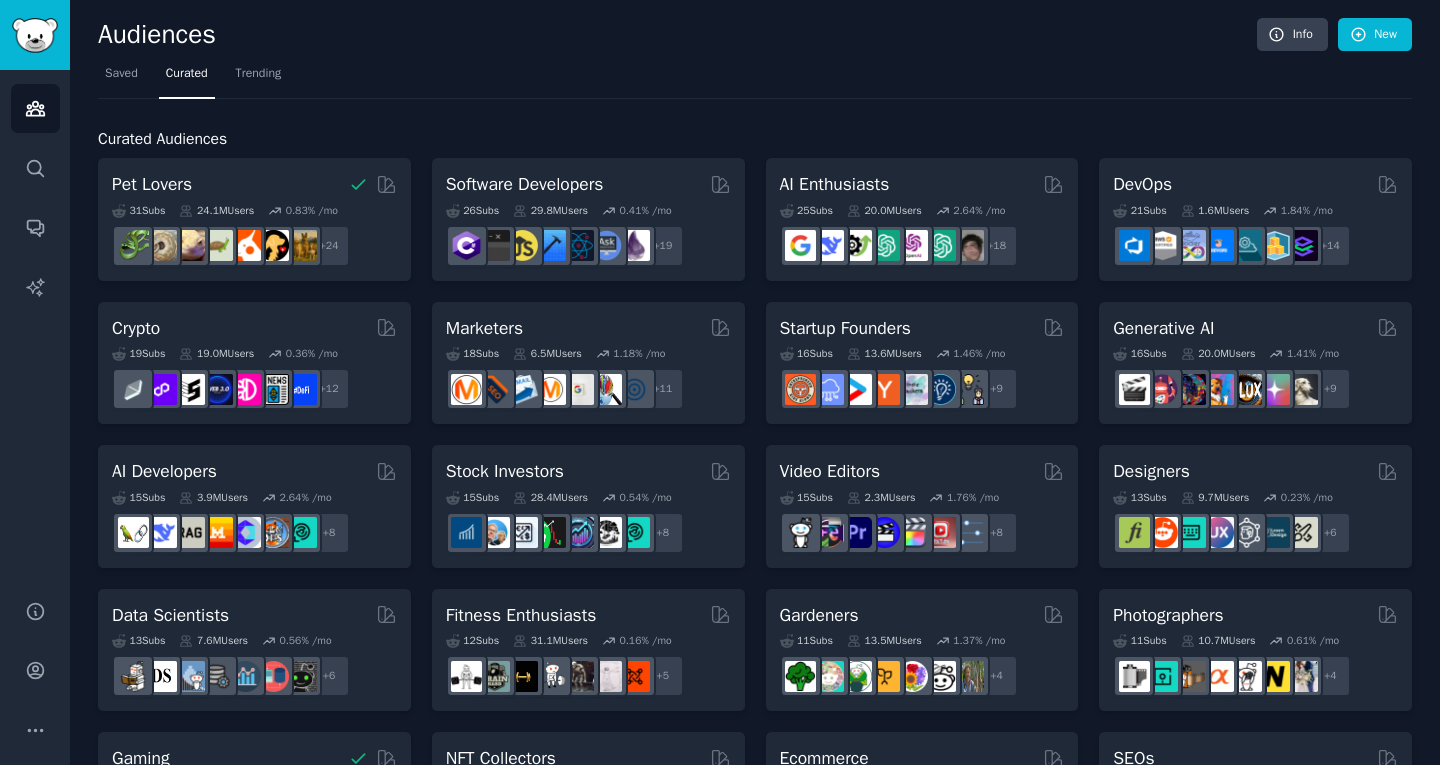 click on "Saved Curated Trending" at bounding box center (755, 78) 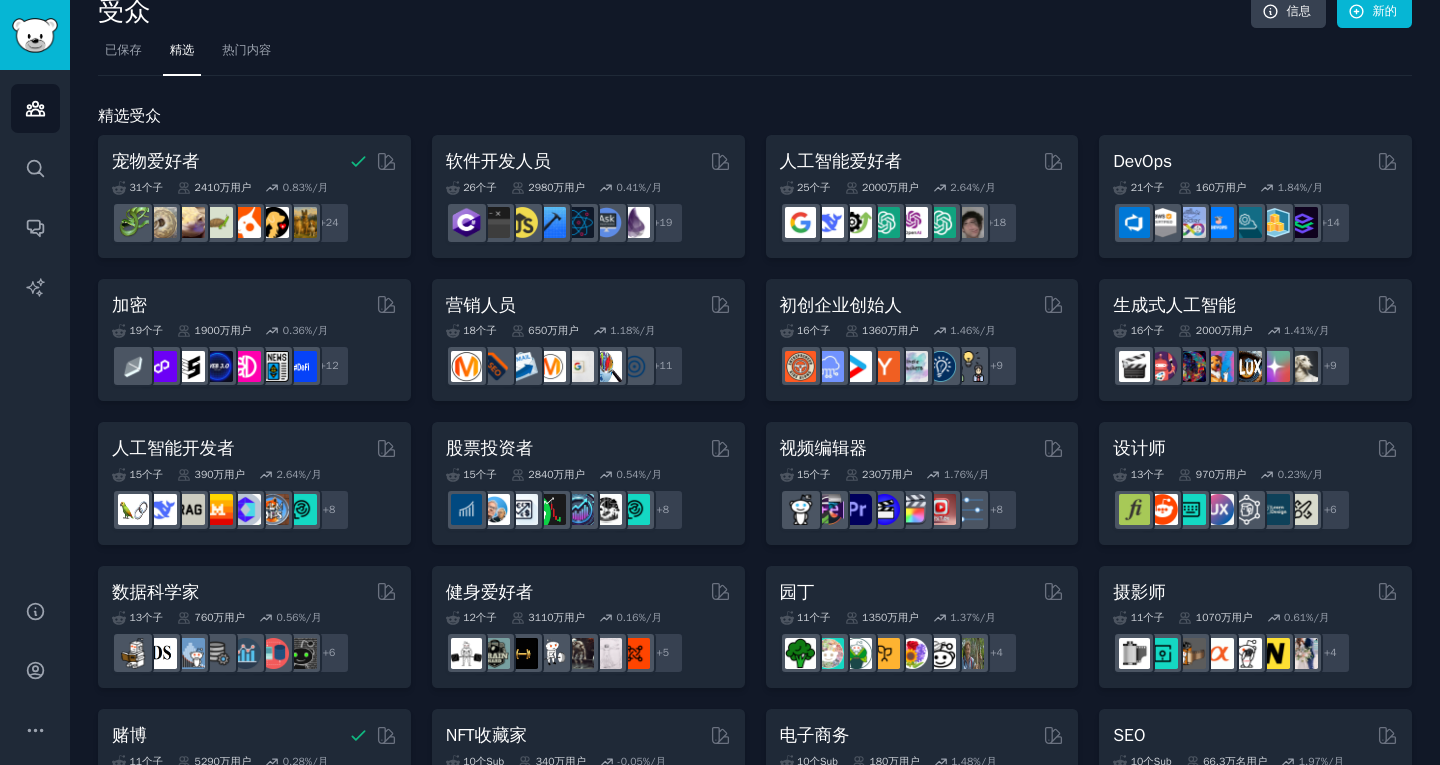 scroll, scrollTop: 0, scrollLeft: 0, axis: both 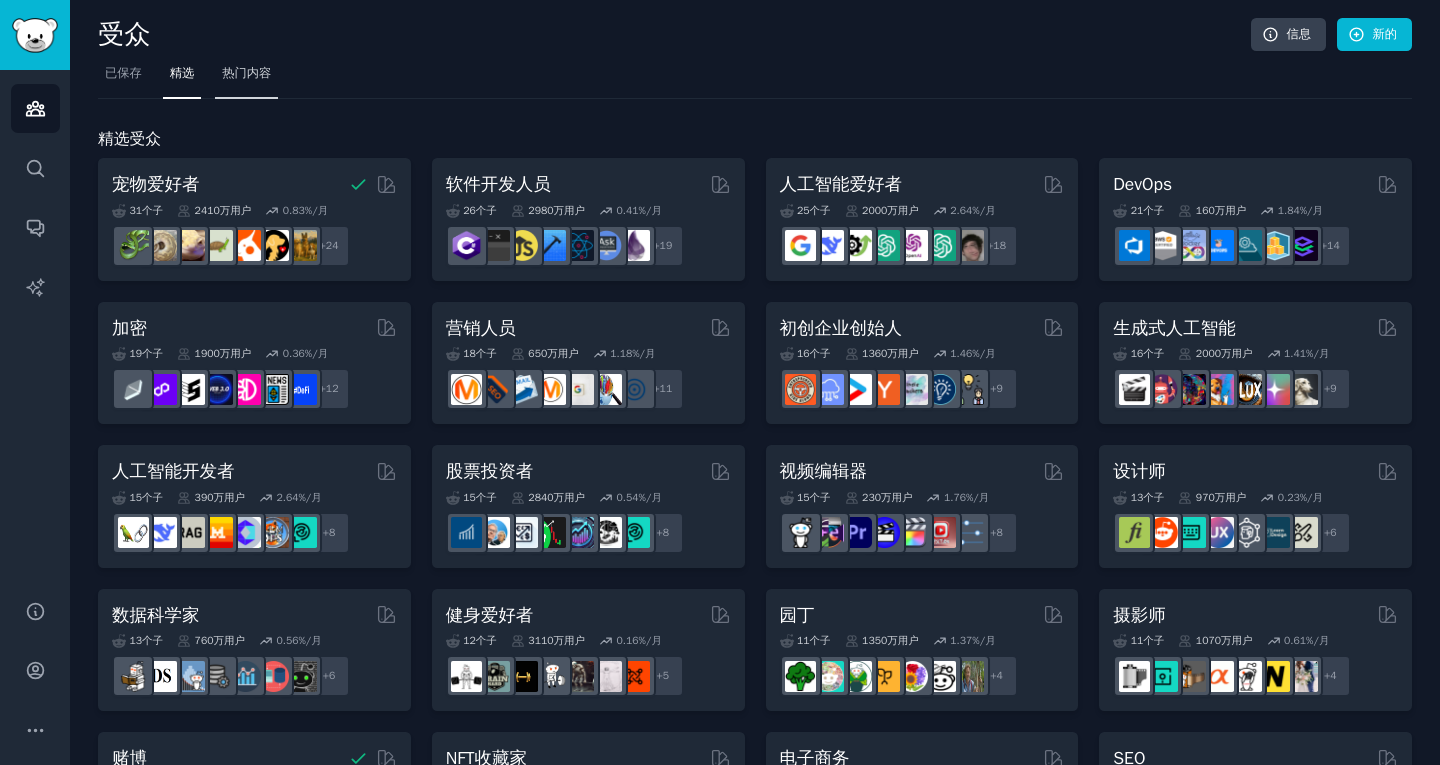 click on "热门内容" at bounding box center [246, 78] 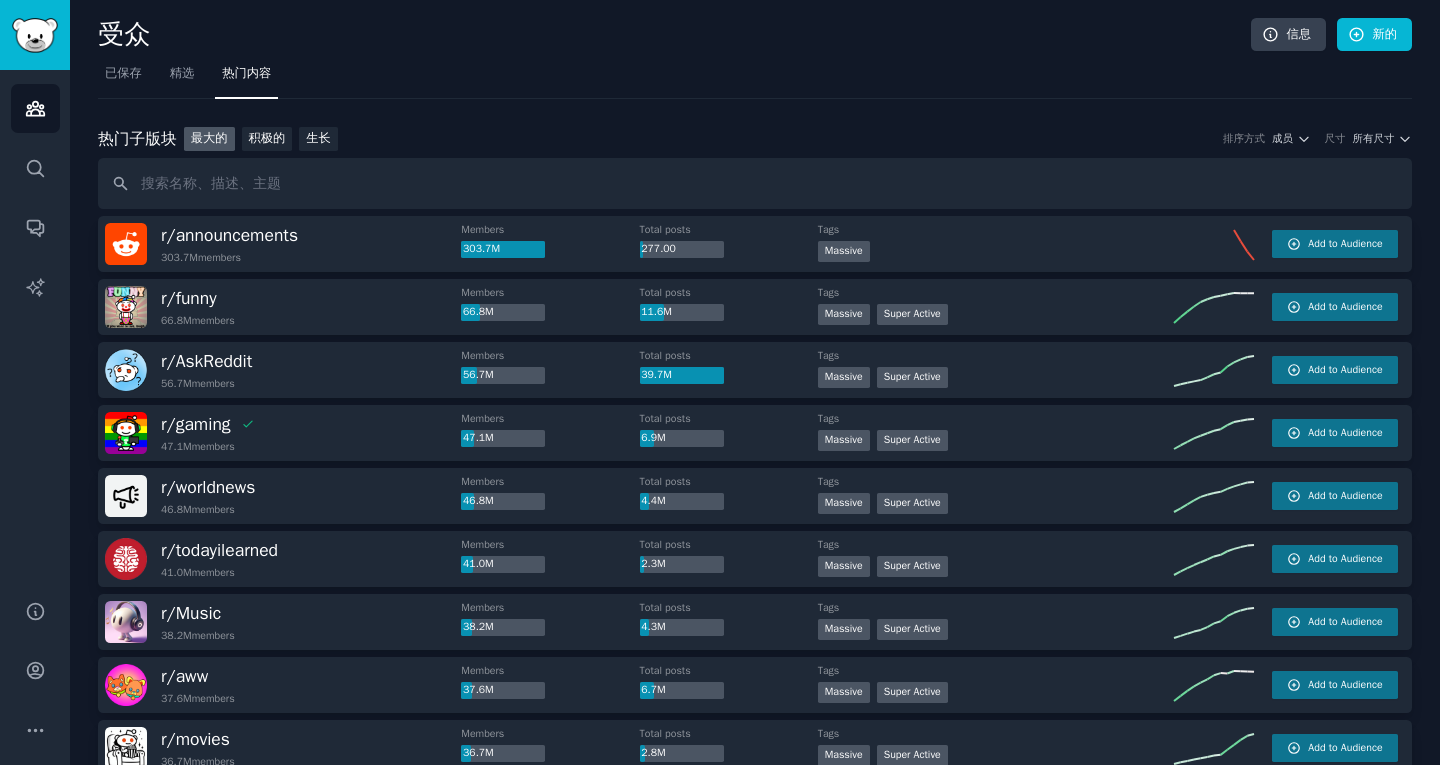 click at bounding box center (755, 183) 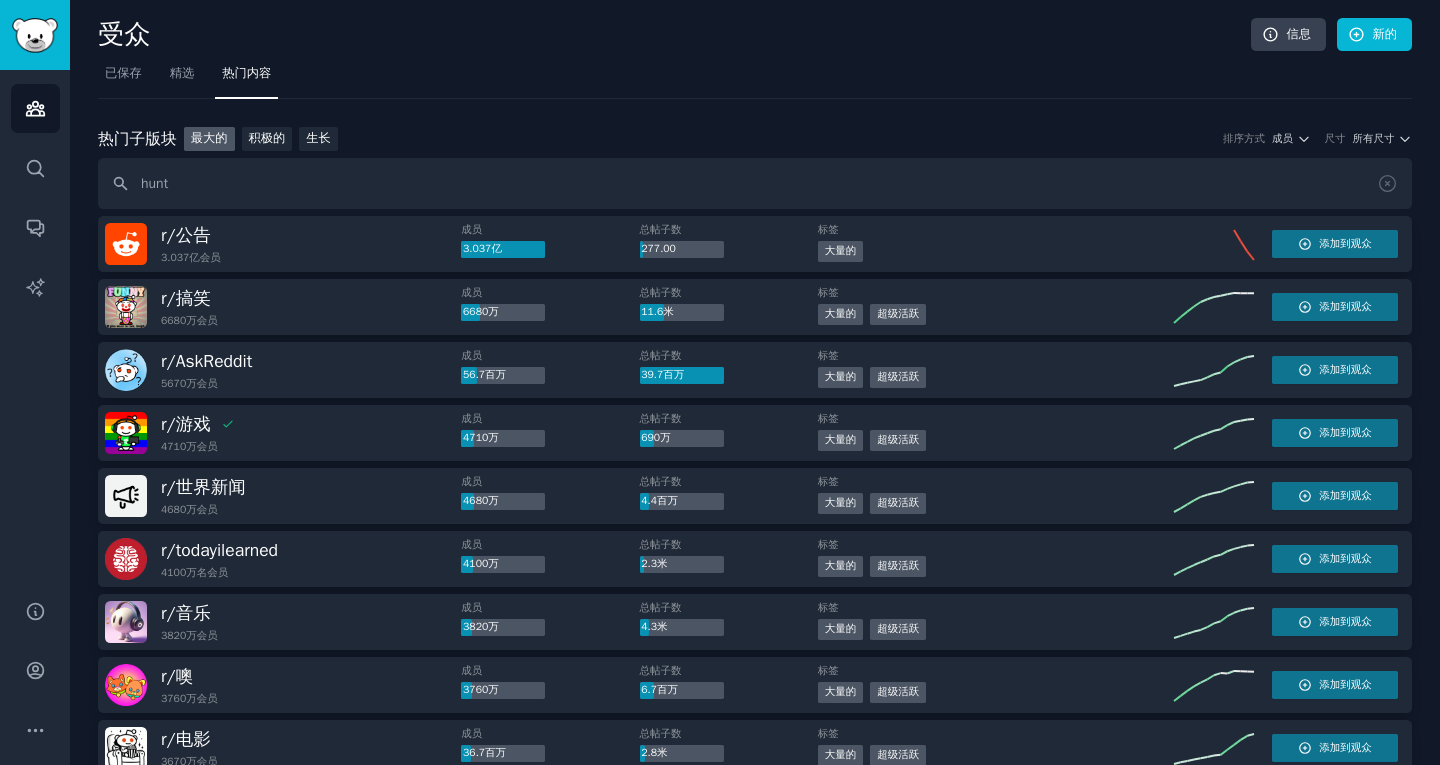 type on "hunt" 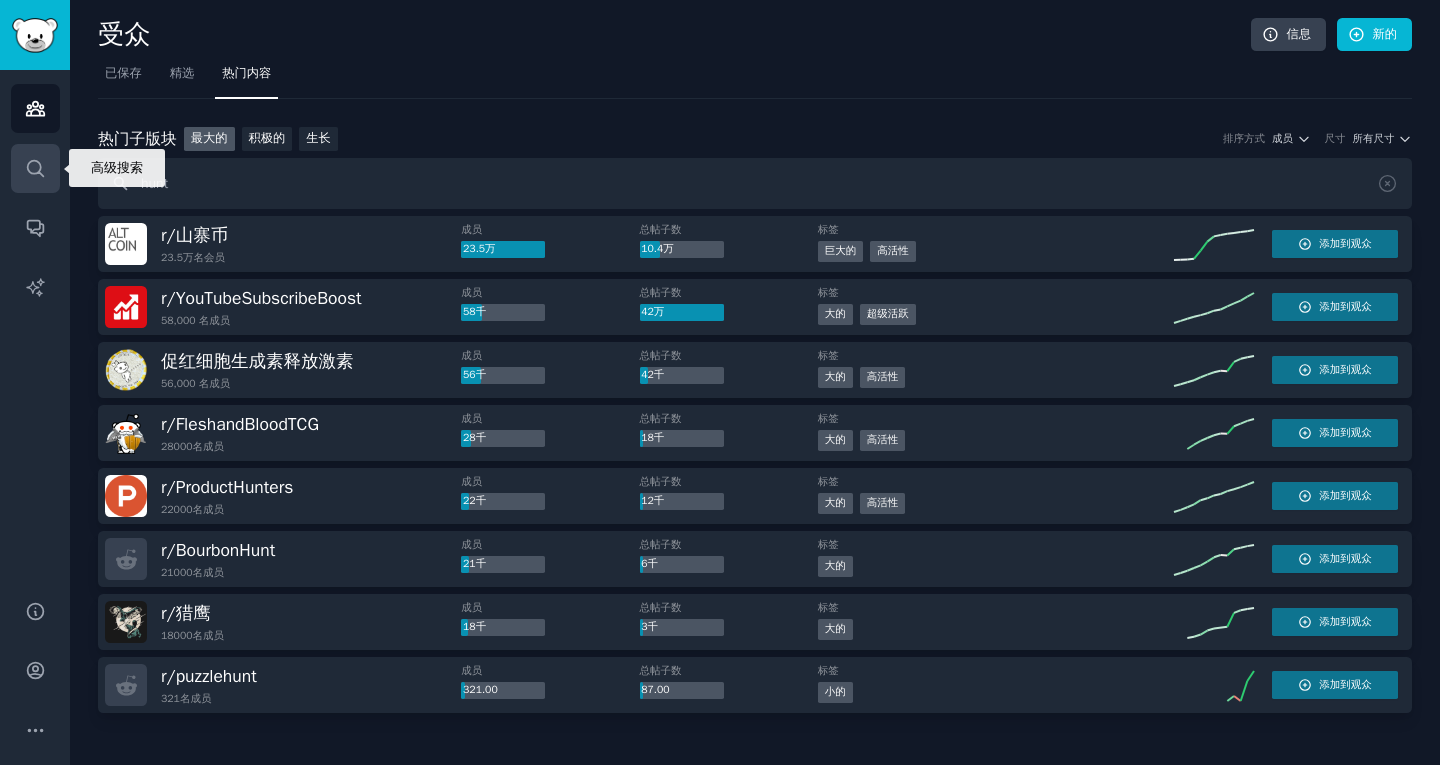 click on "搜索" at bounding box center [35, 168] 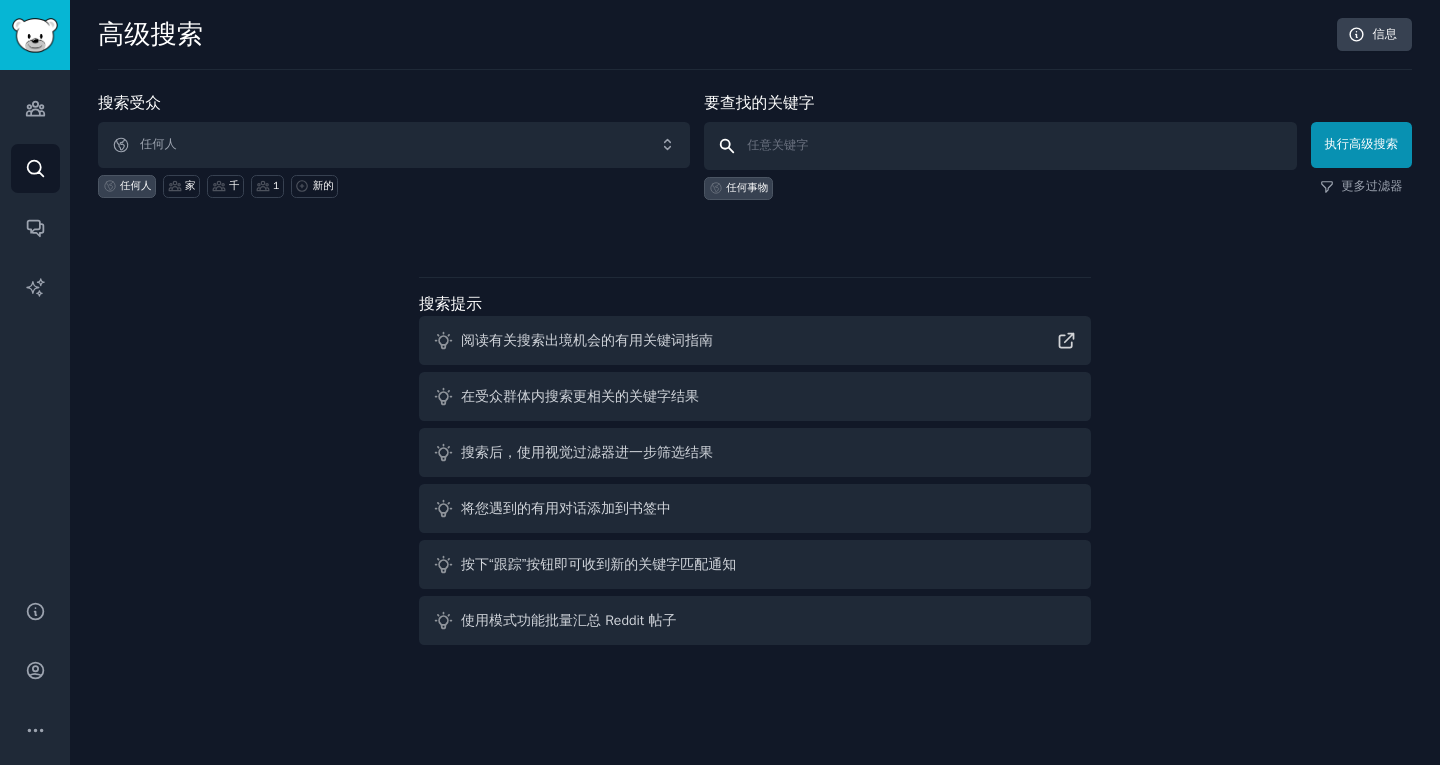 click at bounding box center (1000, 146) 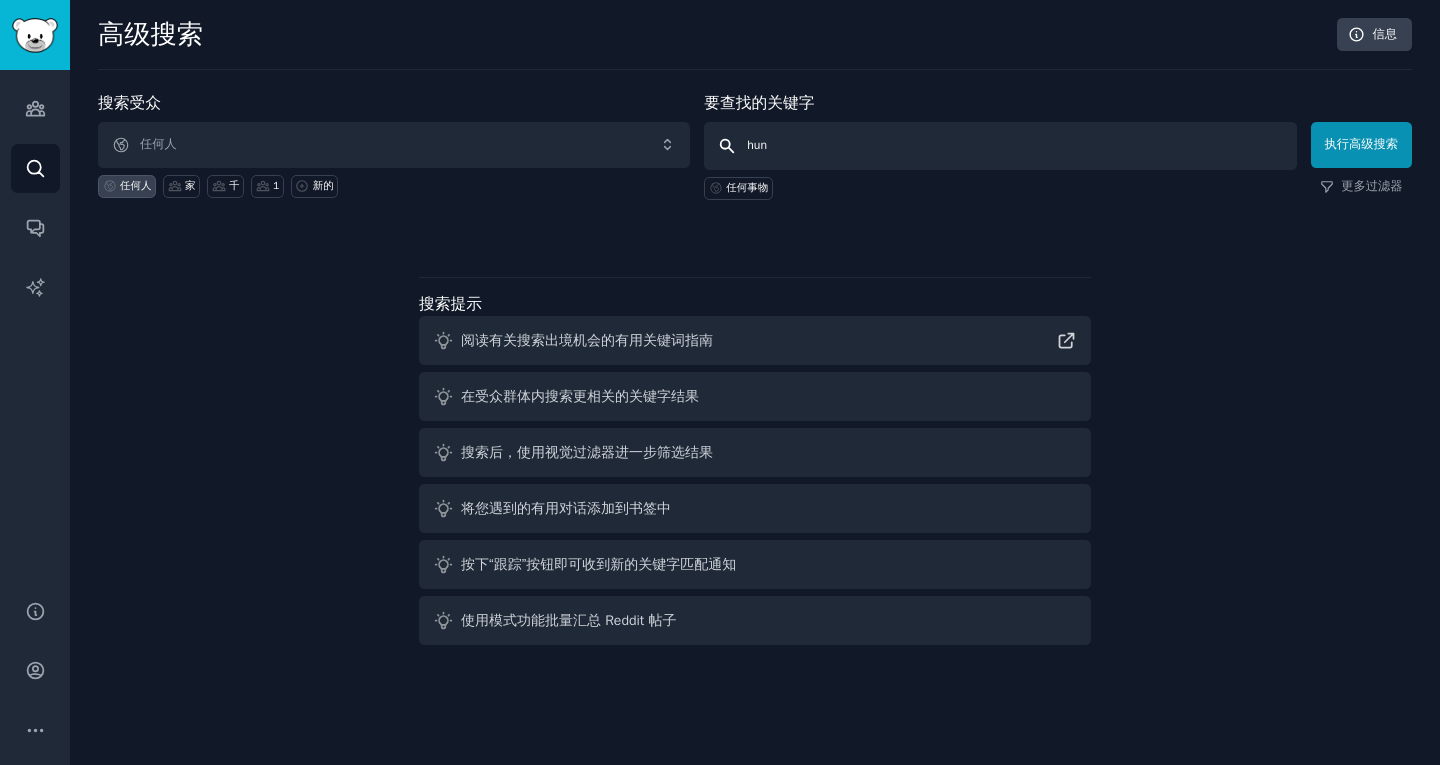 type on "hunt" 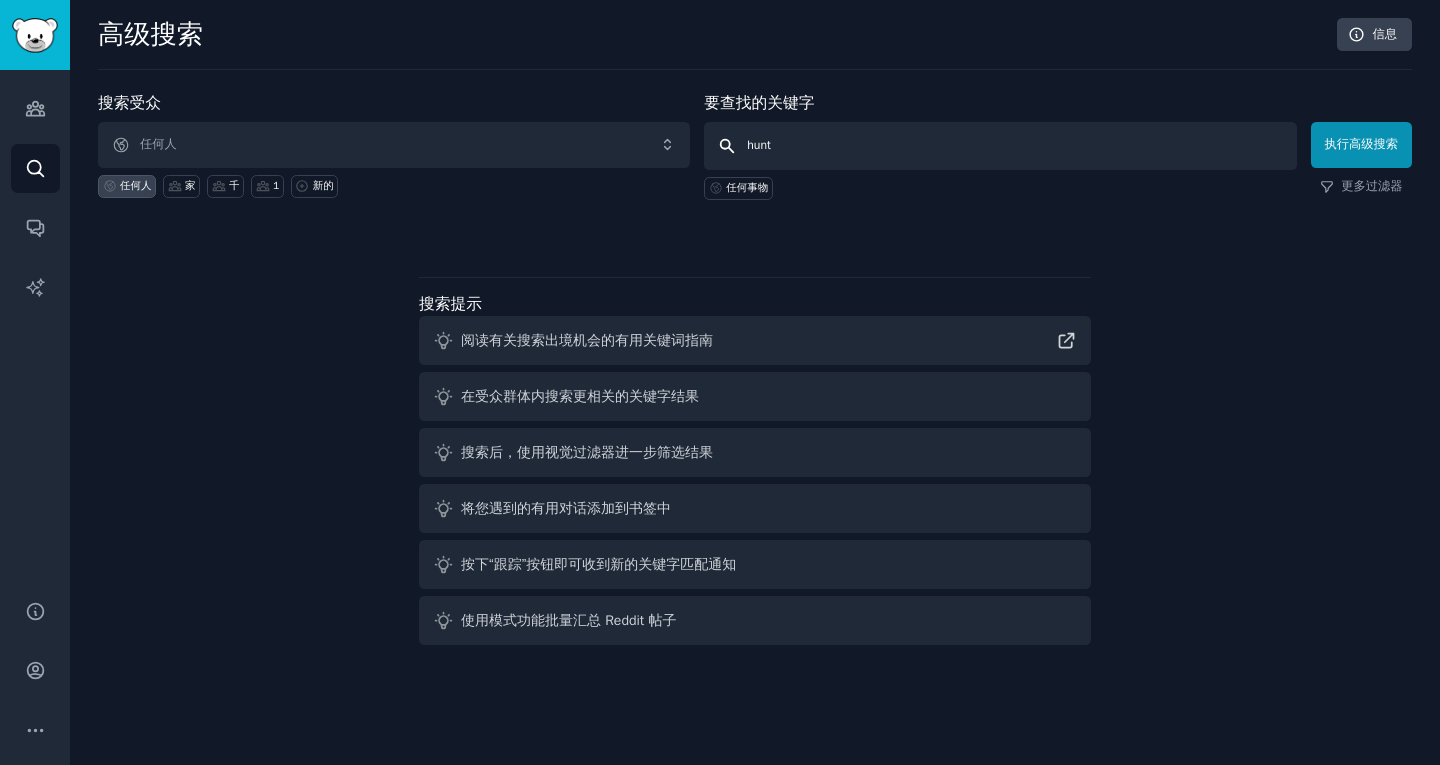 click on "执行高级搜索" at bounding box center (1362, 145) 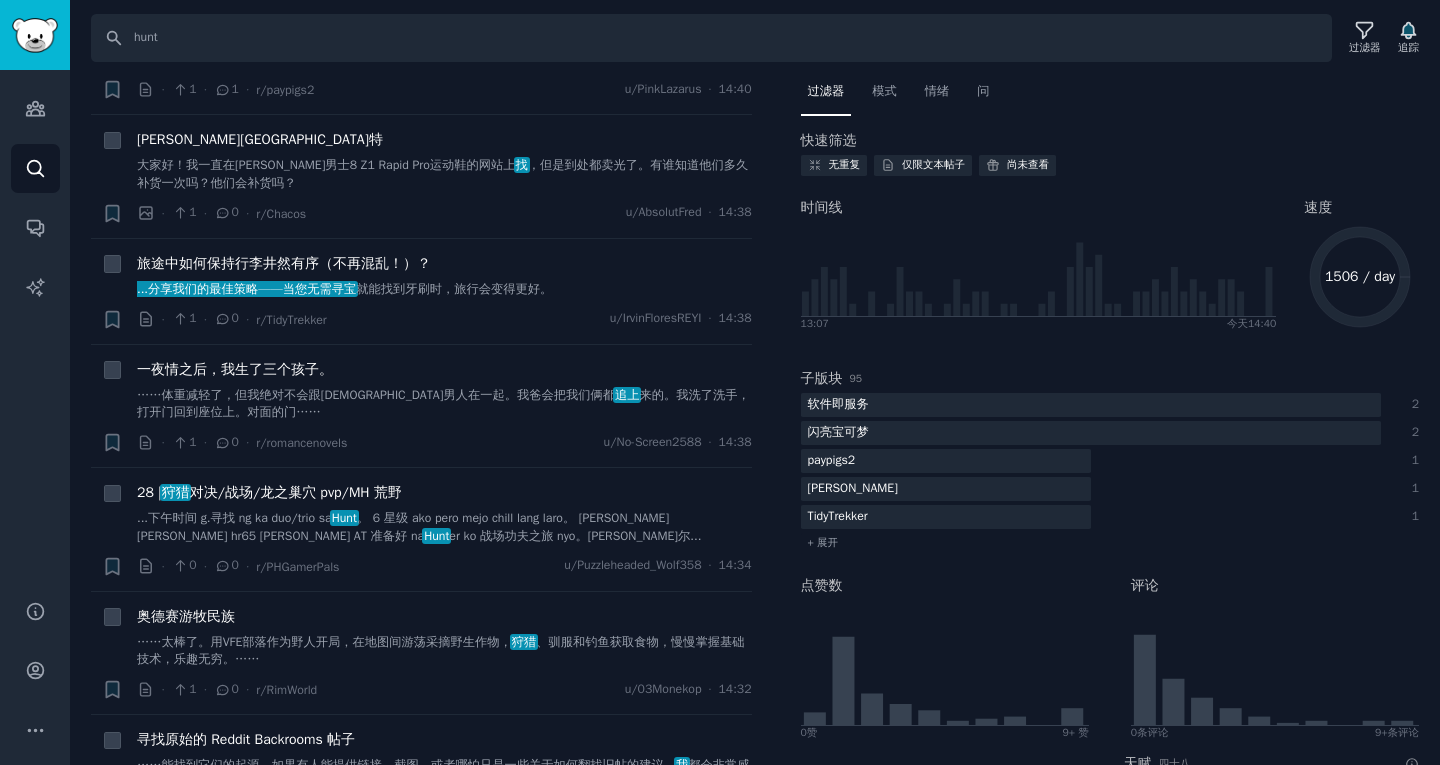 scroll, scrollTop: 0, scrollLeft: 0, axis: both 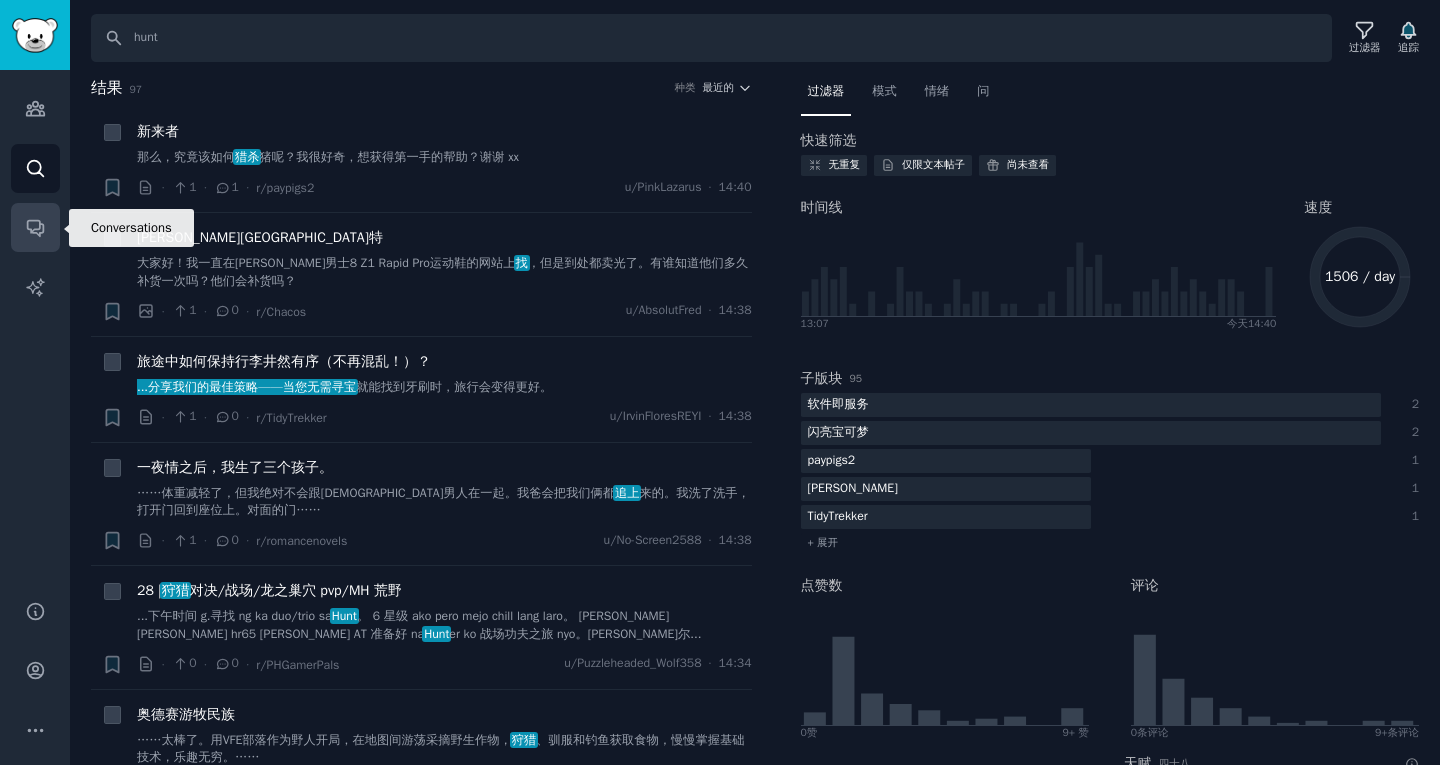 click 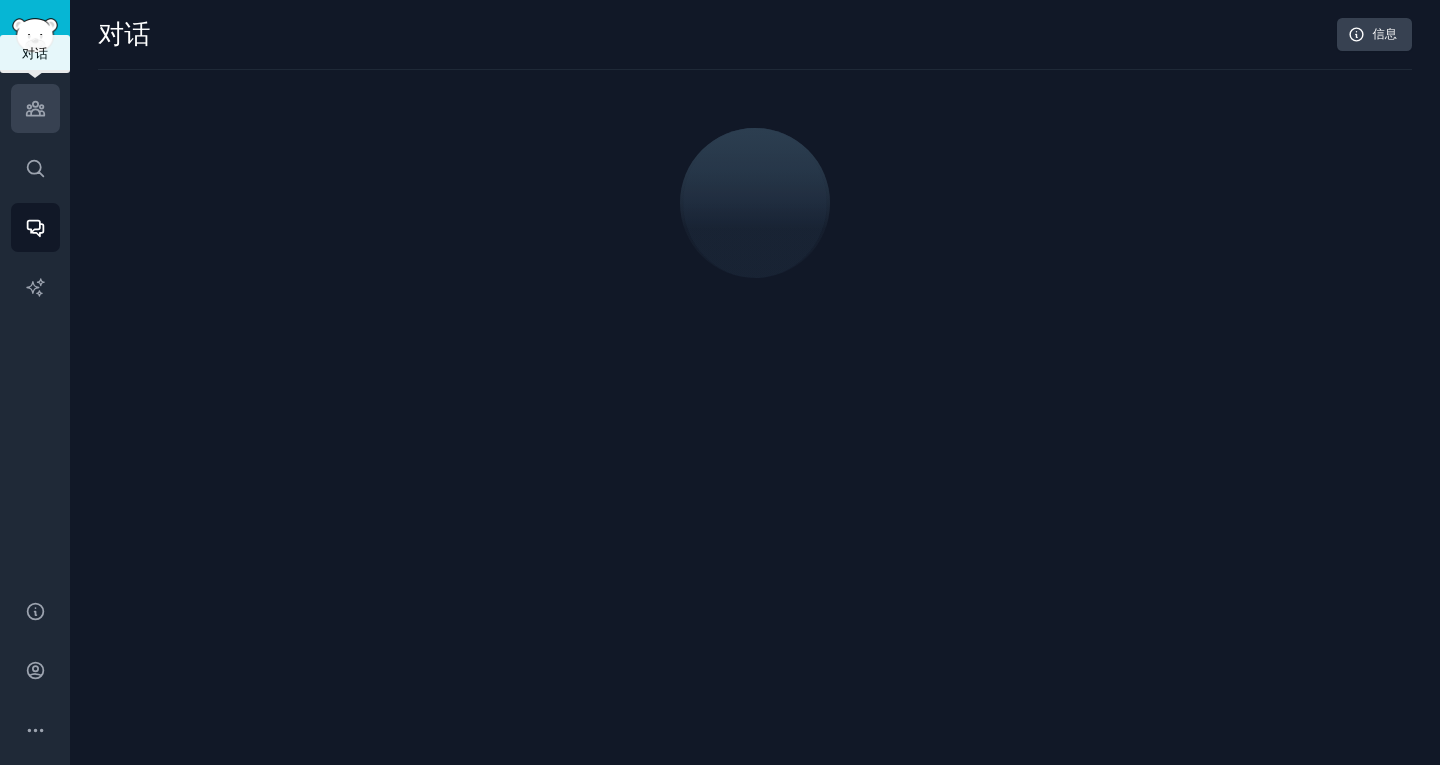 click on "受众" at bounding box center [35, 108] 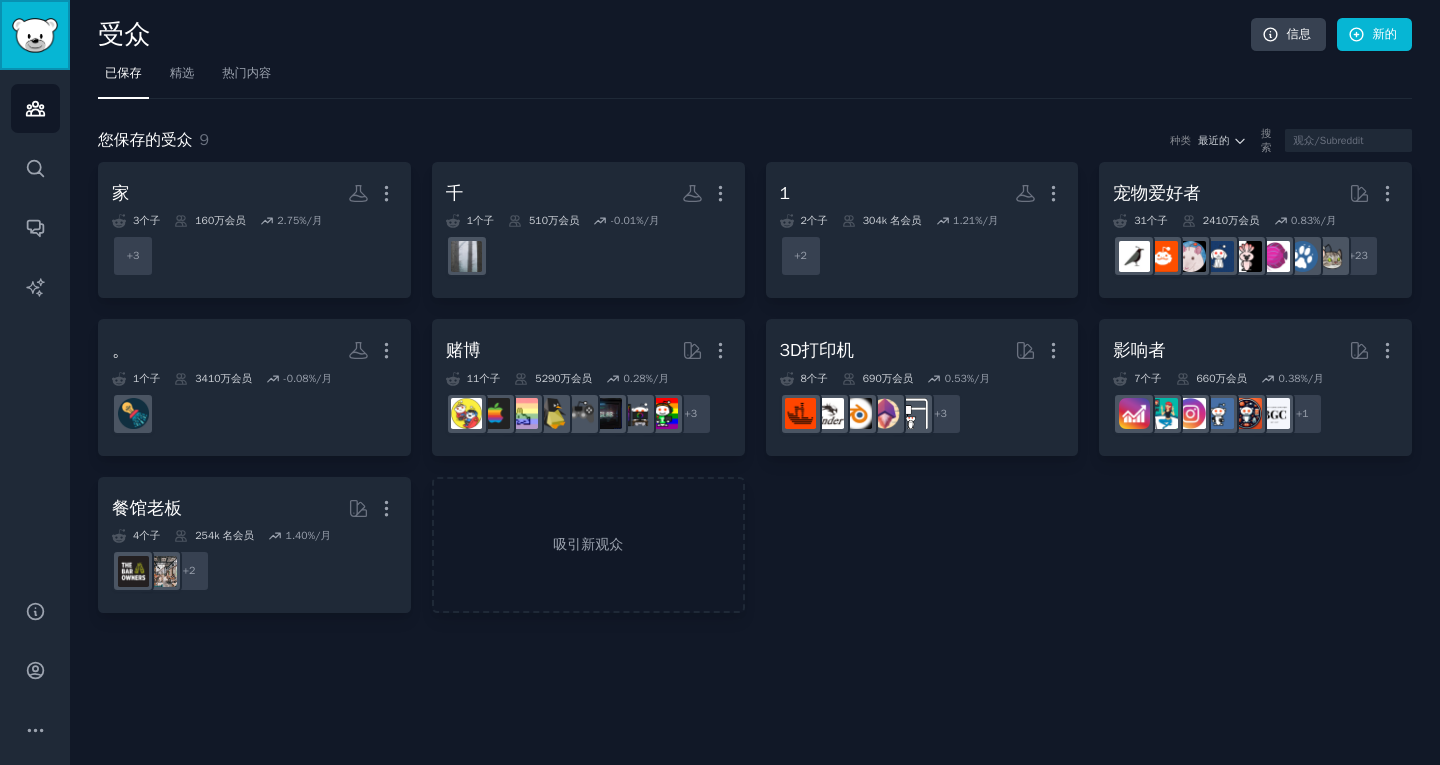 click at bounding box center (35, 35) 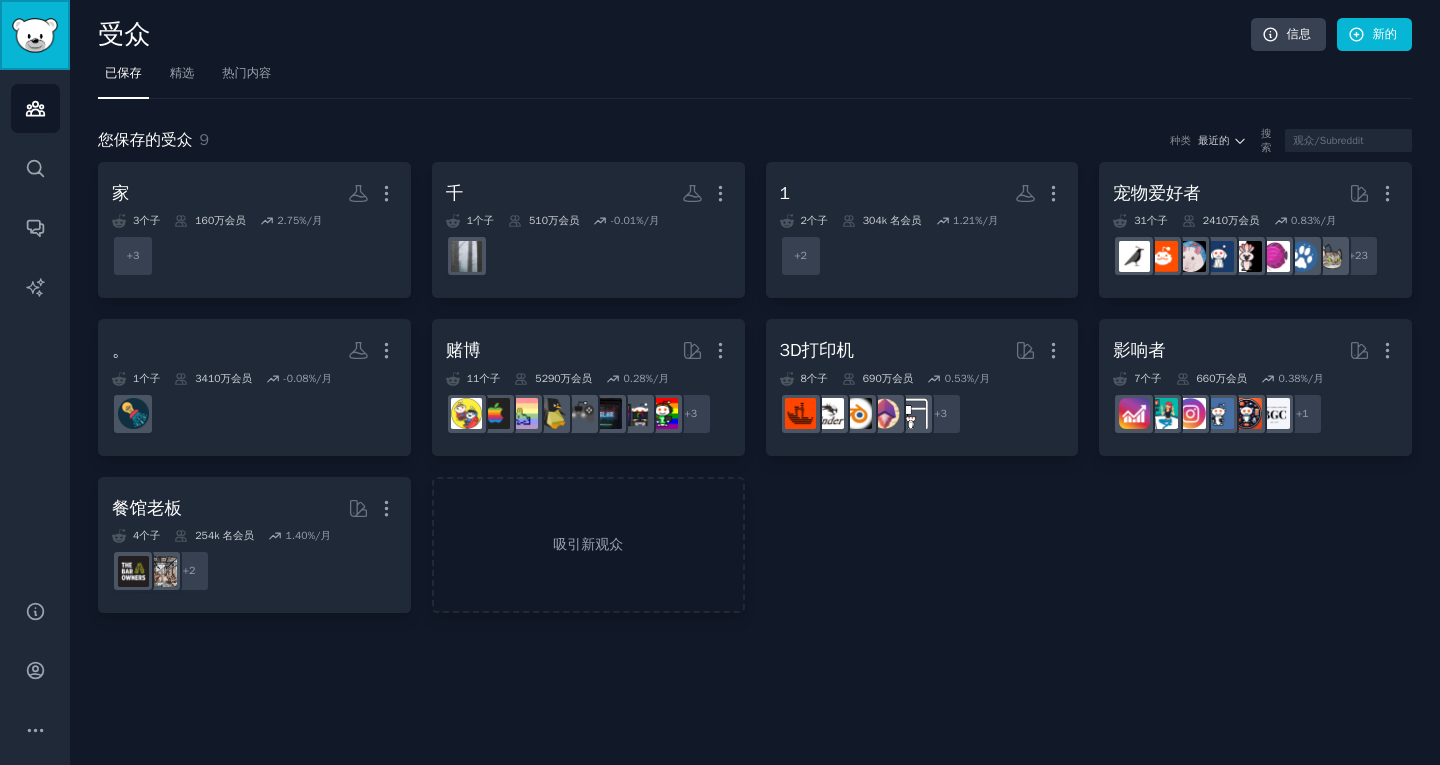 click at bounding box center [35, 35] 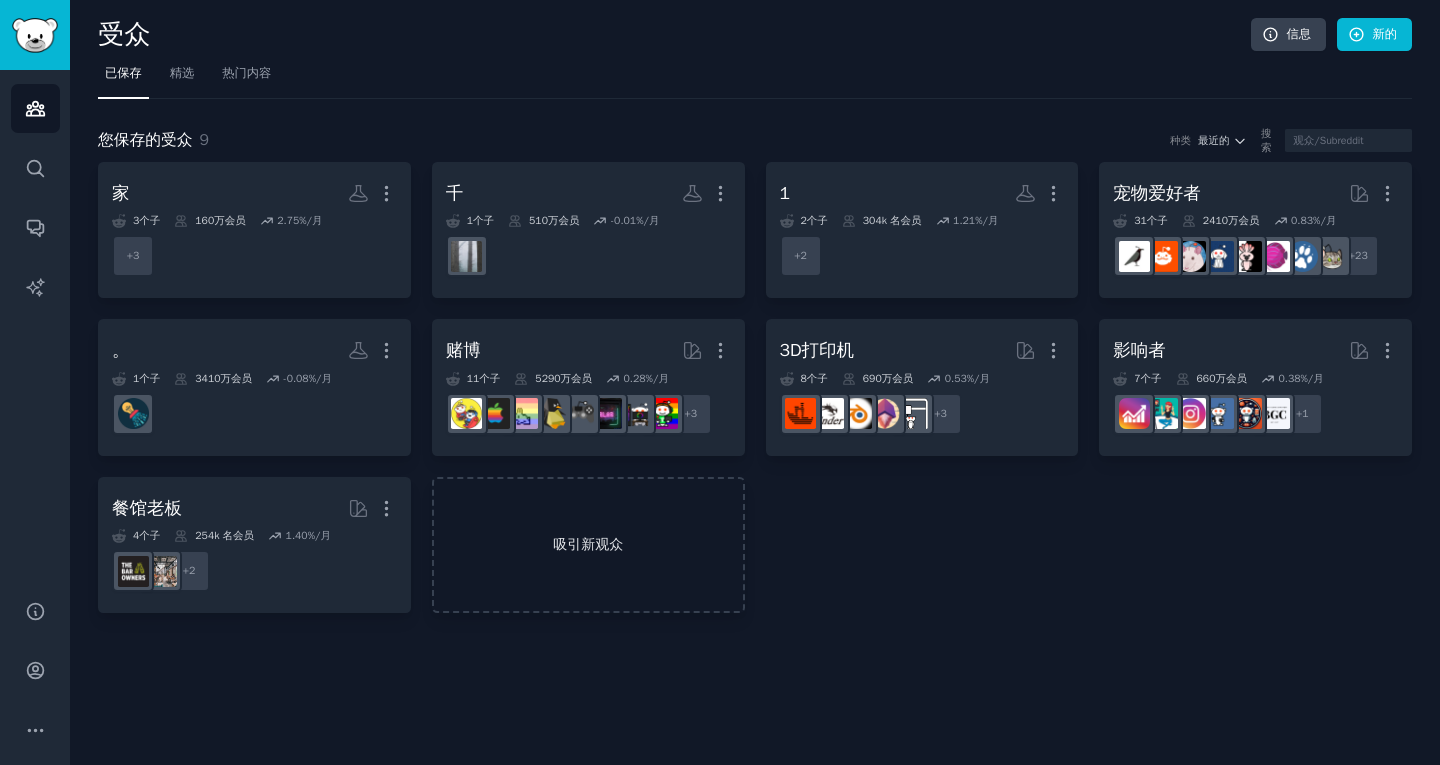 click on "吸引新观众" at bounding box center [588, 544] 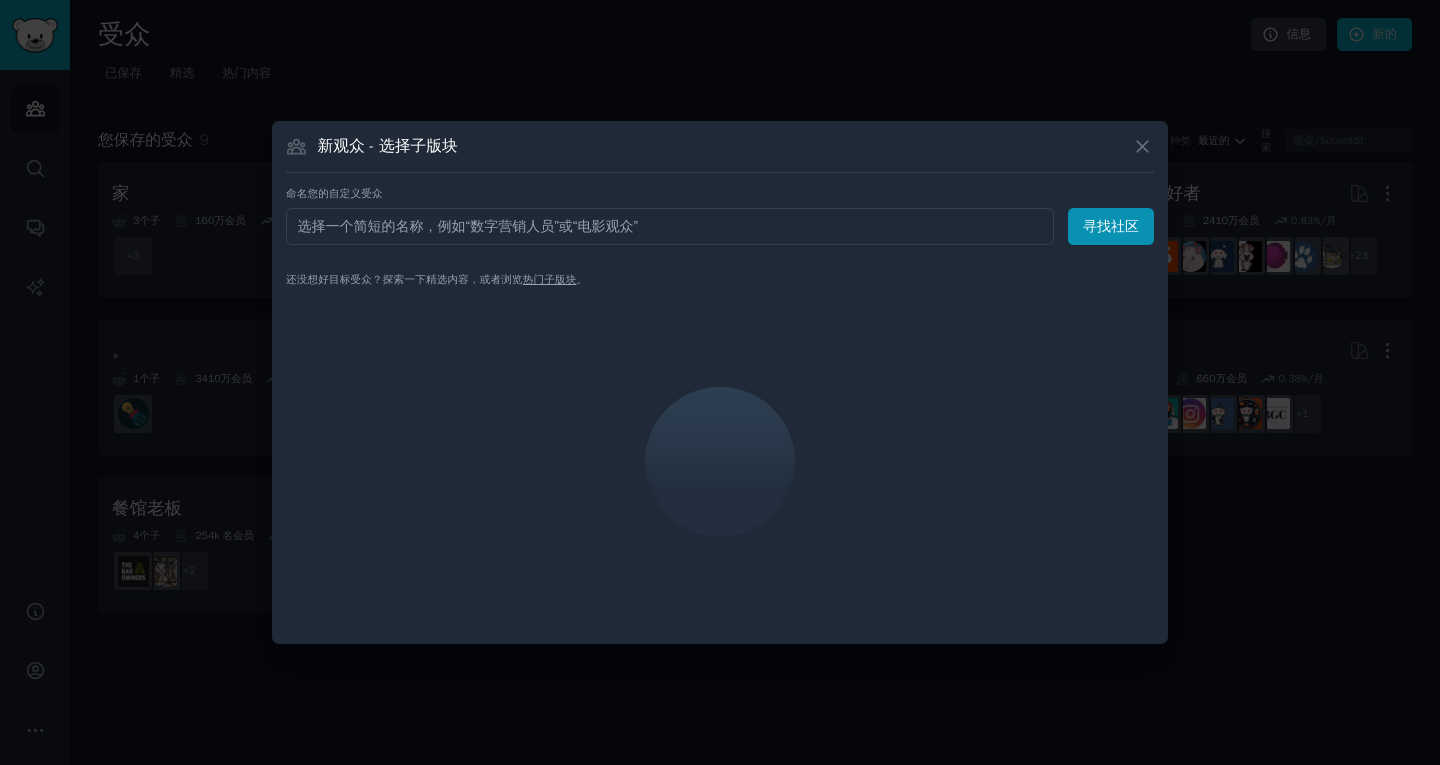 click at bounding box center [670, 226] 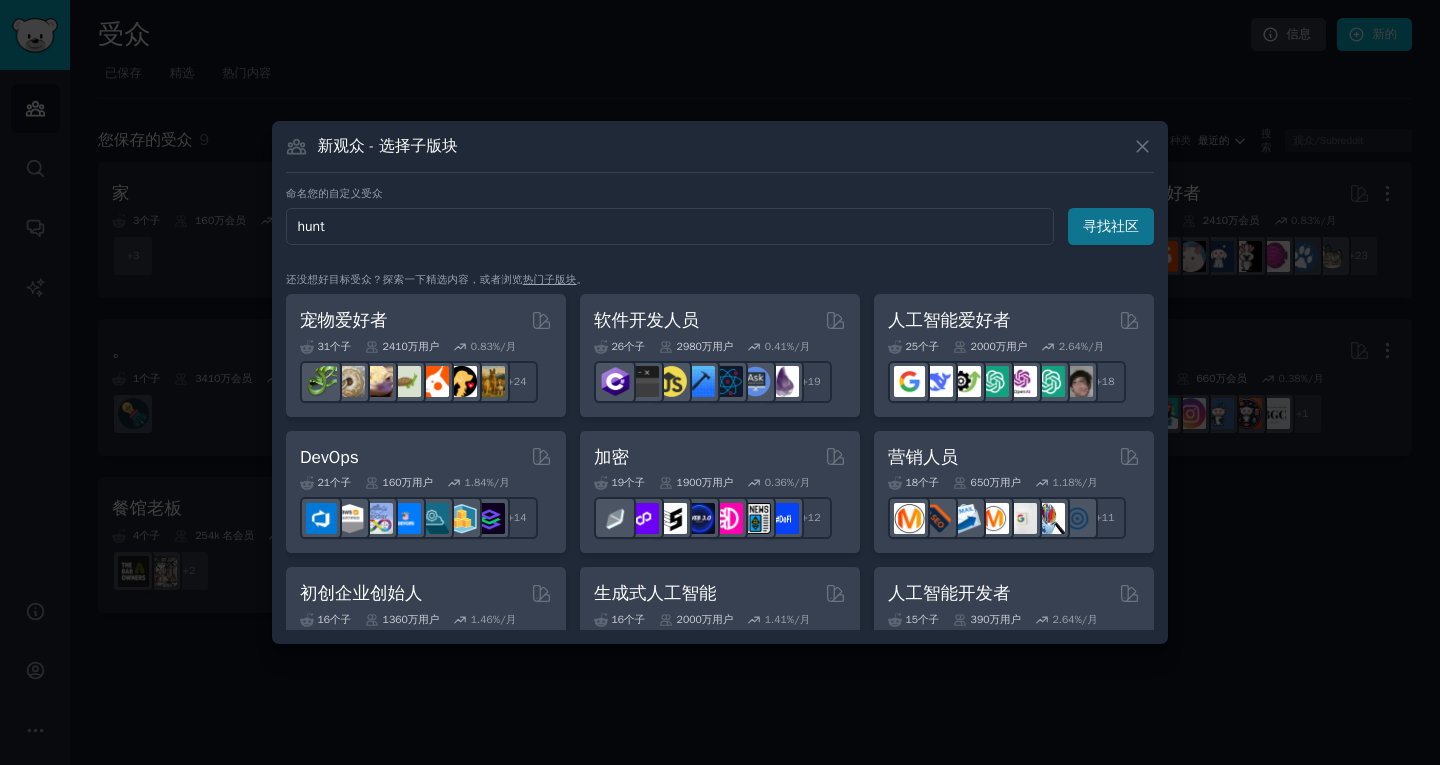 type on "hunt" 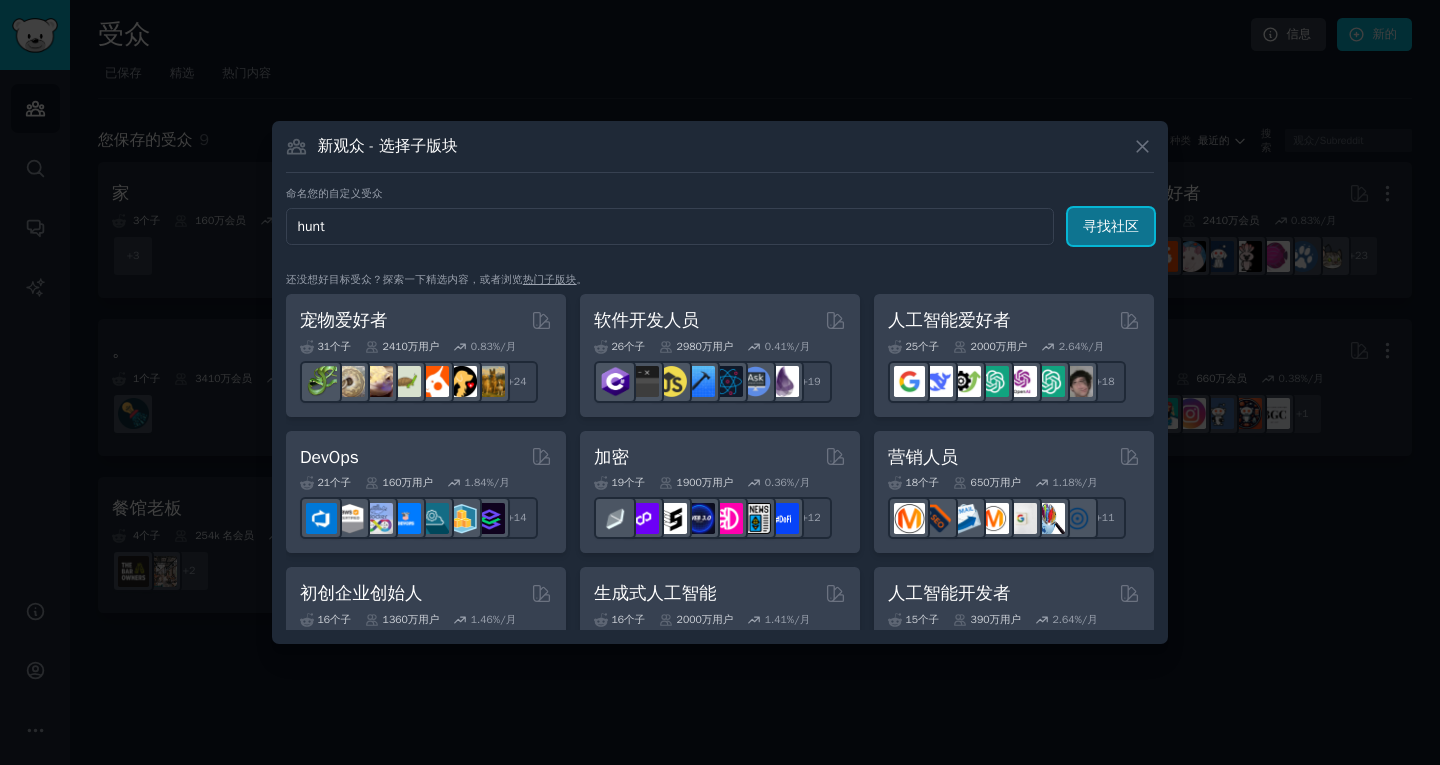click on "寻找社区" at bounding box center (1111, 226) 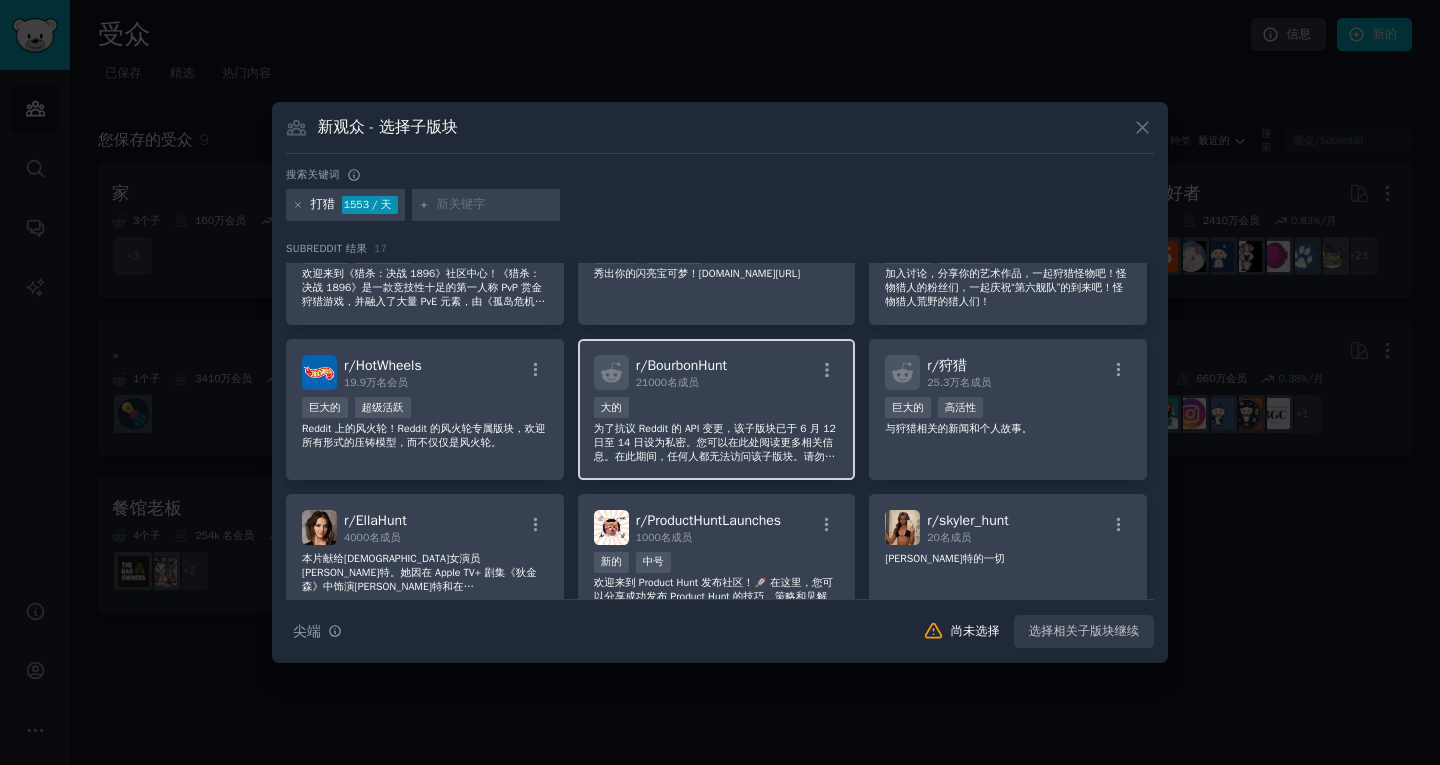 scroll, scrollTop: 100, scrollLeft: 0, axis: vertical 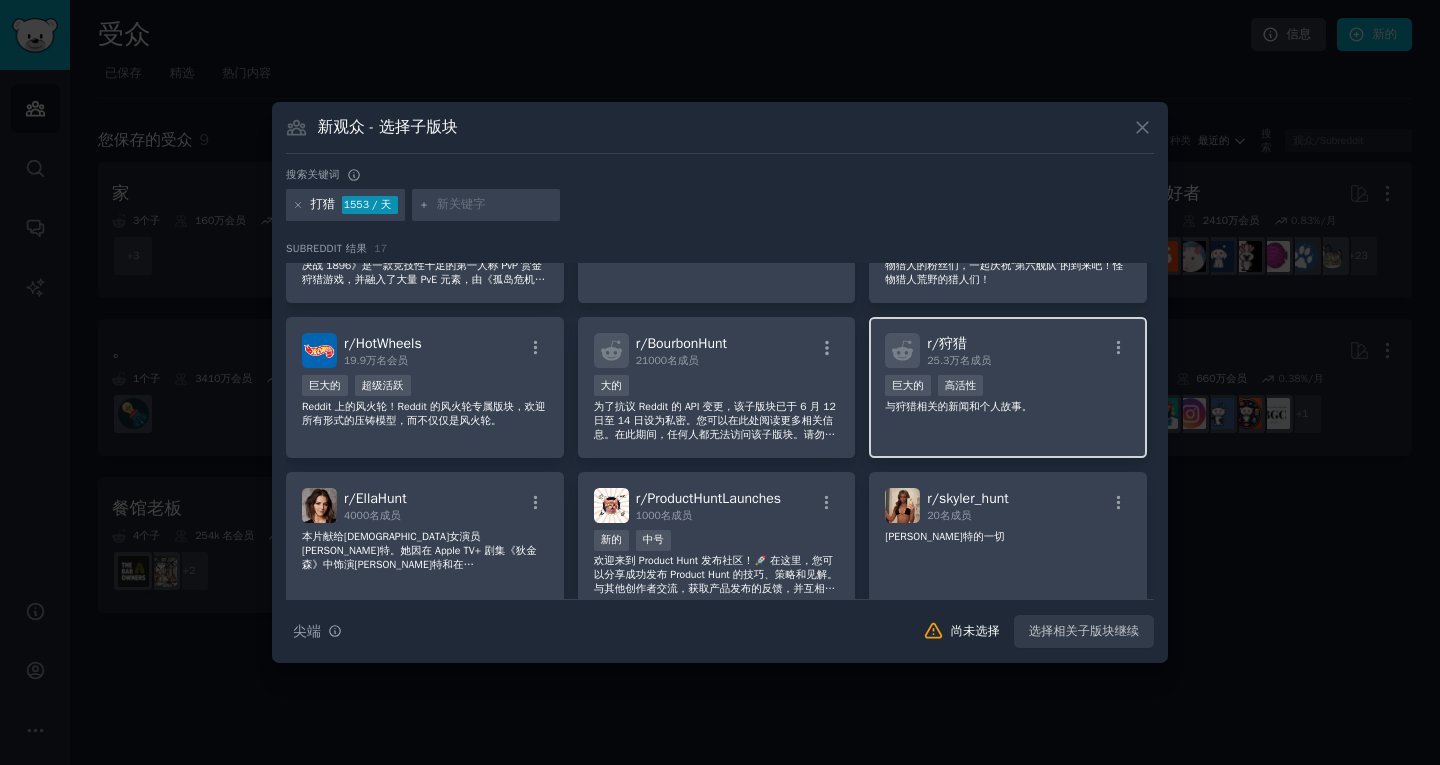 click on "r/ 狩猎 25.3万名 成员" at bounding box center (1008, 350) 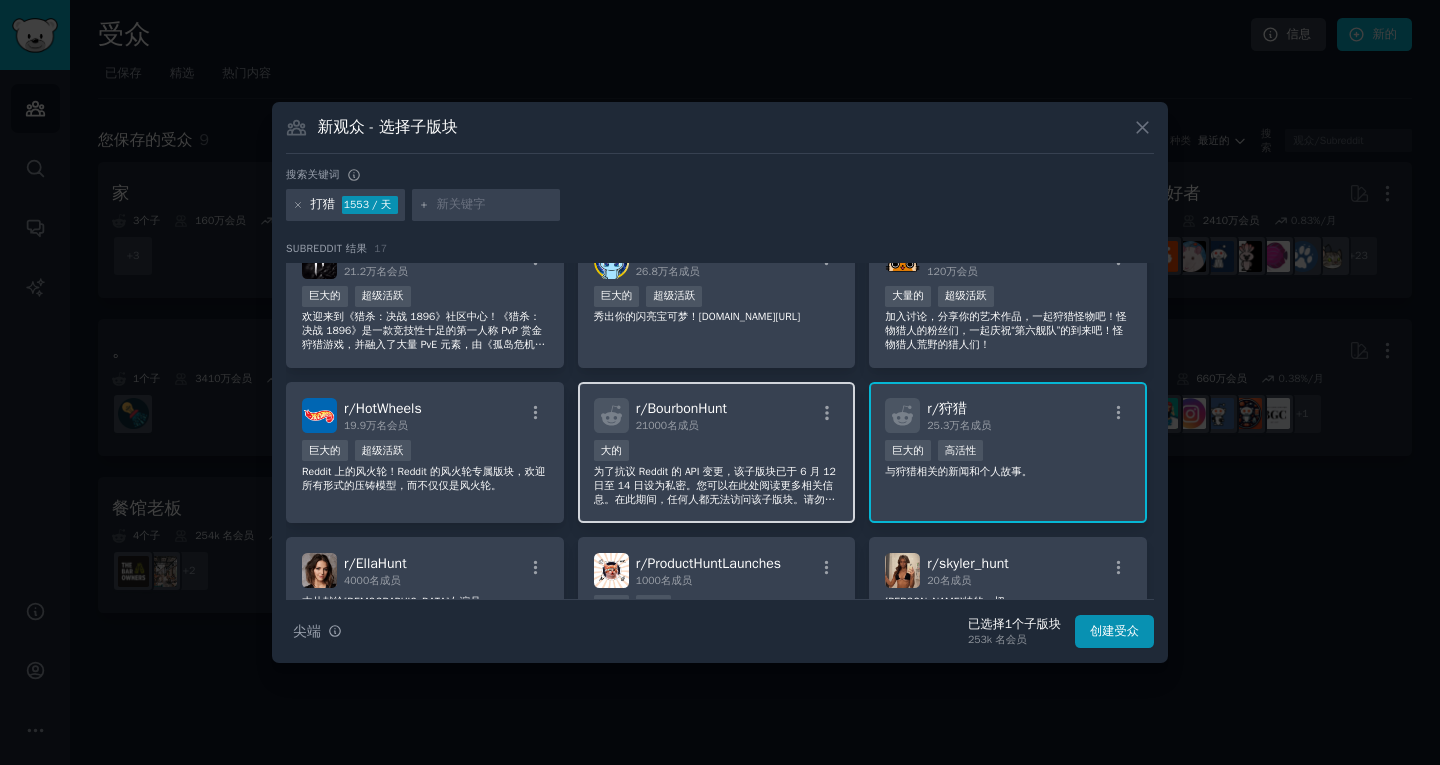 scroll, scrollTop: 0, scrollLeft: 0, axis: both 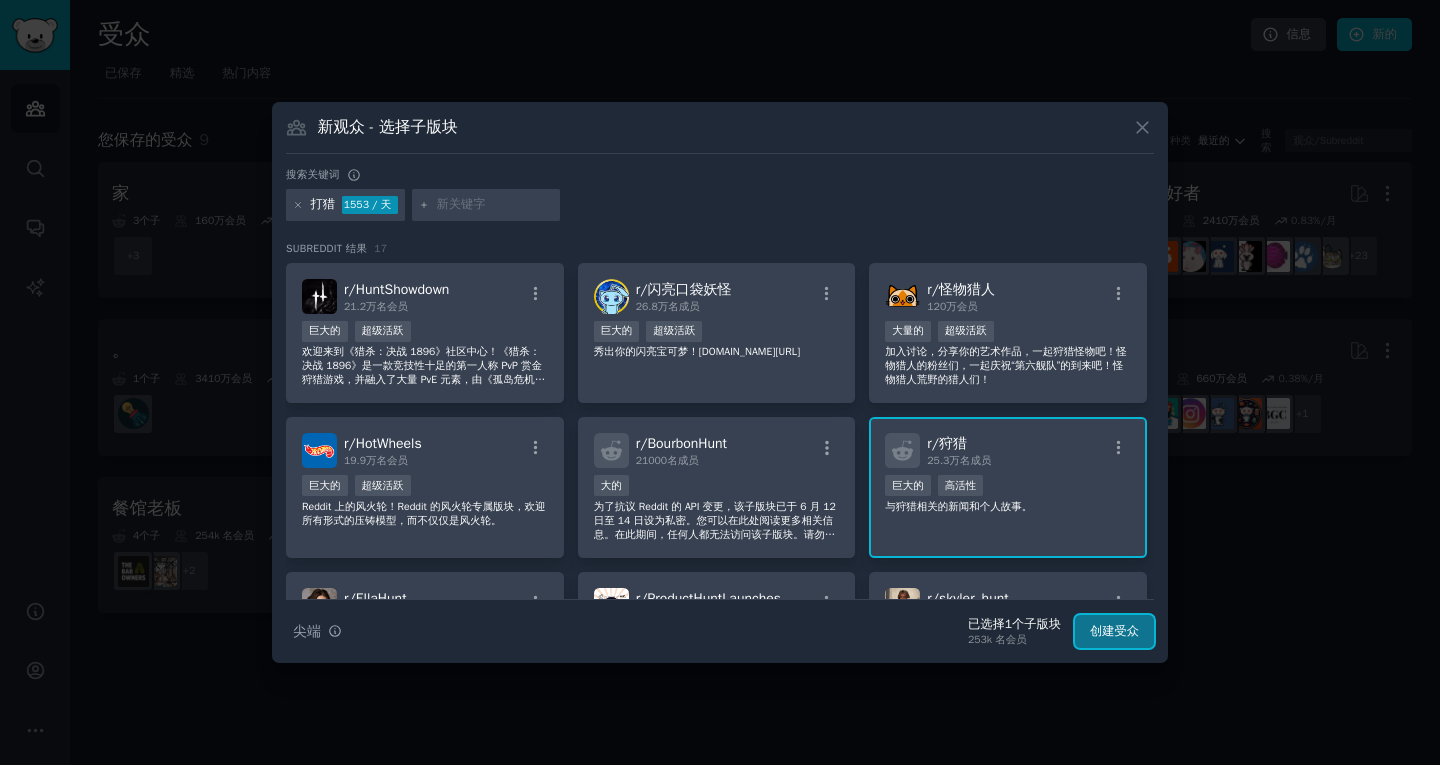 click on "创建受众" at bounding box center (1114, 631) 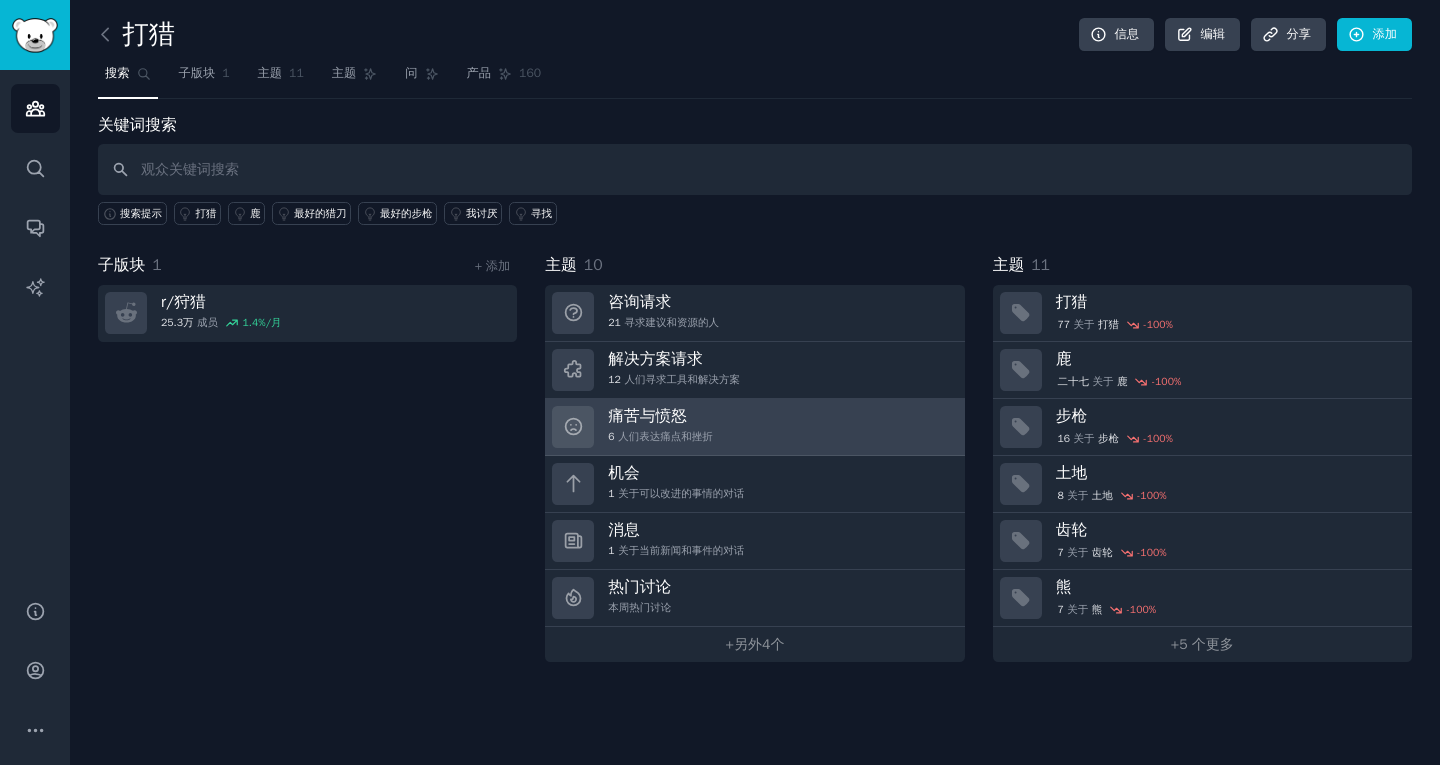 click on "人们表达痛点和挫折" at bounding box center (665, 436) 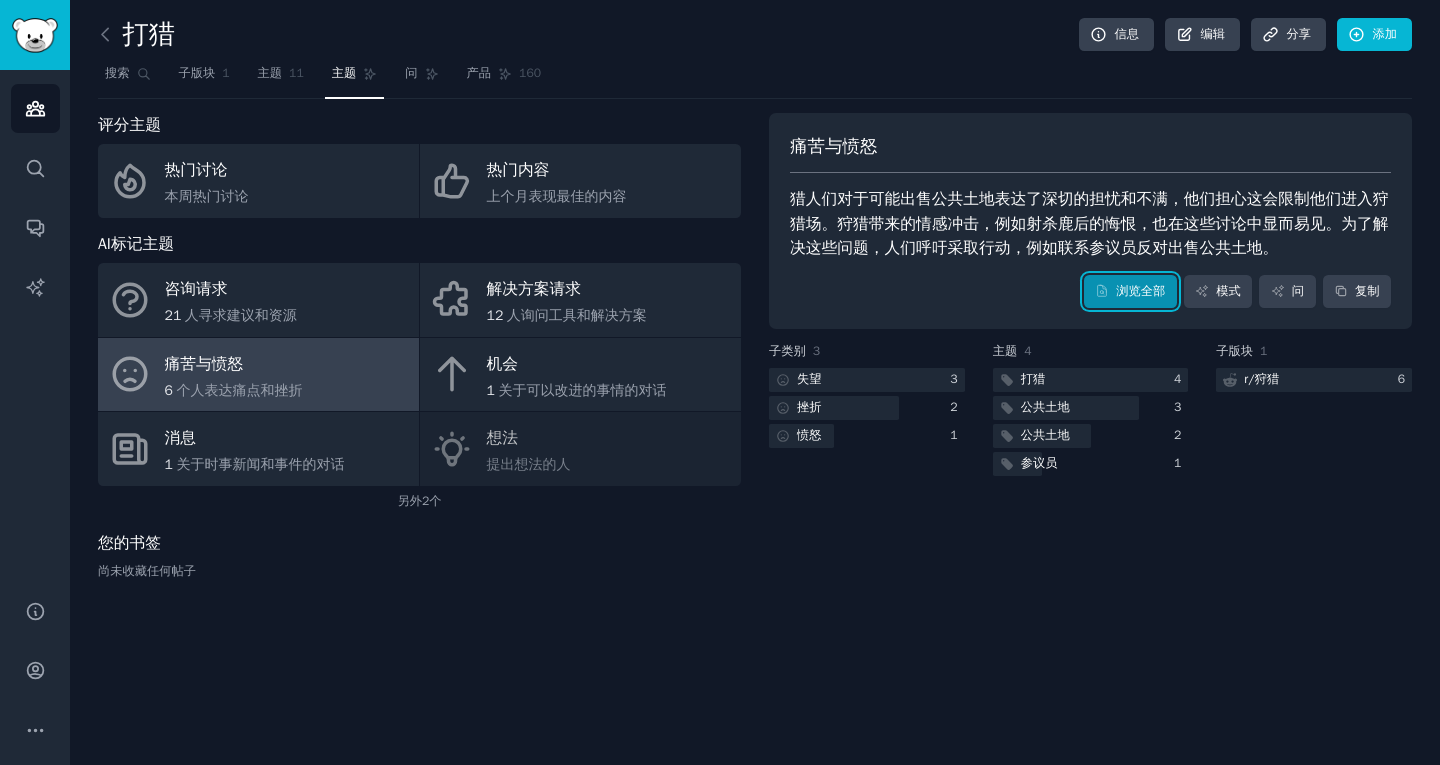 click on "浏览全部" at bounding box center (1140, 291) 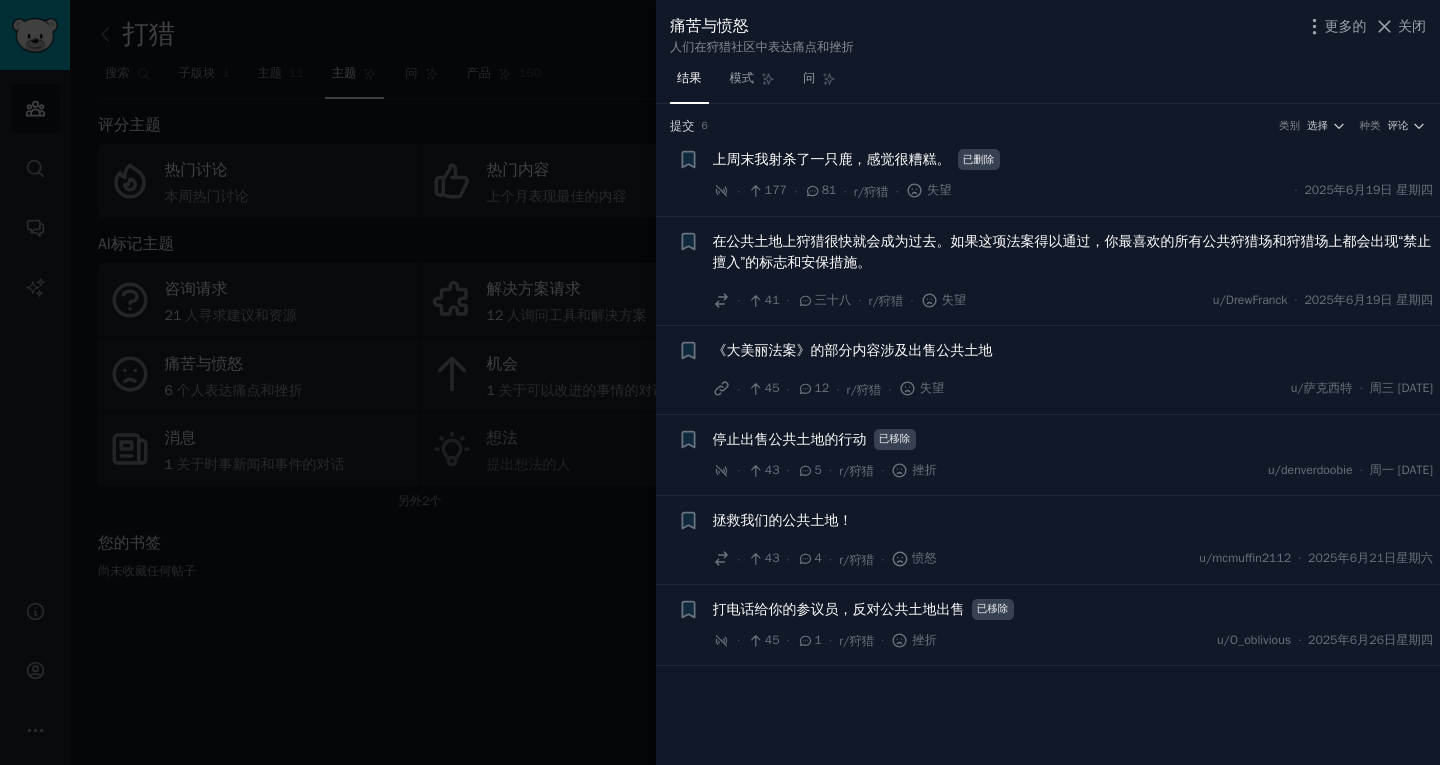 click at bounding box center [720, 382] 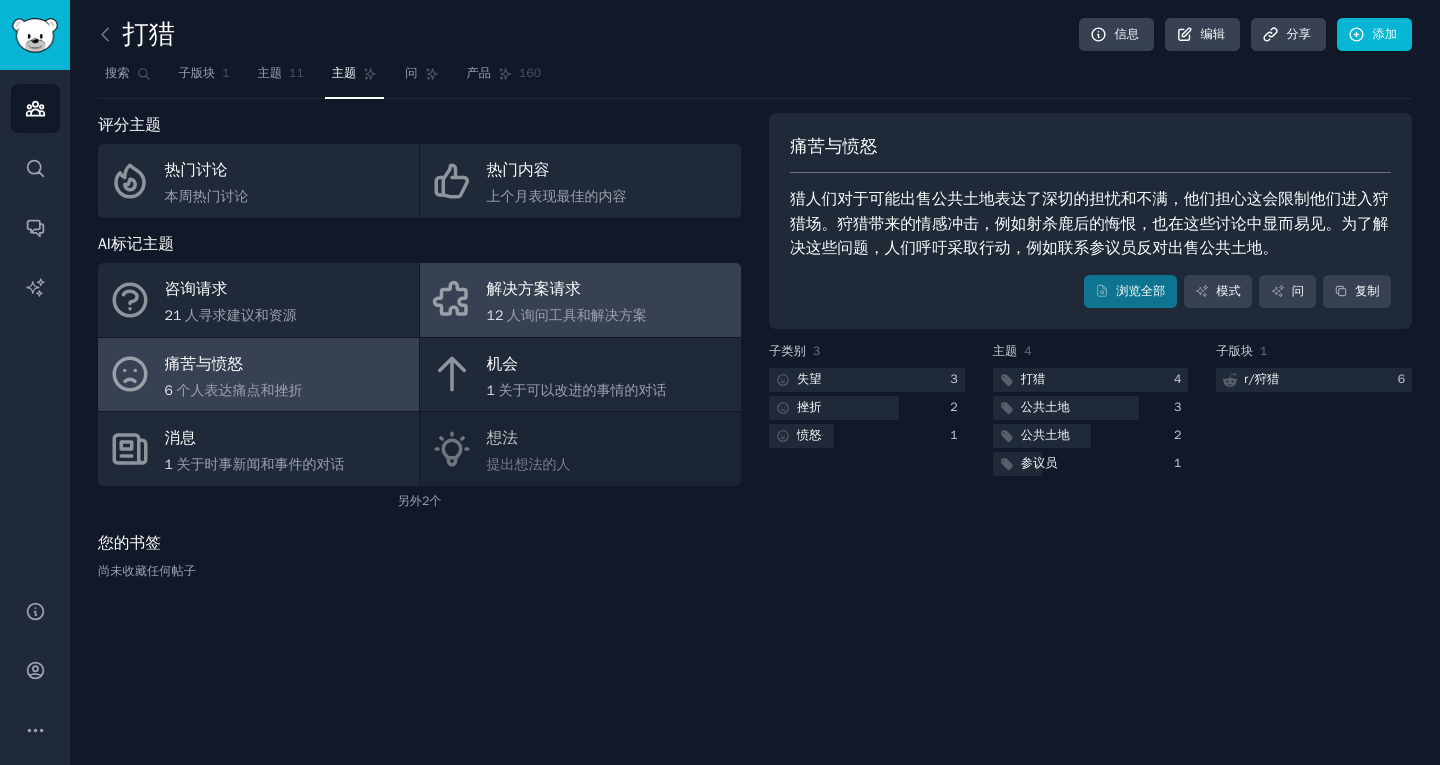 click on "人询问工具和解决方案" at bounding box center (577, 315) 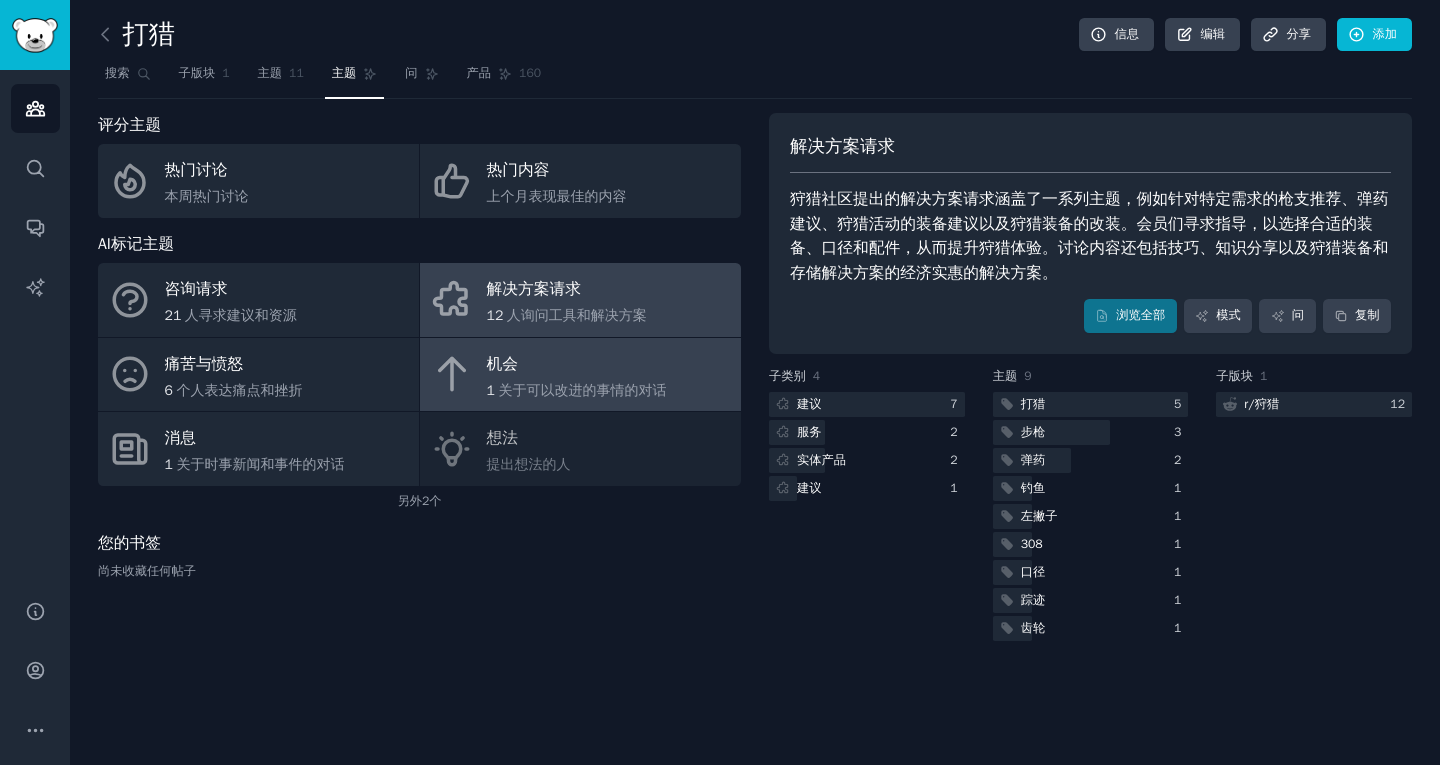 click on "机会" at bounding box center [577, 364] 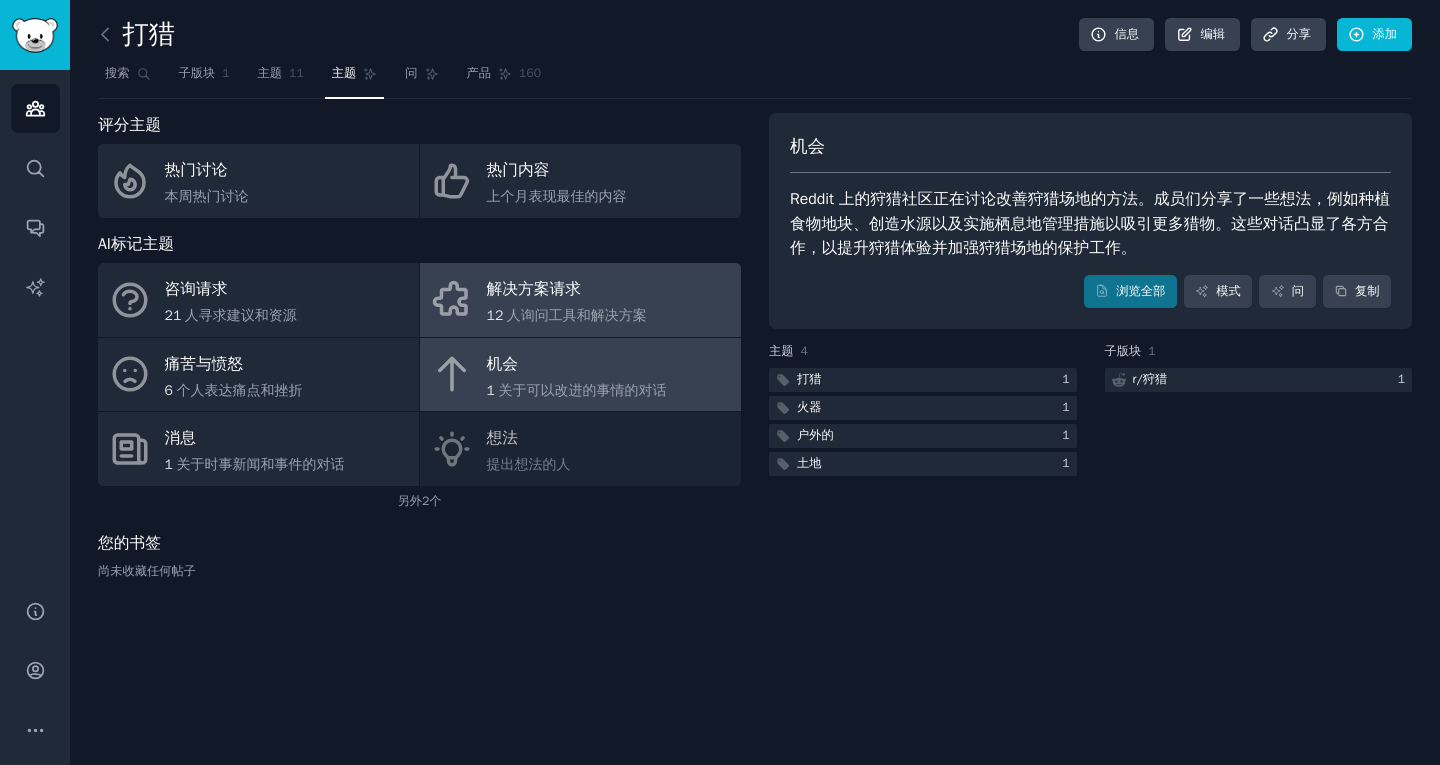 click on "解决方案请求" at bounding box center [567, 290] 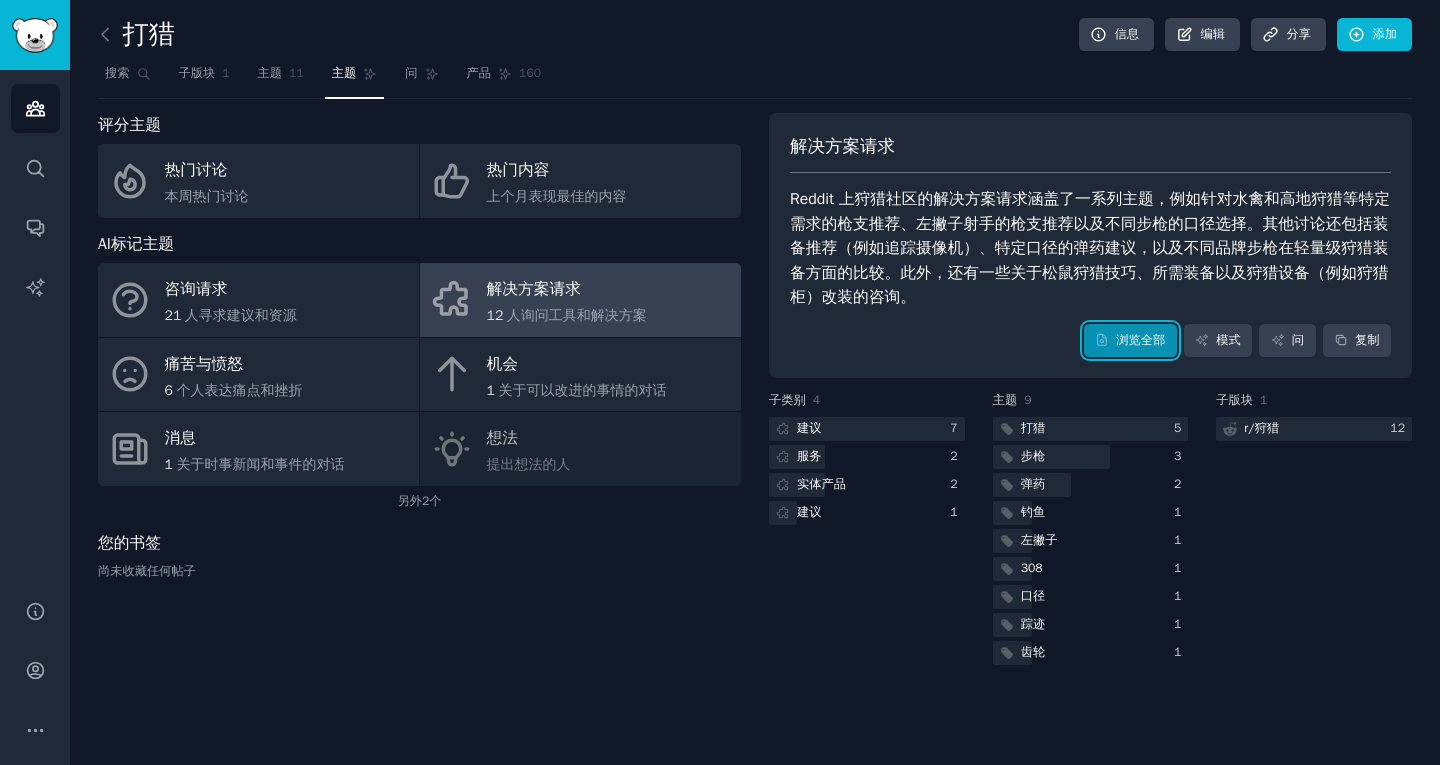 click 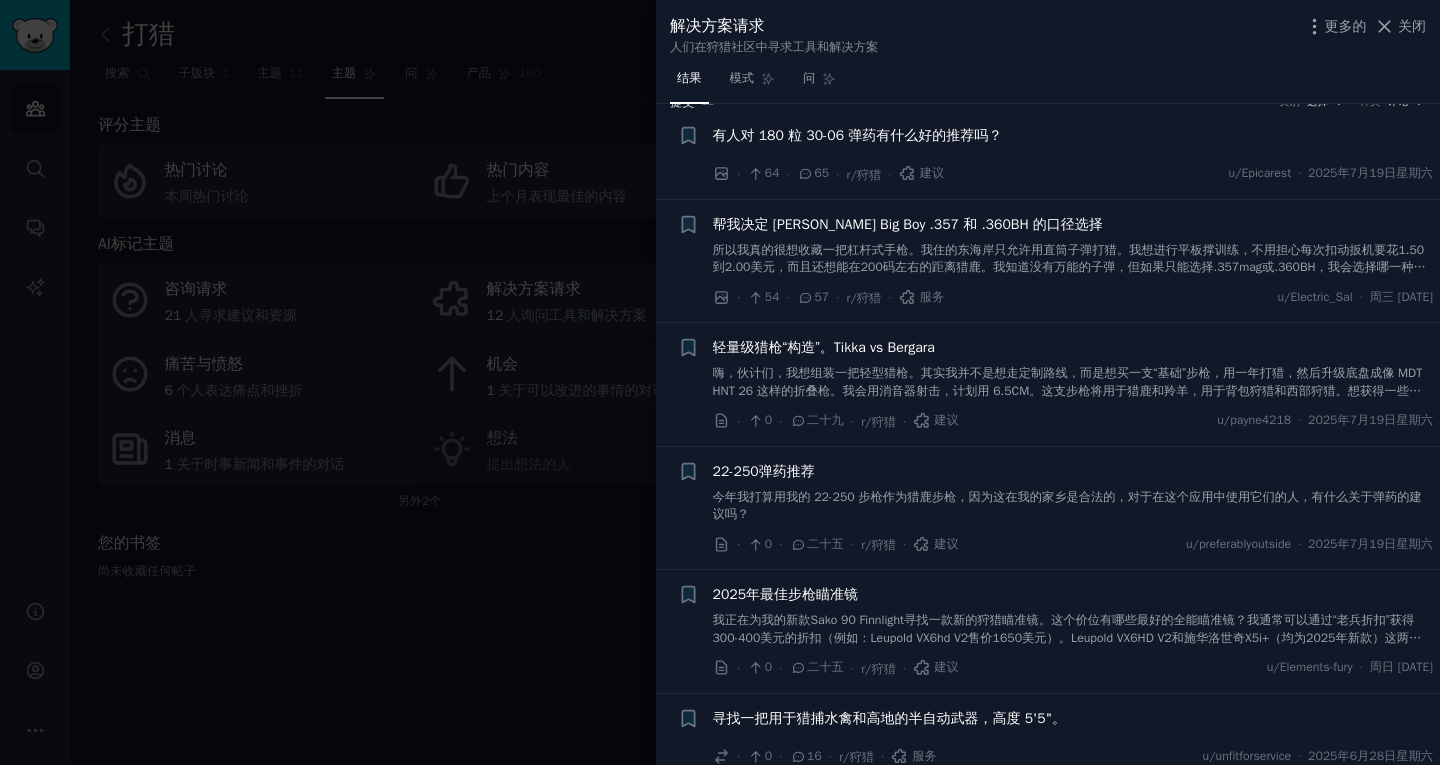 scroll, scrollTop: 0, scrollLeft: 0, axis: both 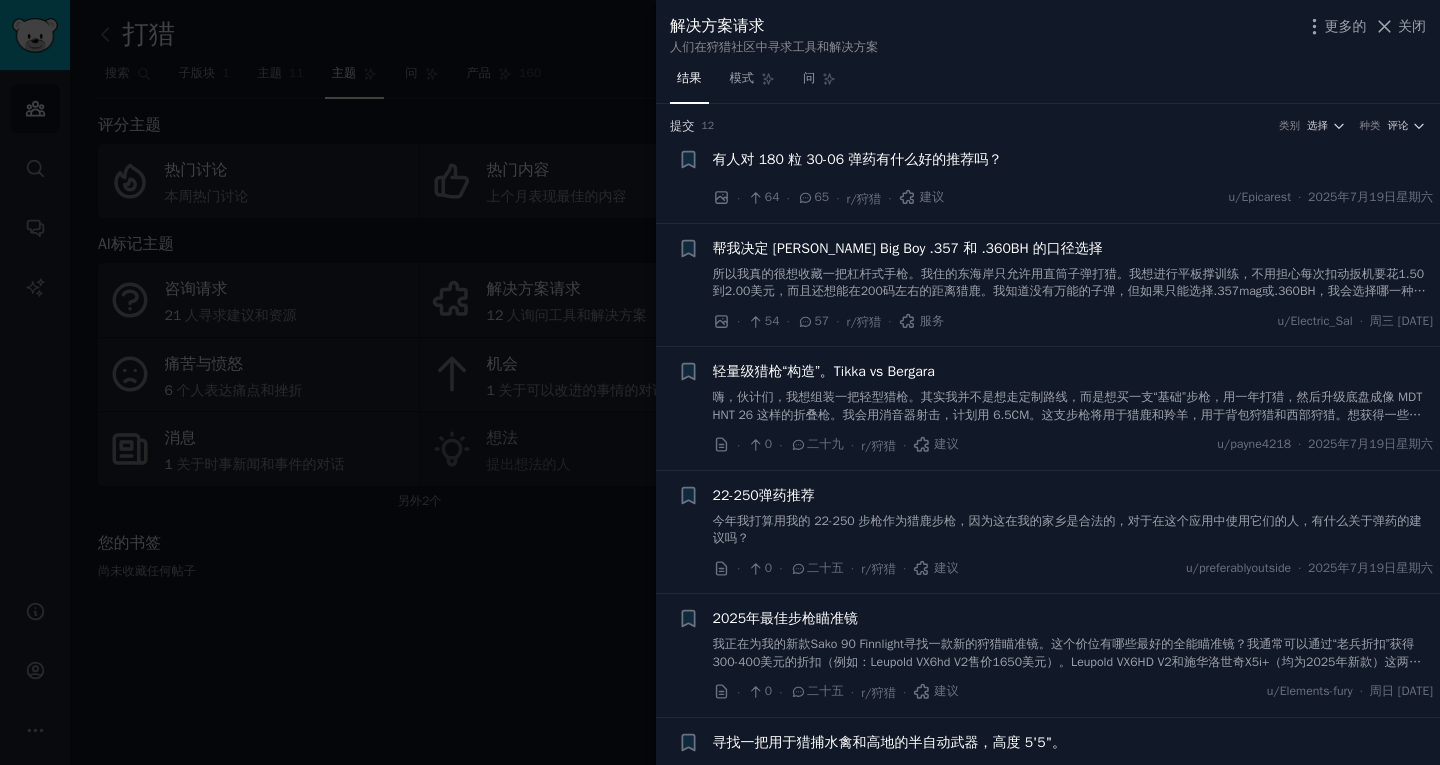 click at bounding box center (720, 382) 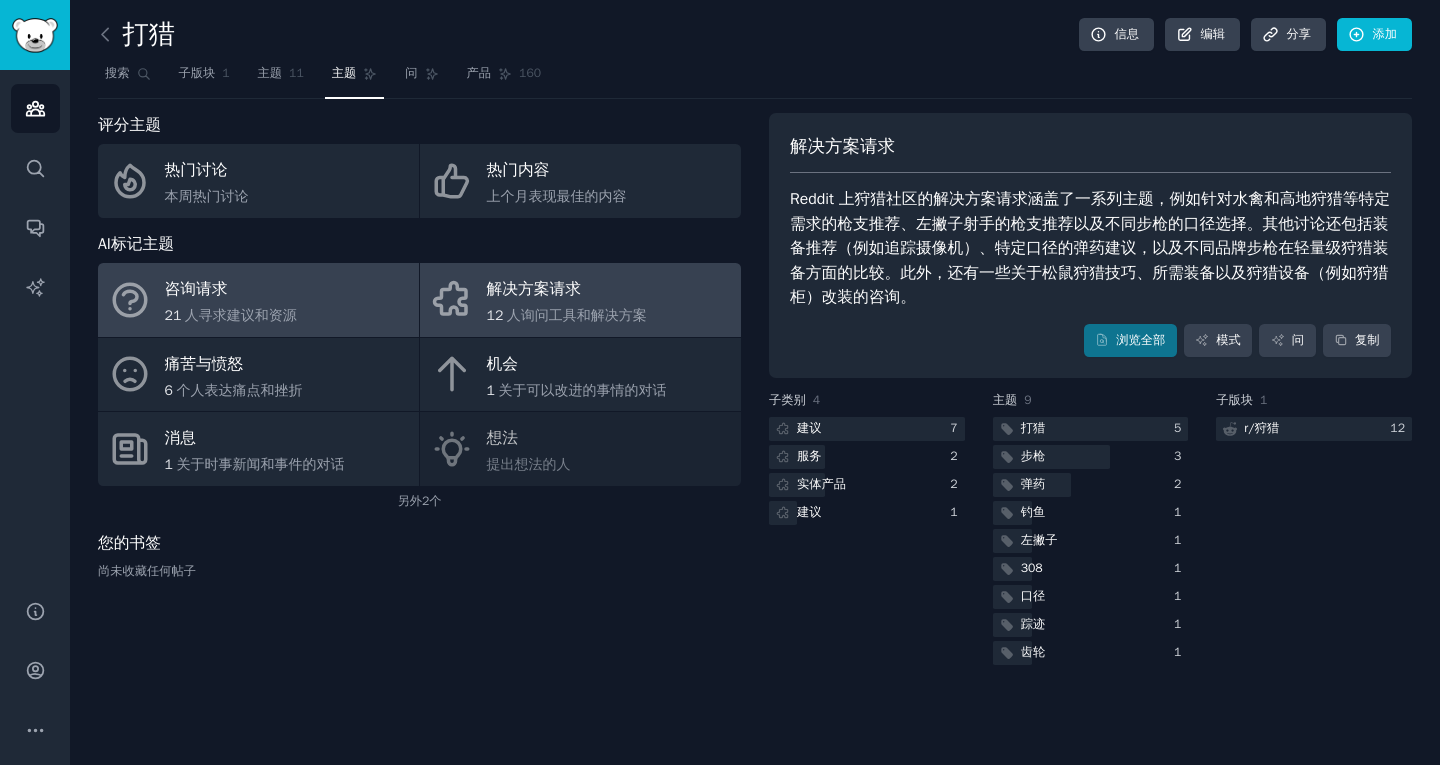 click on "咨询请求 21 人寻求建议和资源" at bounding box center (258, 300) 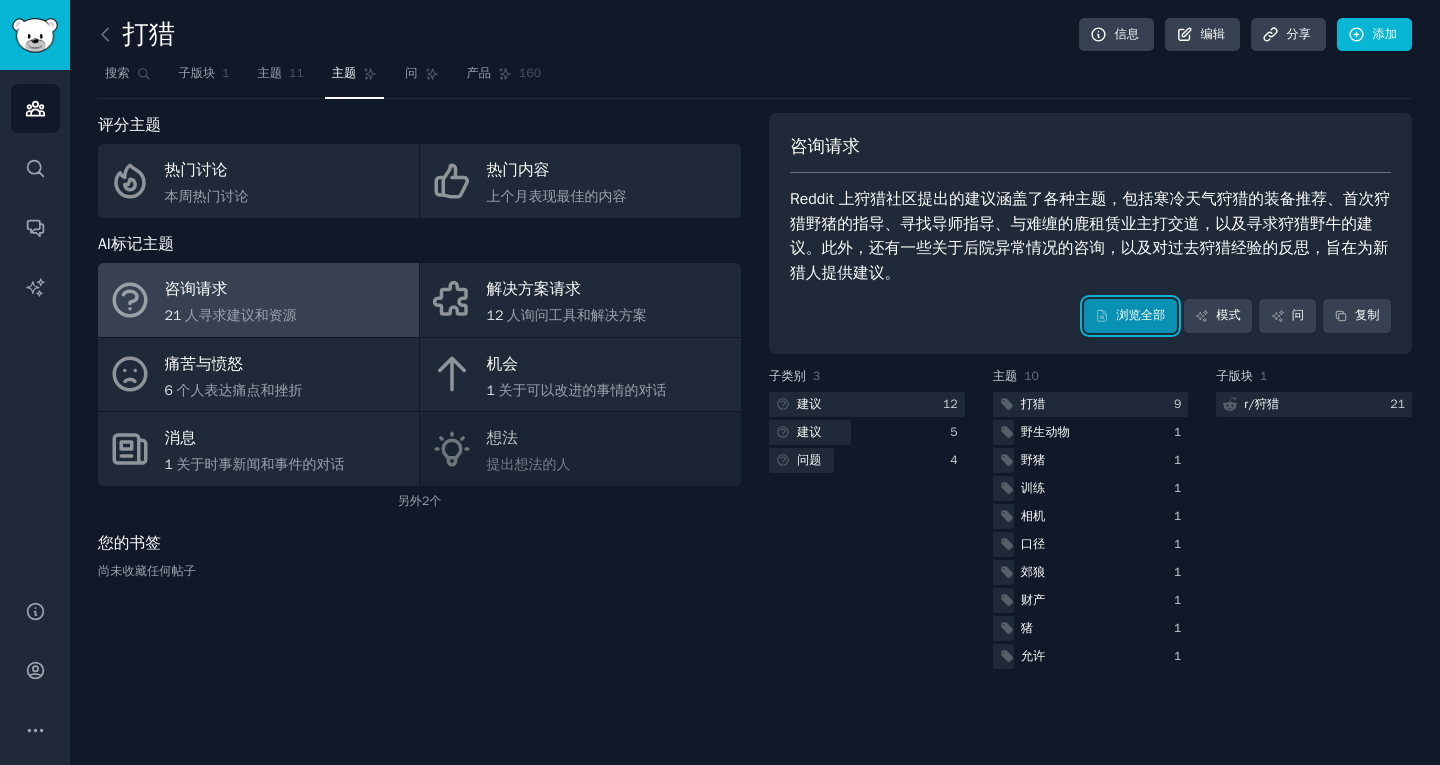 click 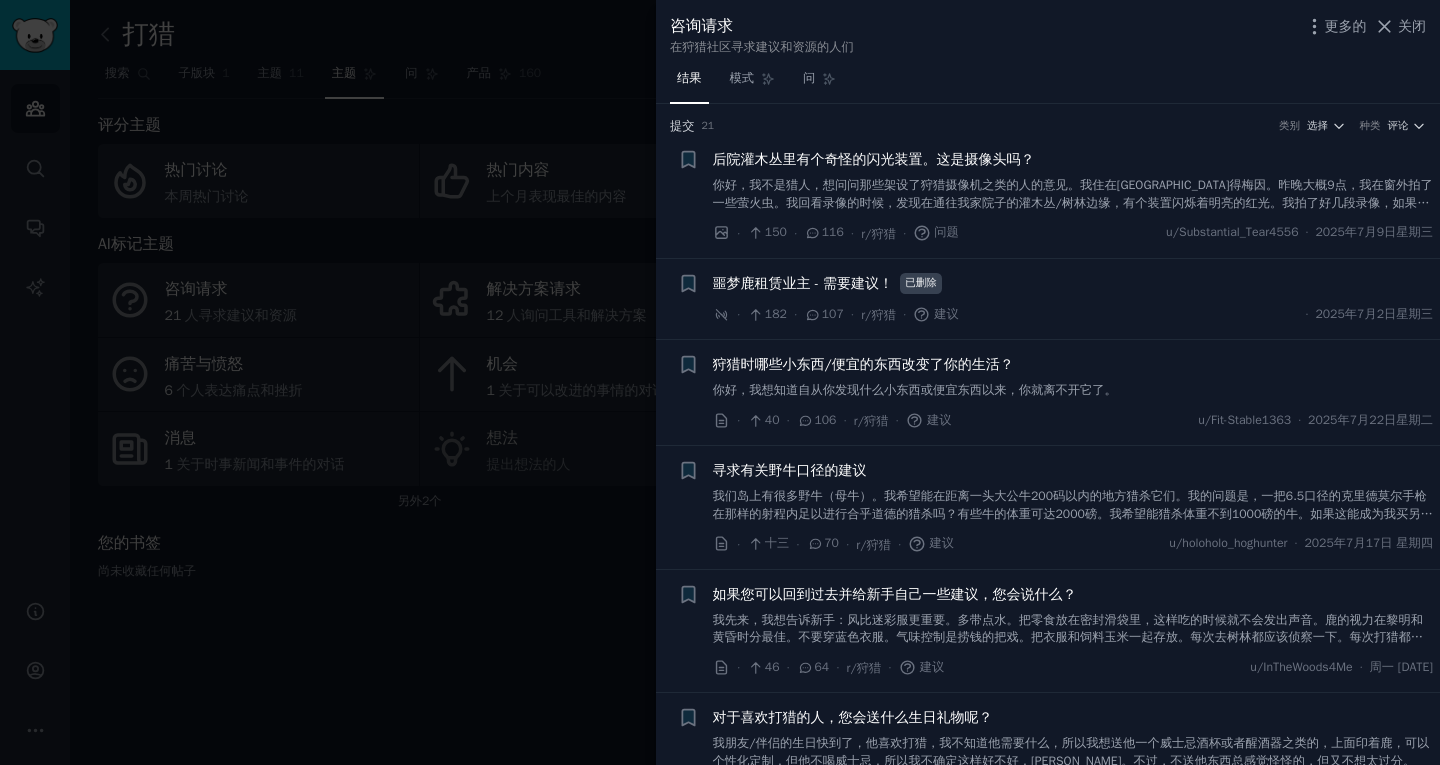 click on "你好，我想知道自从你发现什么小东西或便宜东西以来，你就离不开它了。" at bounding box center (915, 390) 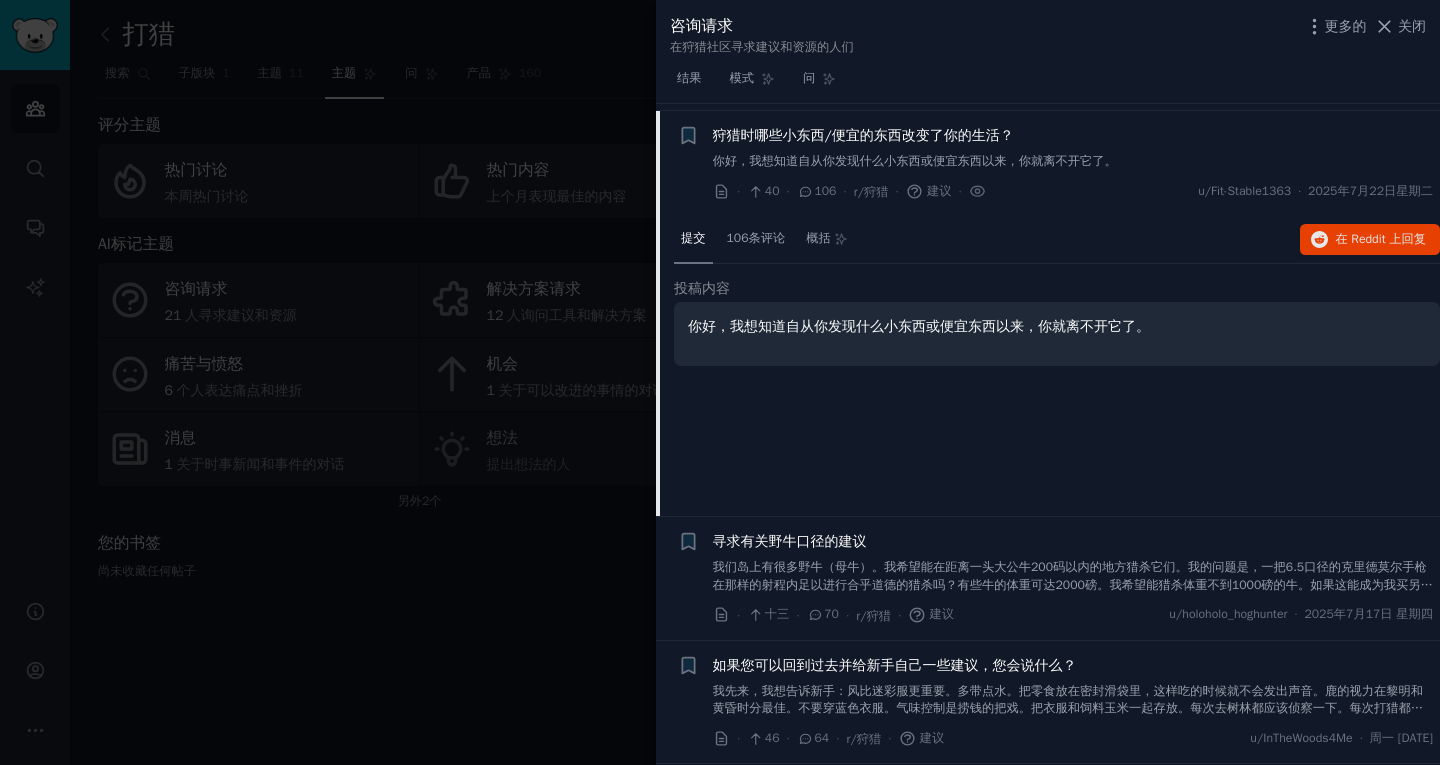 scroll, scrollTop: 236, scrollLeft: 0, axis: vertical 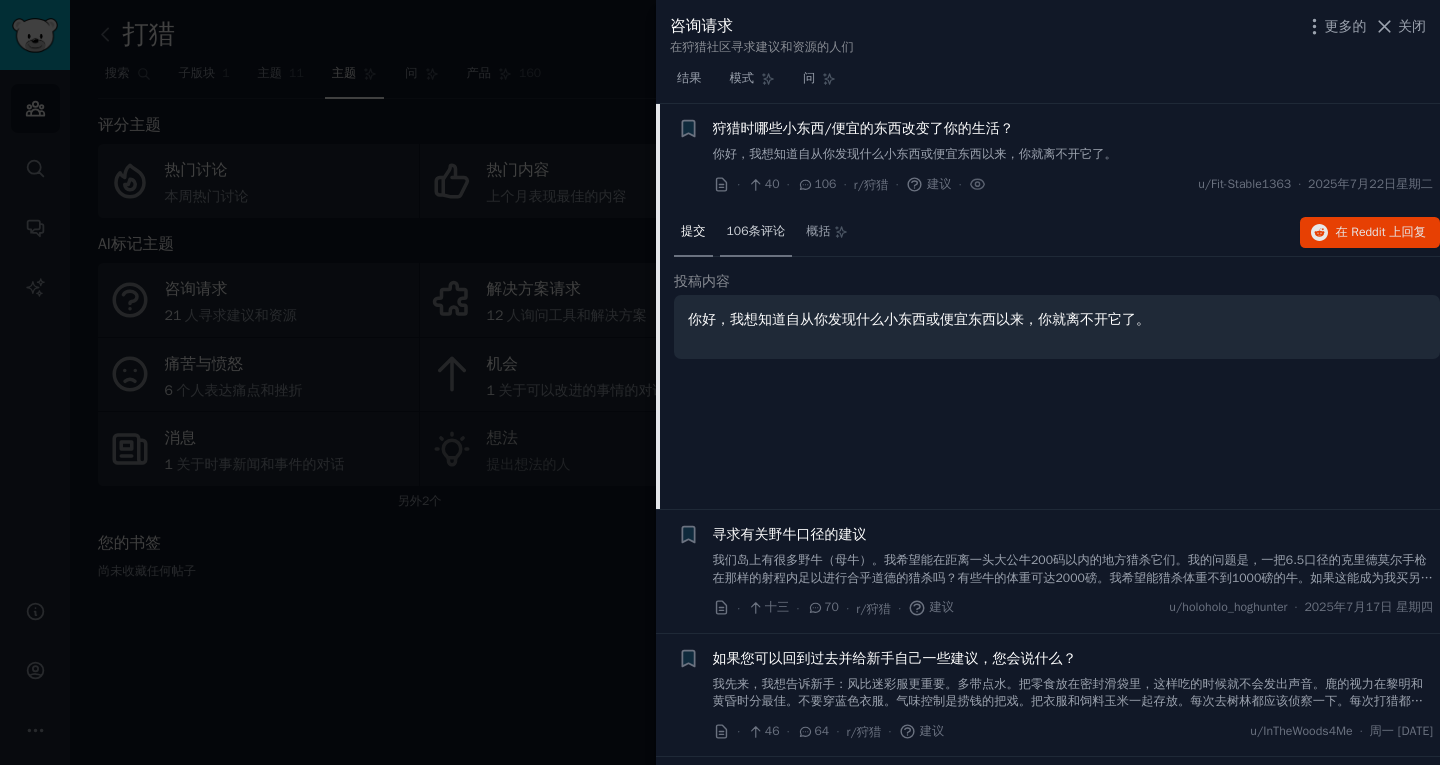 click on "106条评论" at bounding box center [756, 233] 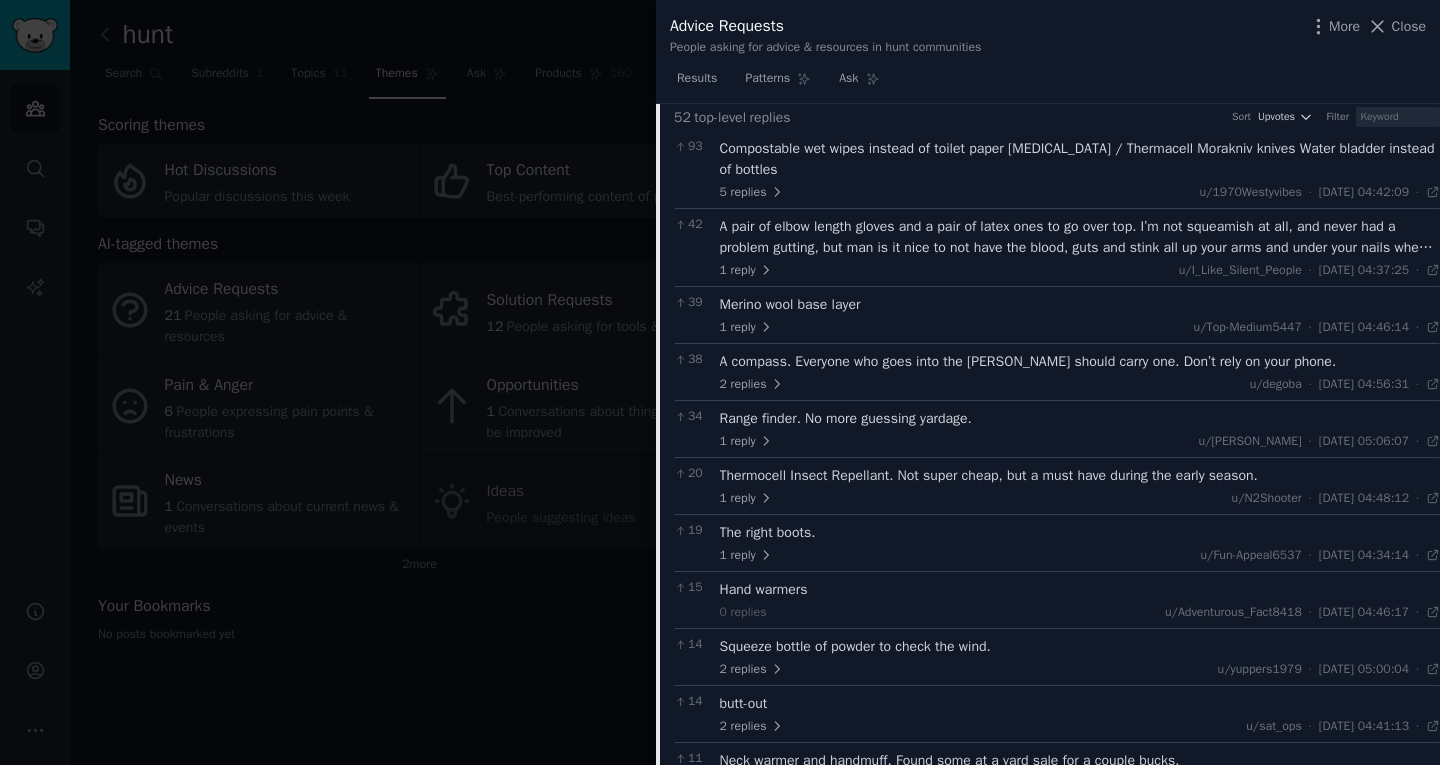 scroll, scrollTop: 600, scrollLeft: 0, axis: vertical 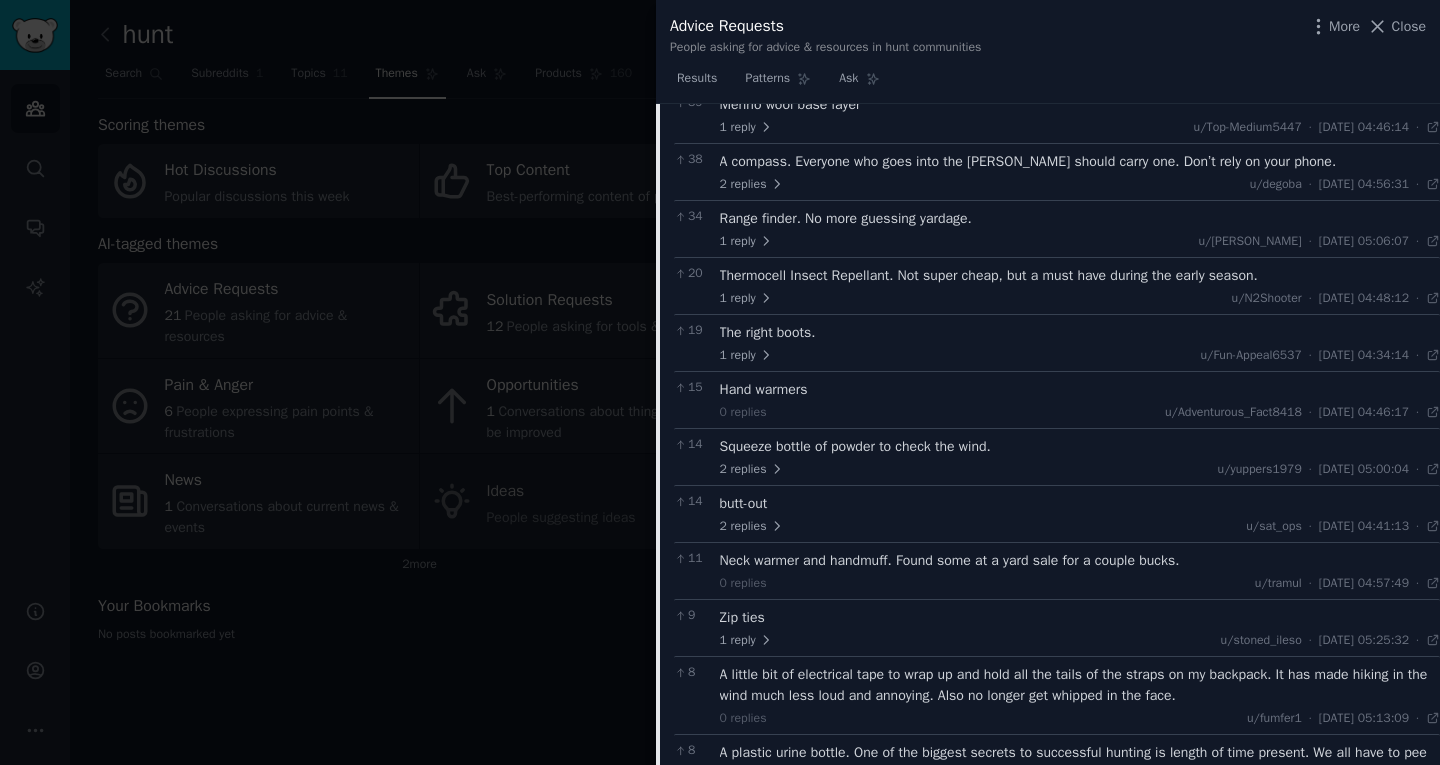 click at bounding box center (720, 382) 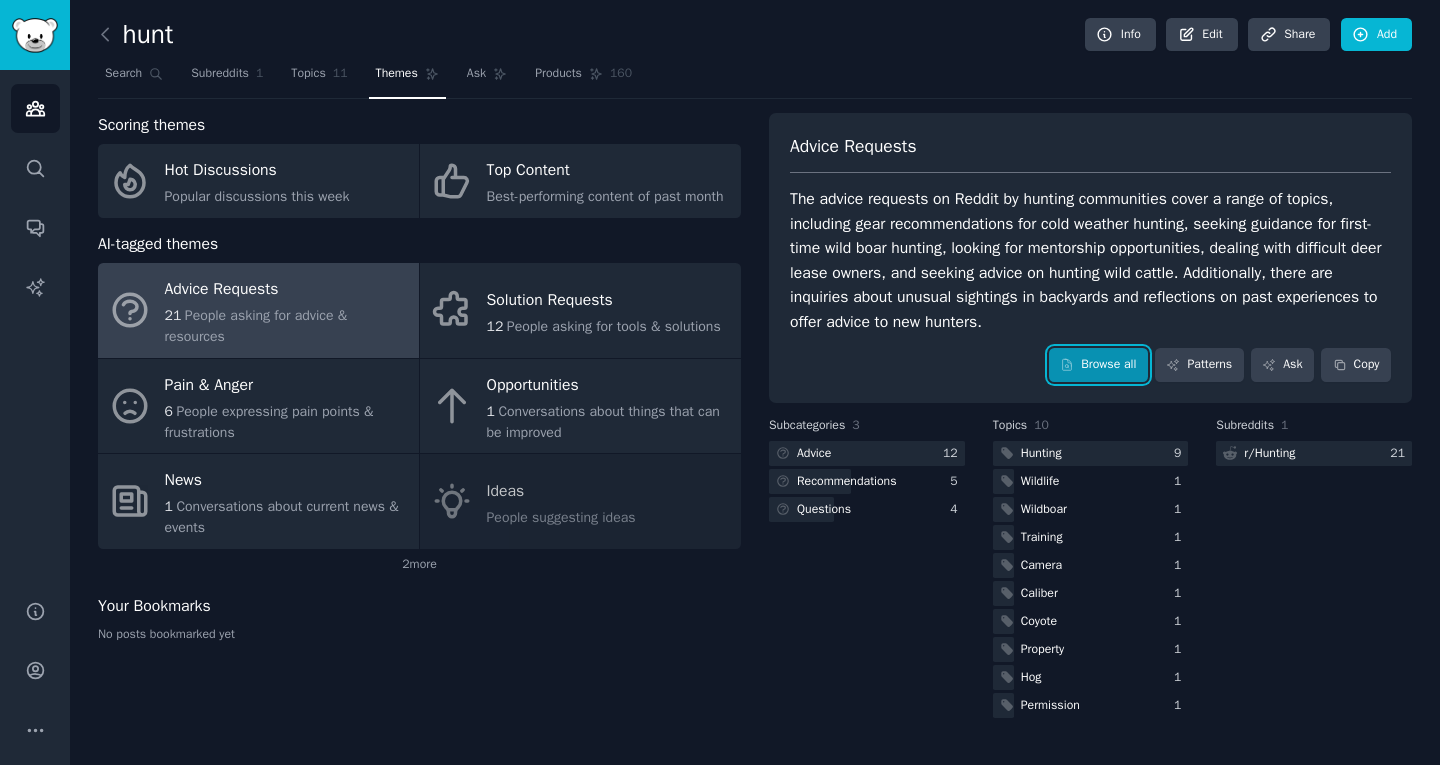 click on "Browse all" at bounding box center [1098, 365] 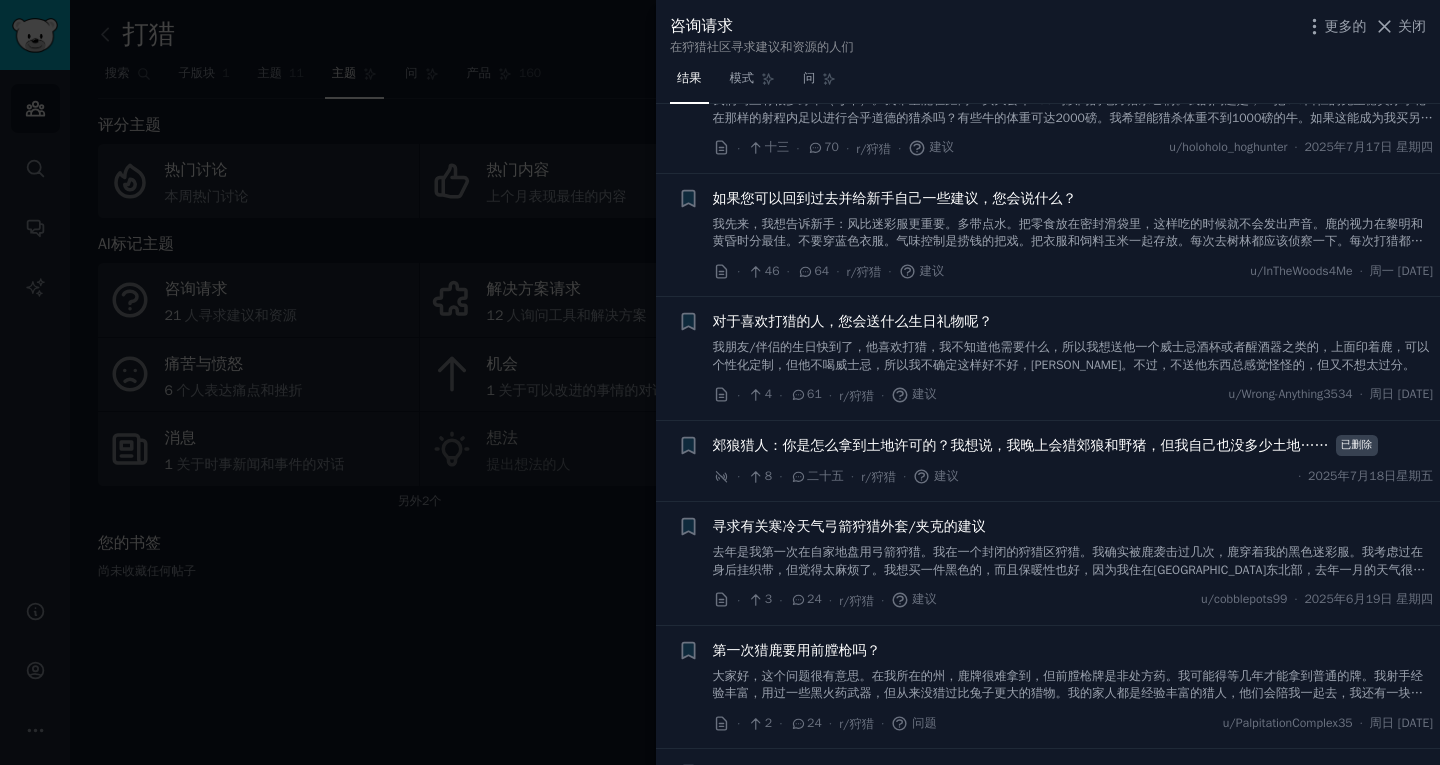 scroll, scrollTop: 400, scrollLeft: 0, axis: vertical 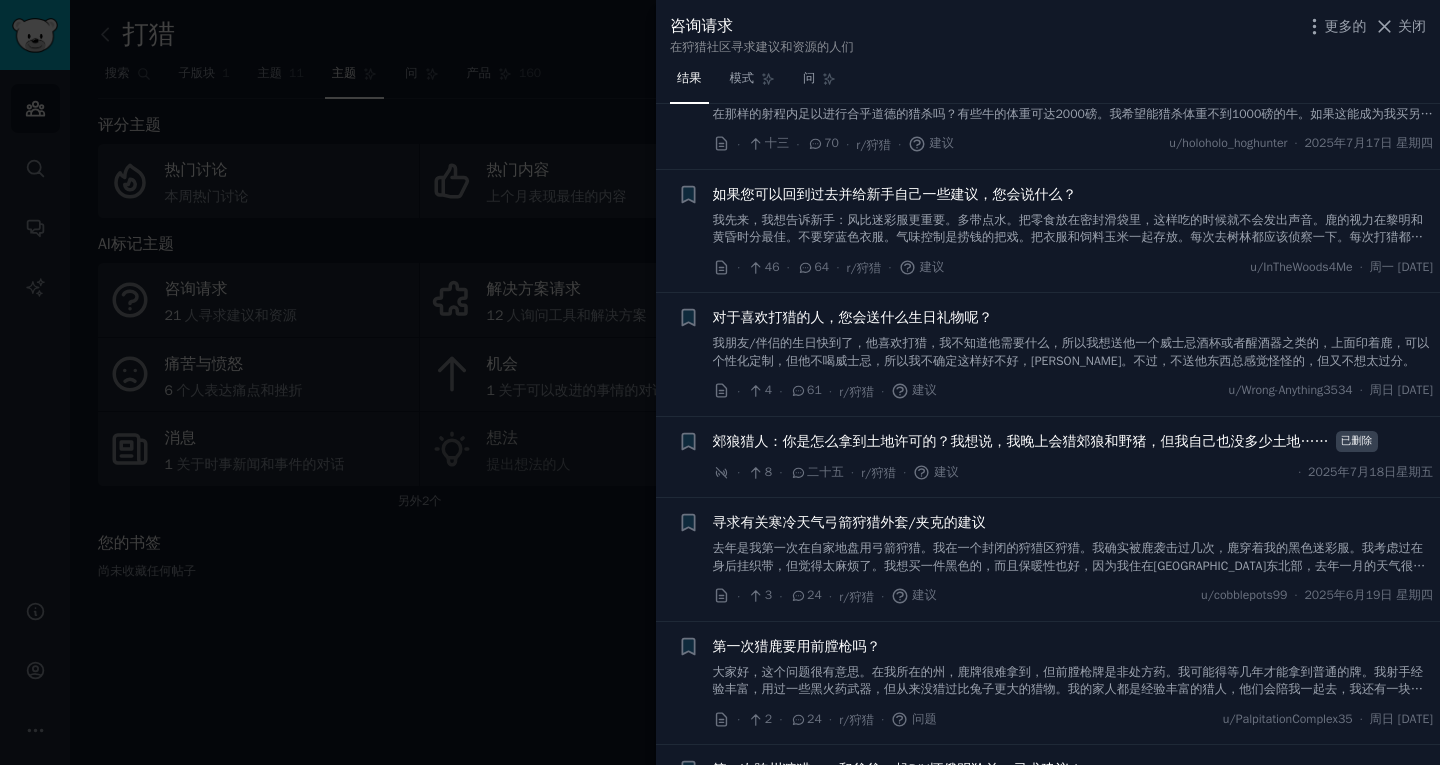 click on "我朋友/伴侣的生日快到了，他喜欢打猎，我不知道他需要什么，所以我想送他一个威士忌酒杯或者醒酒器之类的，上面印着鹿，可以个性化定制，但他不喝威士忌，所以我不确定这样好不好，[PERSON_NAME]。不过，不送他东西总感觉怪怪的，但又不想太过分。" at bounding box center (1071, 352) 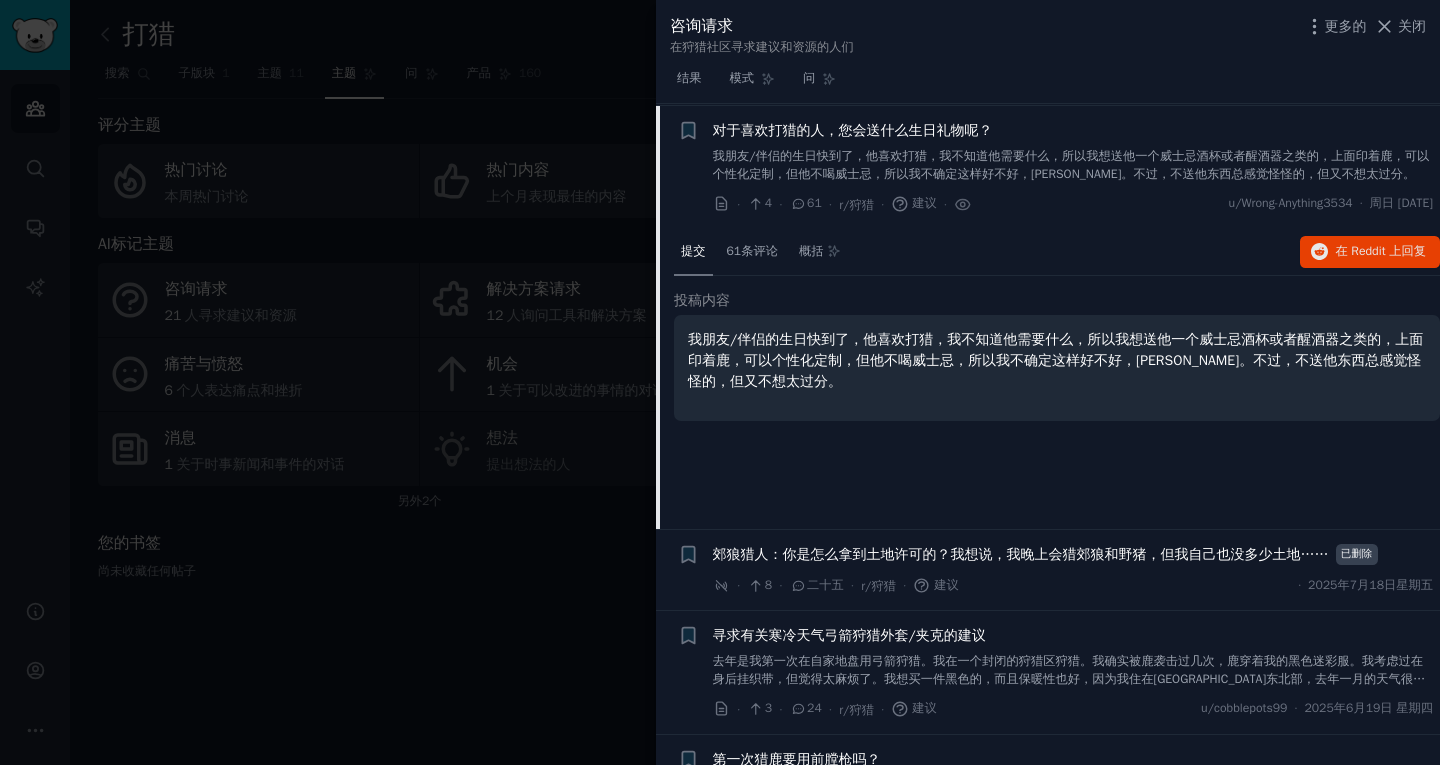 scroll, scrollTop: 589, scrollLeft: 0, axis: vertical 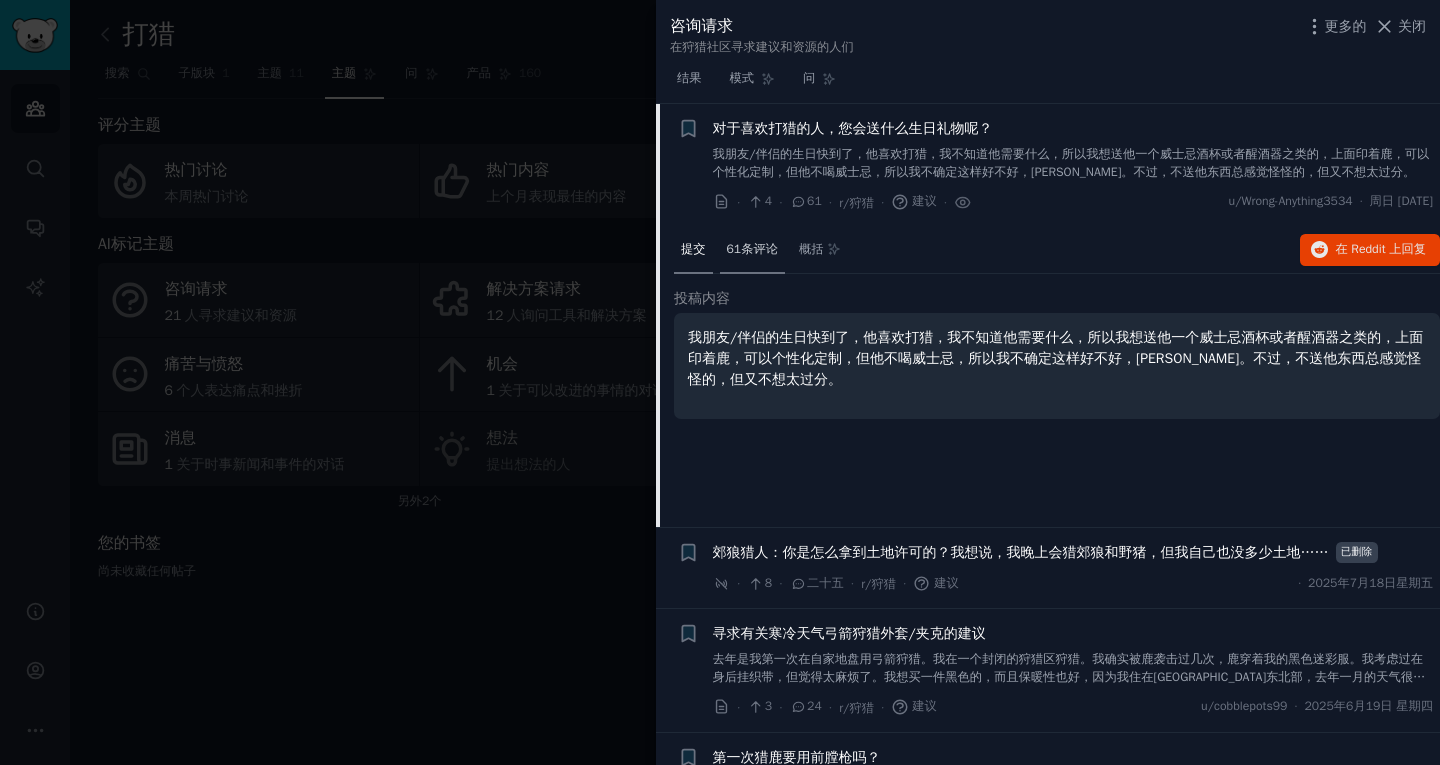 click on "61条评论" at bounding box center [752, 249] 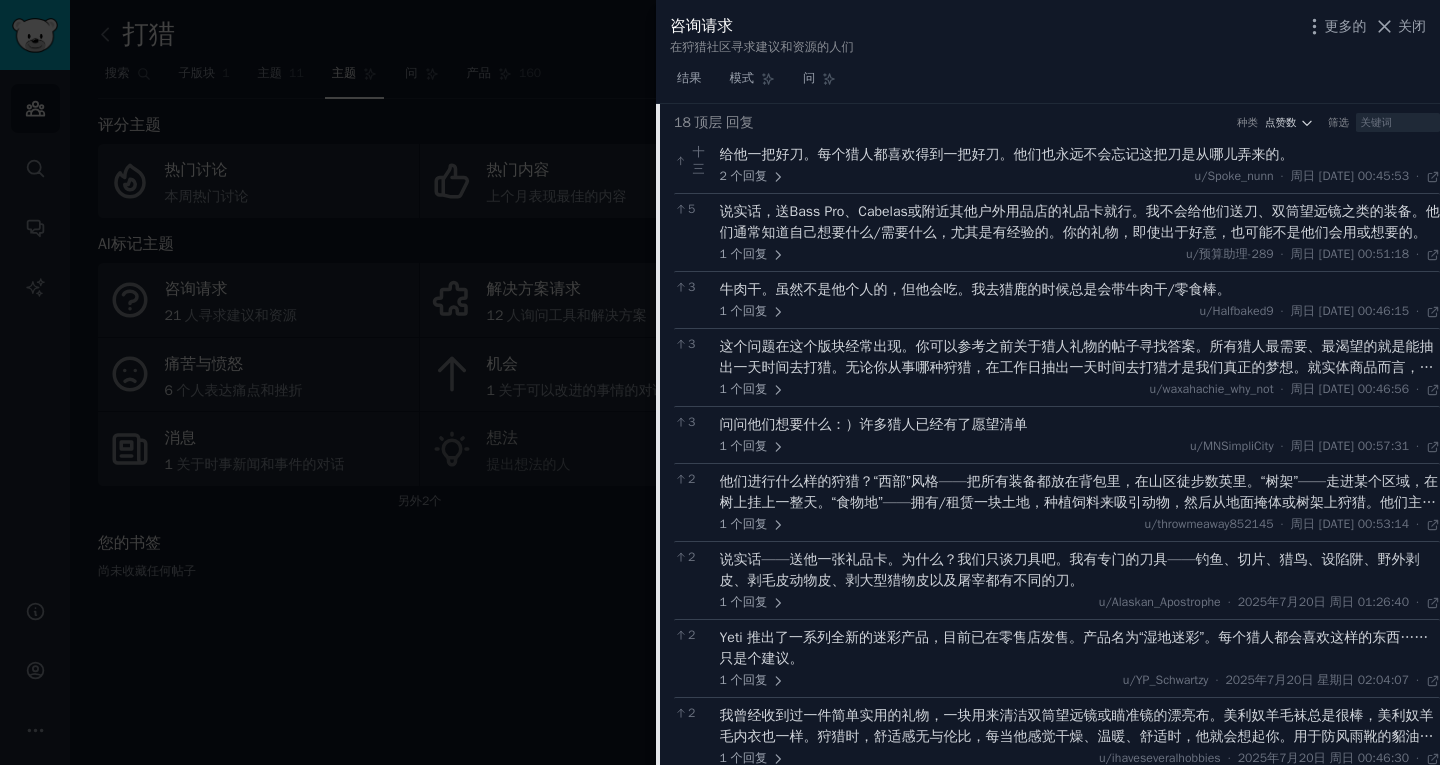 scroll, scrollTop: 789, scrollLeft: 0, axis: vertical 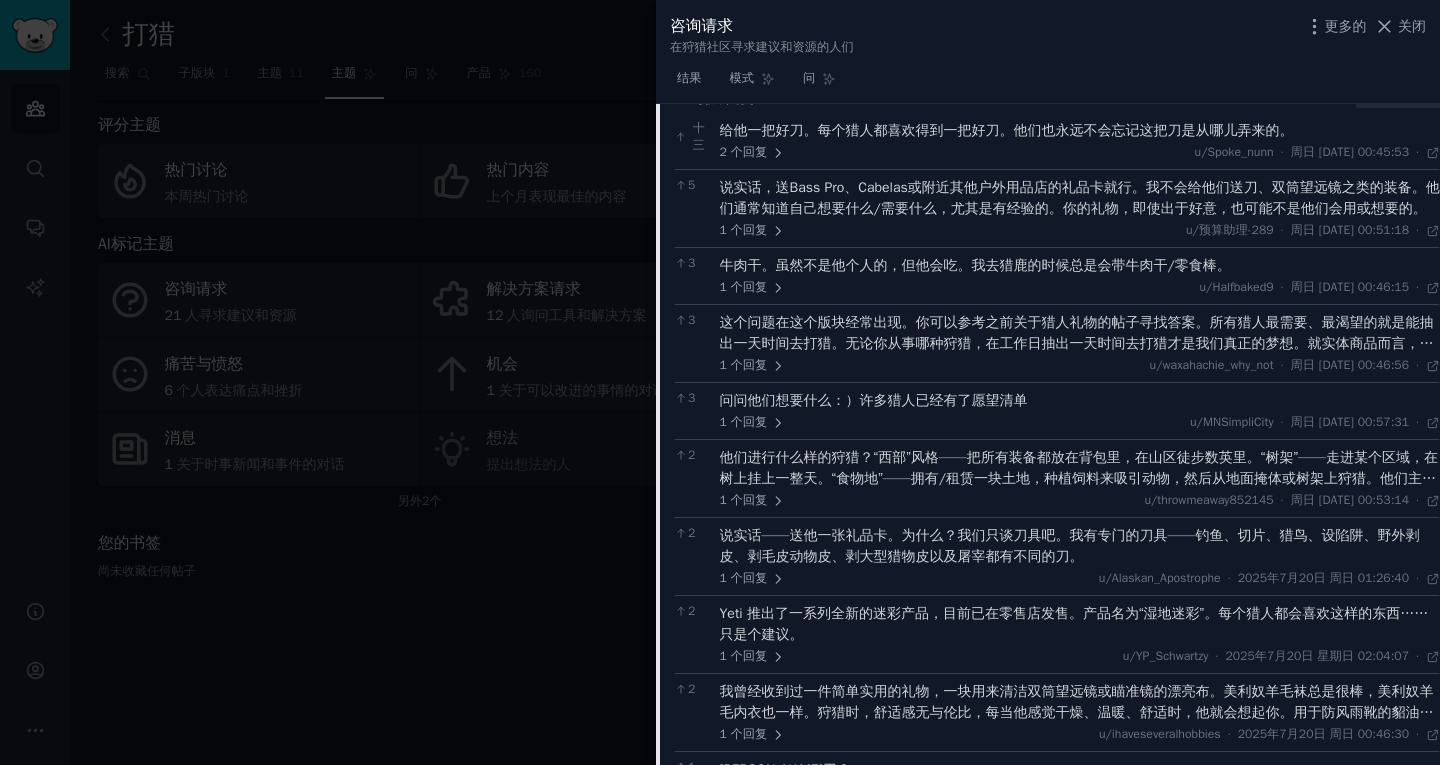 click on "这个问题在这个版块经常出现。你可以参考之前关于猎人礼物的帖子寻找答案。所有猎人最需要、最渴望的就是能抽出一天时间去打猎。无论你从事哪种狩猎，在工作日抽出一天时间去打猎才是我们真正的梦想。就实体商品而言，如果你对狩猎运动、装备偏好等了解不多，很难买到符合个人爱好的物品。而且狩猎运动的礼物往往缺乏可爱的元素。一把高品质的刀具永远是一份很棒的礼物。我收到过一把[PERSON_NAME] Outdoorsman作为礼物，我几乎在整个狩猎生涯中都珍藏着它。我认识的猎人都不需要刀具。如果你不从事狩猎运动，想找到既符合你的预算又符合他的需求的刀具可能很难。" at bounding box center [1077, 375] 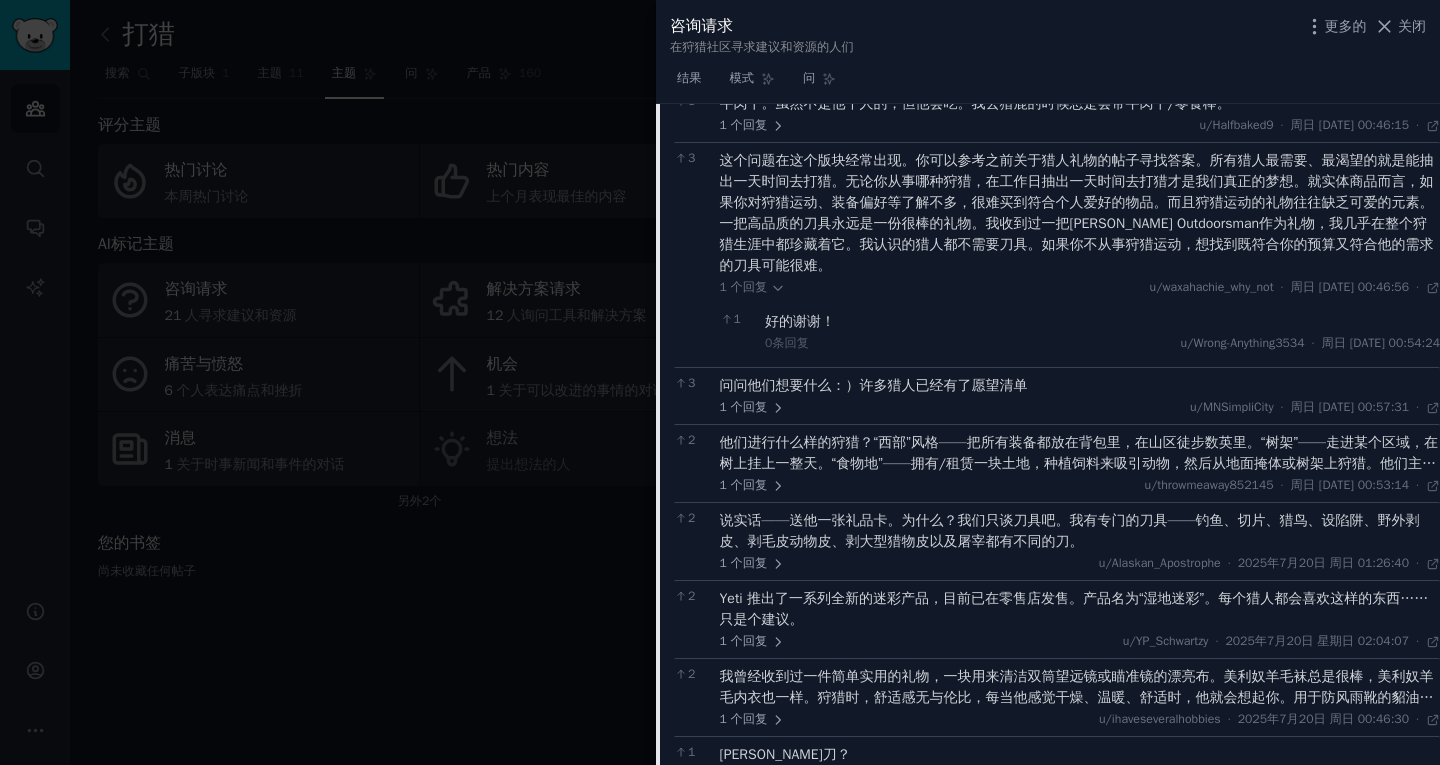 scroll, scrollTop: 989, scrollLeft: 0, axis: vertical 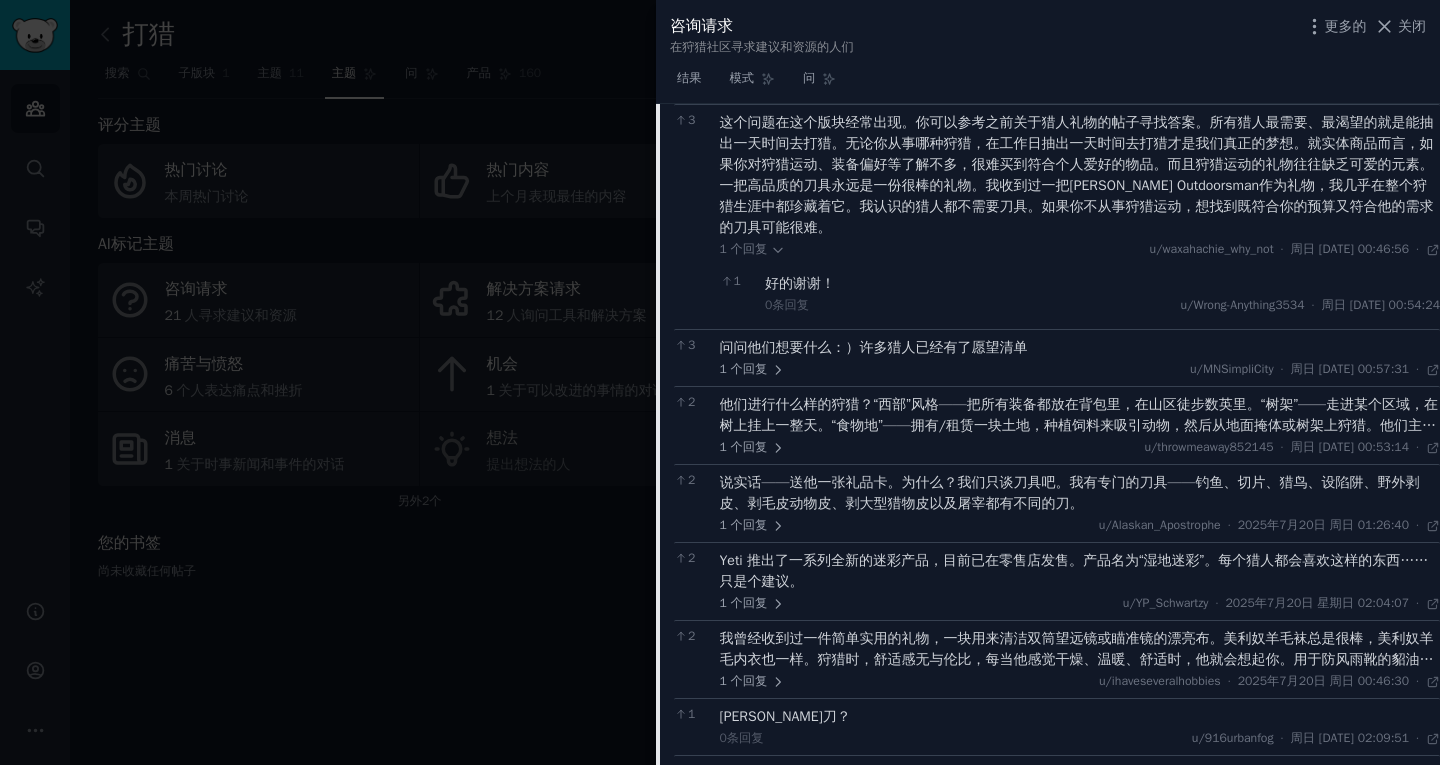 click on "问问他们想要什么：）许多猎人已经有了愿望清单" at bounding box center (874, 347) 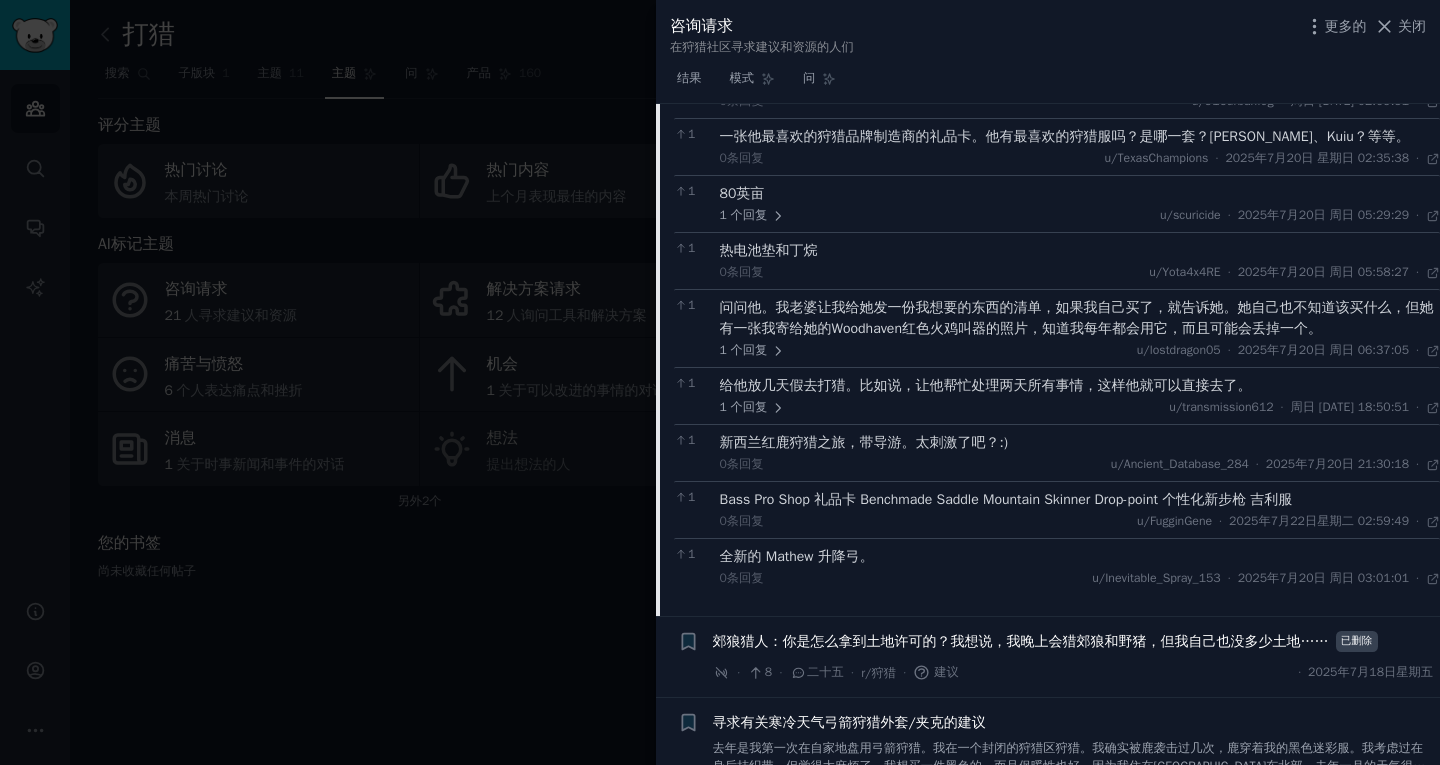 scroll, scrollTop: 1589, scrollLeft: 0, axis: vertical 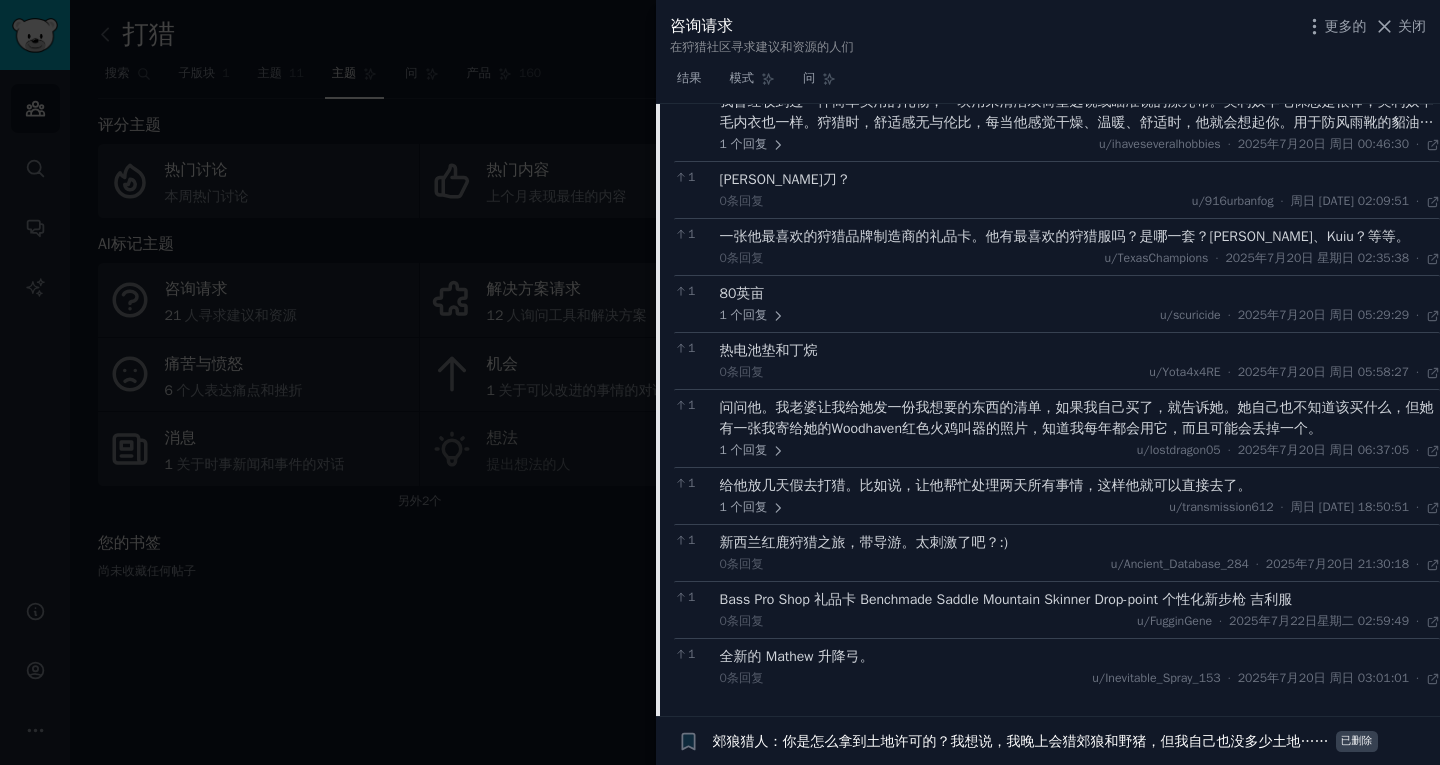 click on "80英亩" at bounding box center (1080, 293) 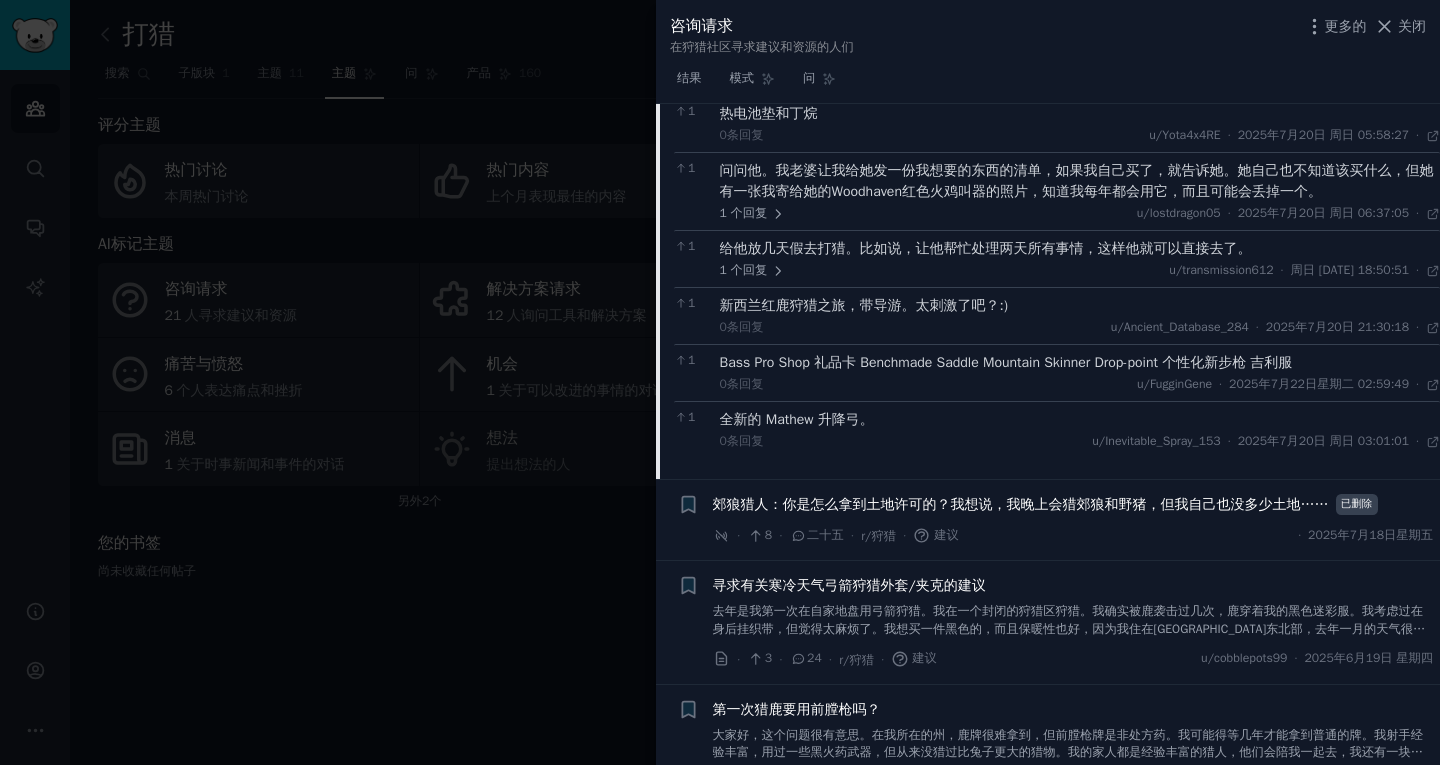 scroll, scrollTop: 1989, scrollLeft: 0, axis: vertical 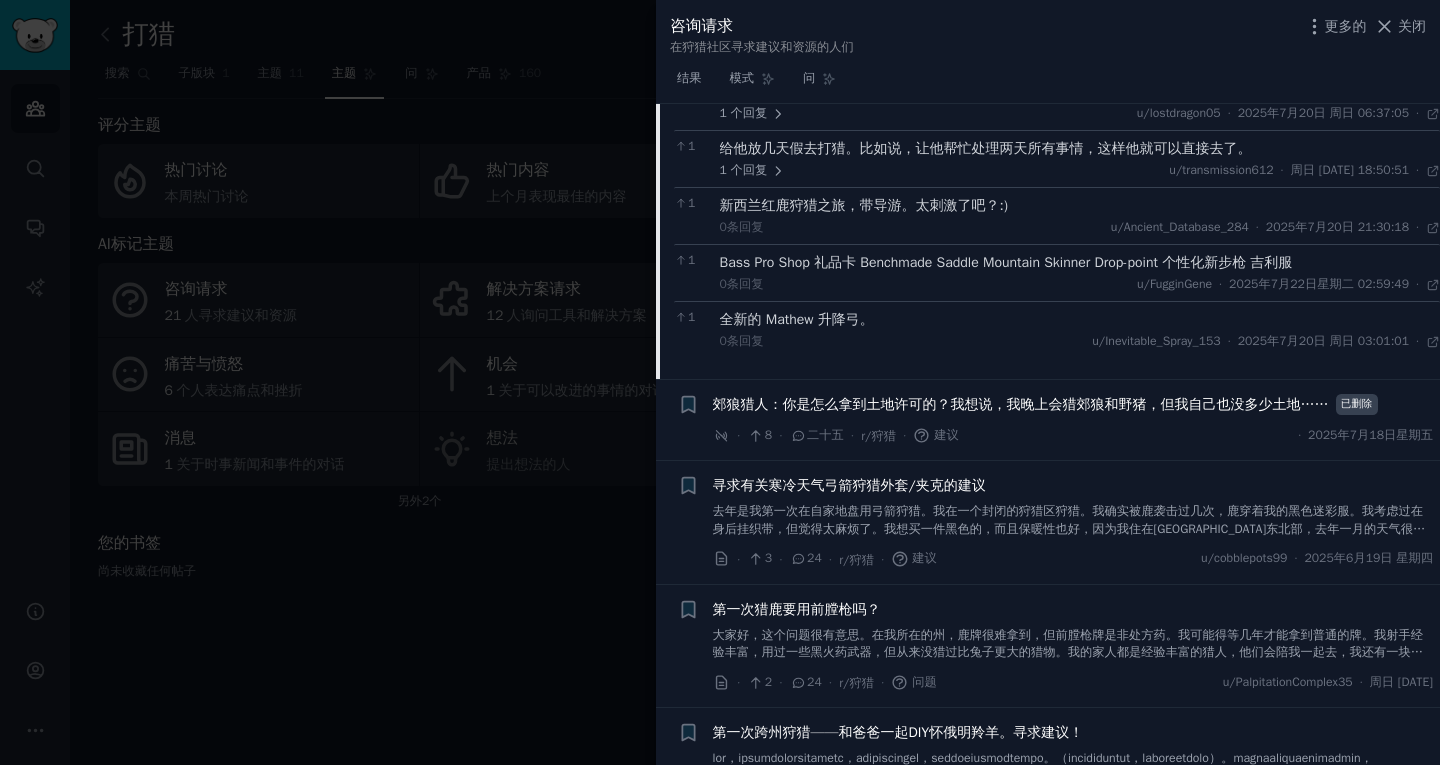 click on "寻求有关寒冷天气弓箭狩猎外套/夹克的建议 去年是我第一次在自家地盘用弓箭狩猎。我在一个封闭的狩猎区狩猎。我确实被鹿袭击过几次，鹿穿着我的黑色迷彩服。我考虑过在身后挂织带，但觉得太麻烦了。我想买一件黑色的，而且保暖性也好，因为我住在[GEOGRAPHIC_DATA]东北部，去年一月的天气很不好。价格不是问题。" at bounding box center [1073, 506] 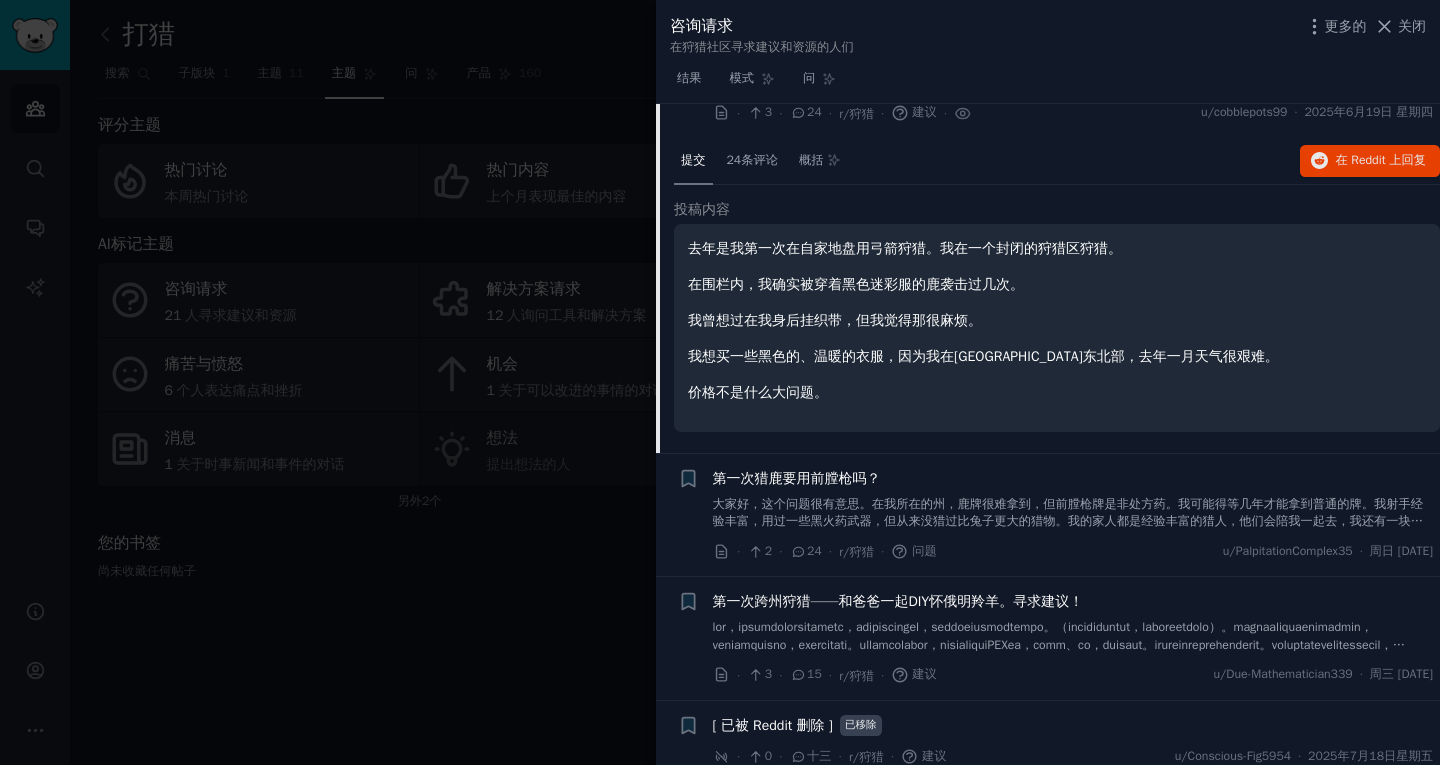 scroll, scrollTop: 794, scrollLeft: 0, axis: vertical 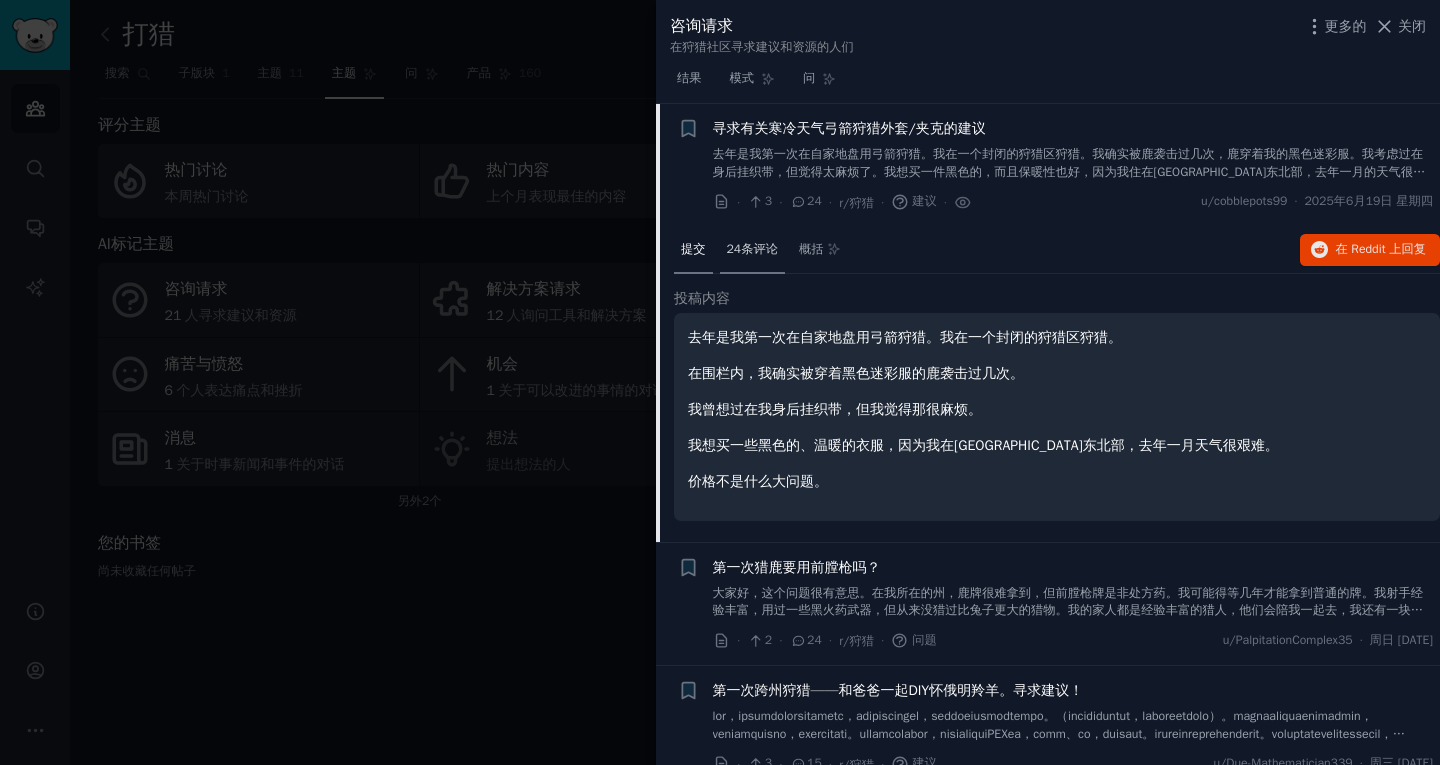 click on "24条评论" at bounding box center (752, 251) 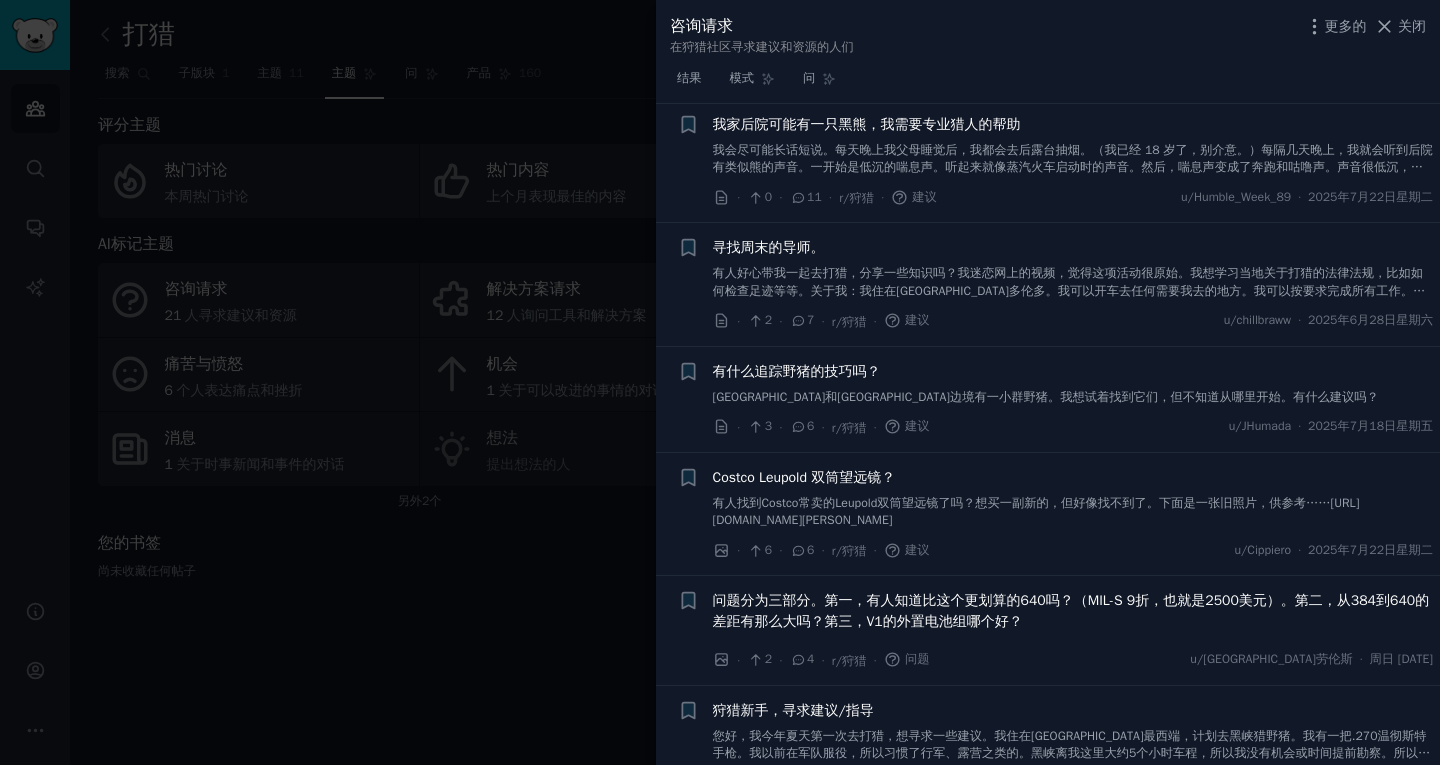 scroll, scrollTop: 1994, scrollLeft: 0, axis: vertical 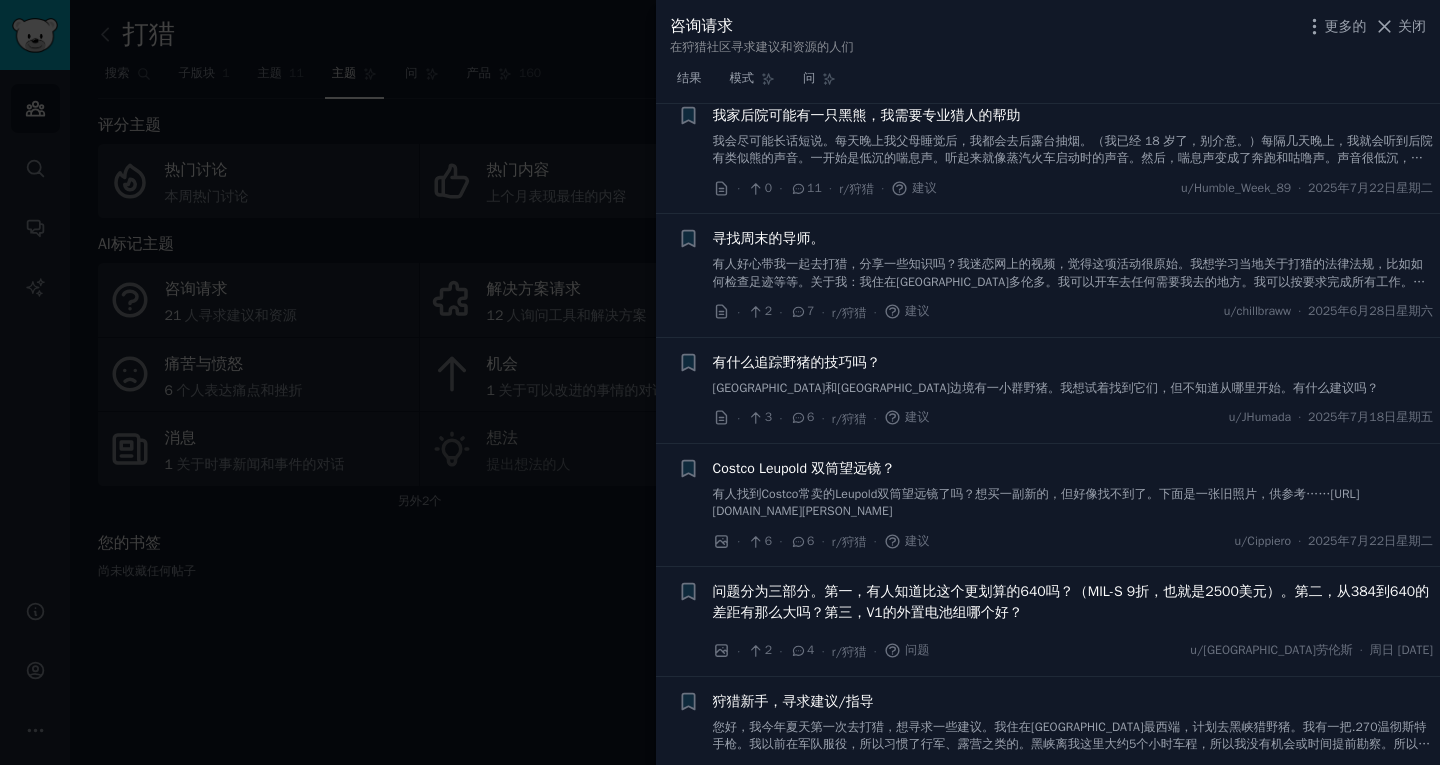 click on "问题分为三部分。第一，有人知道比这个更划算的640吗？（MIL-S 9折，也就是2500美元）。第二，从384到640的差距有那么大吗？第三，V1的外置电池组哪个好？" at bounding box center [1071, 602] 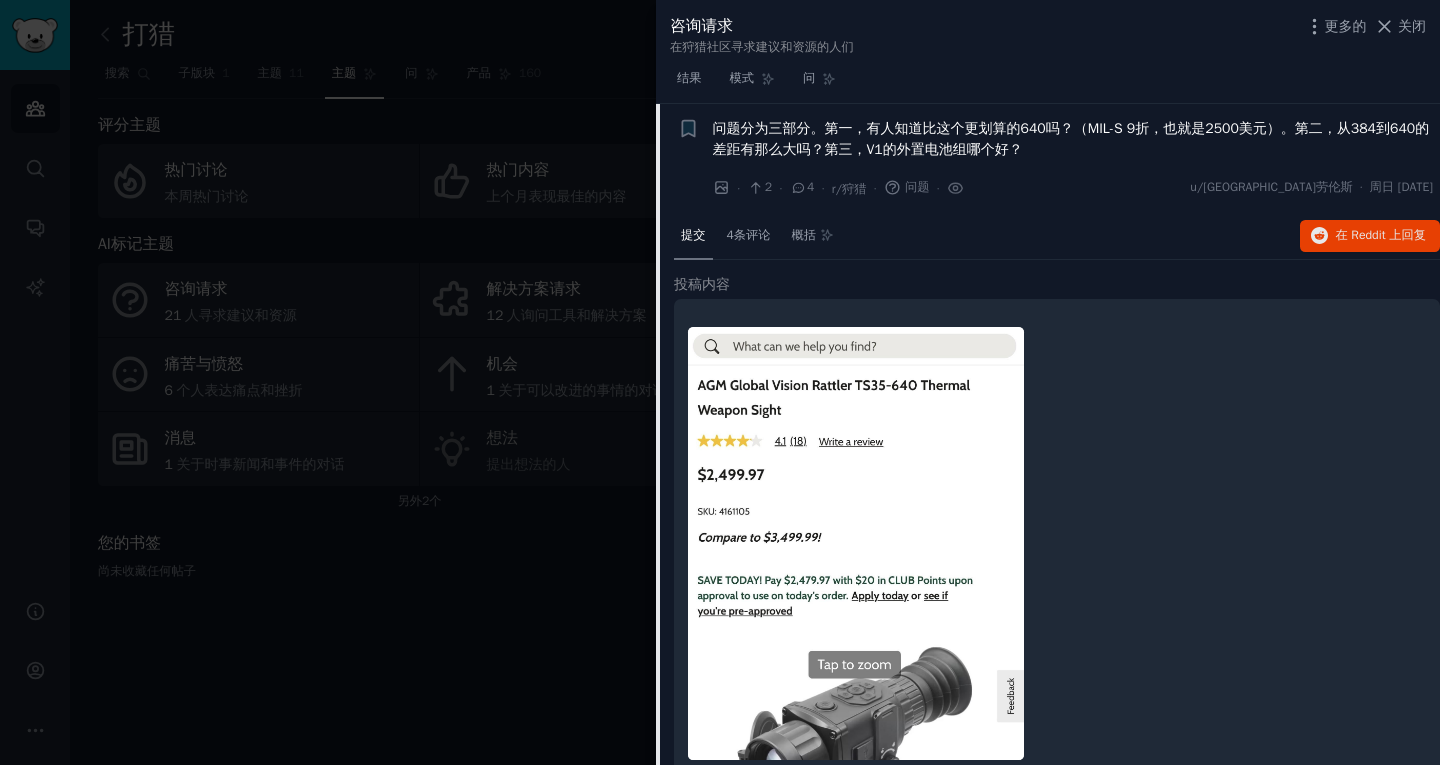 scroll, scrollTop: 1711, scrollLeft: 0, axis: vertical 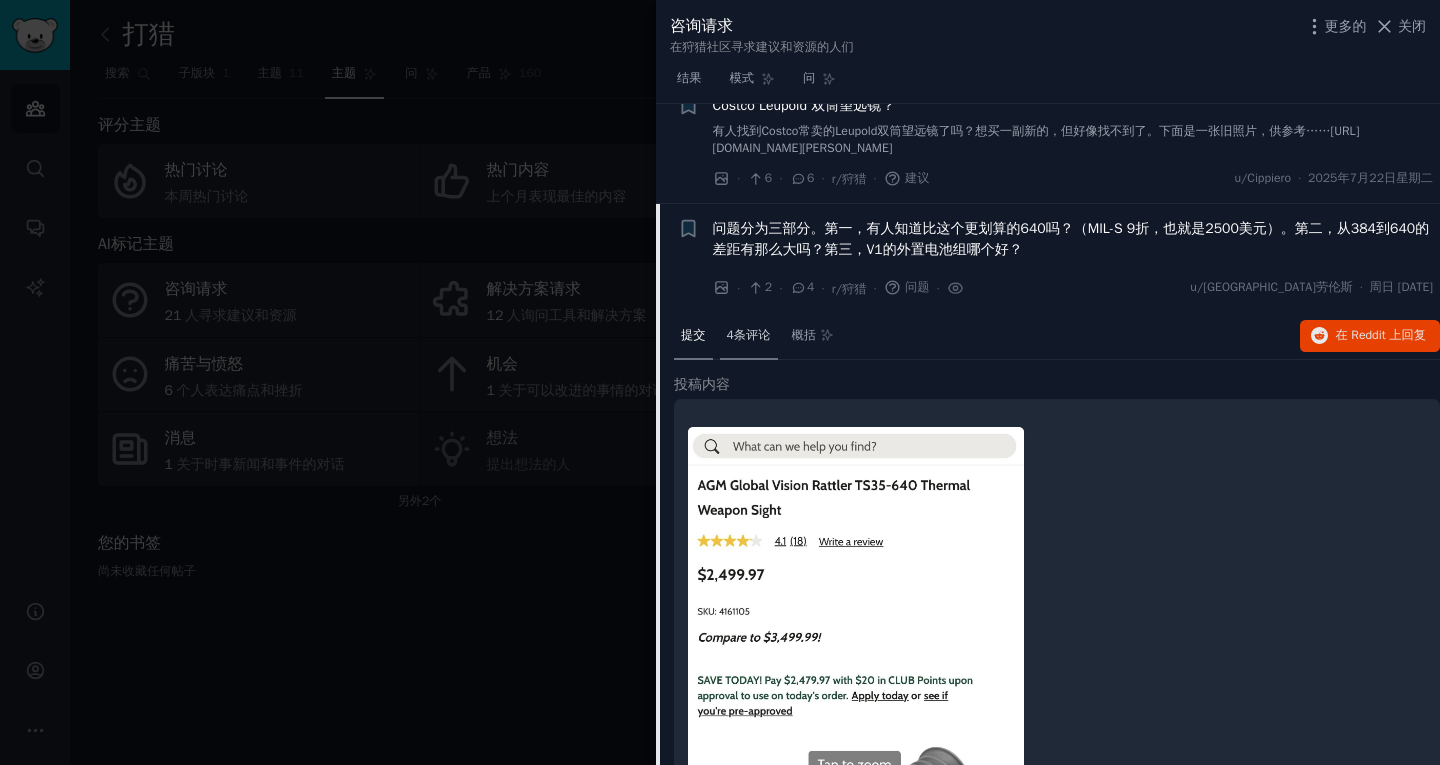 click on "4条评论" at bounding box center [749, 335] 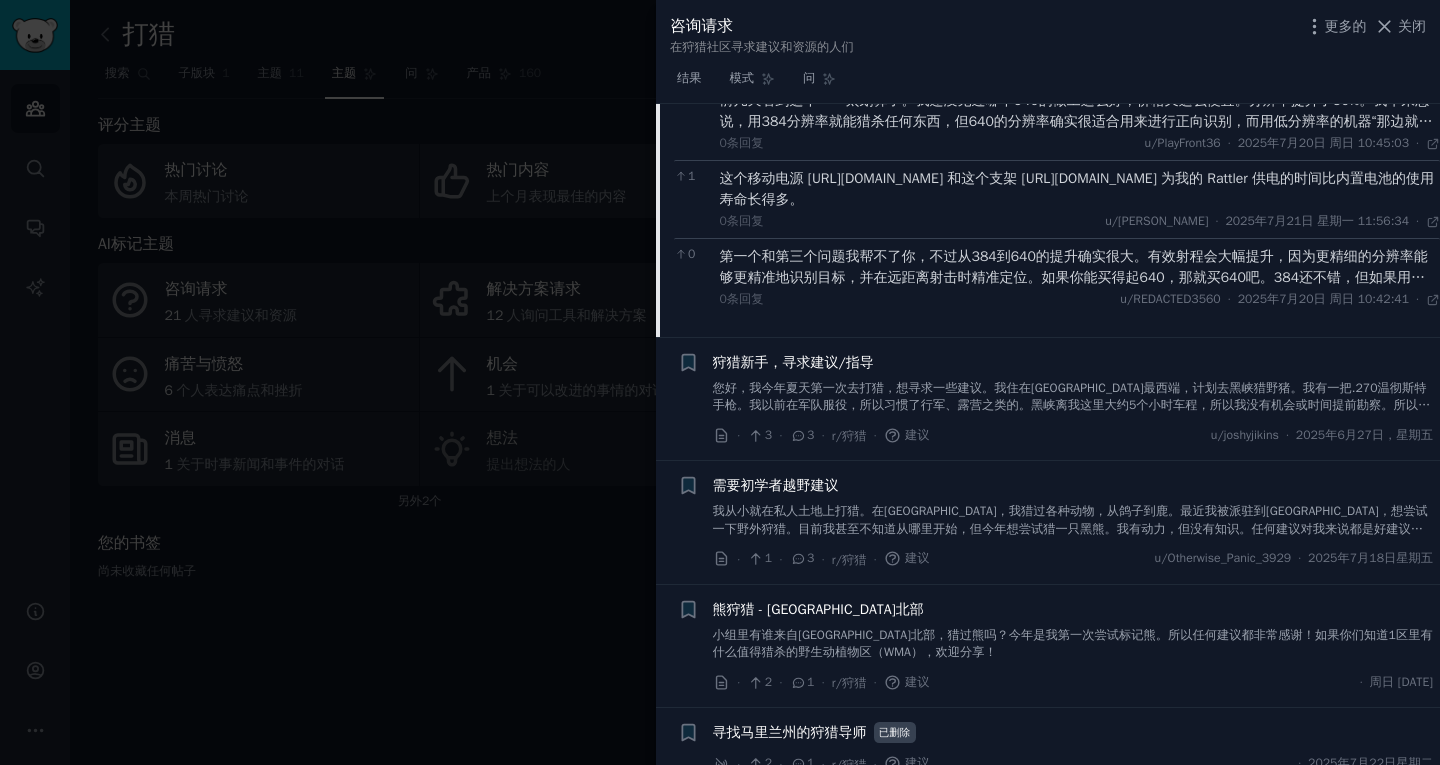 scroll, scrollTop: 2108, scrollLeft: 0, axis: vertical 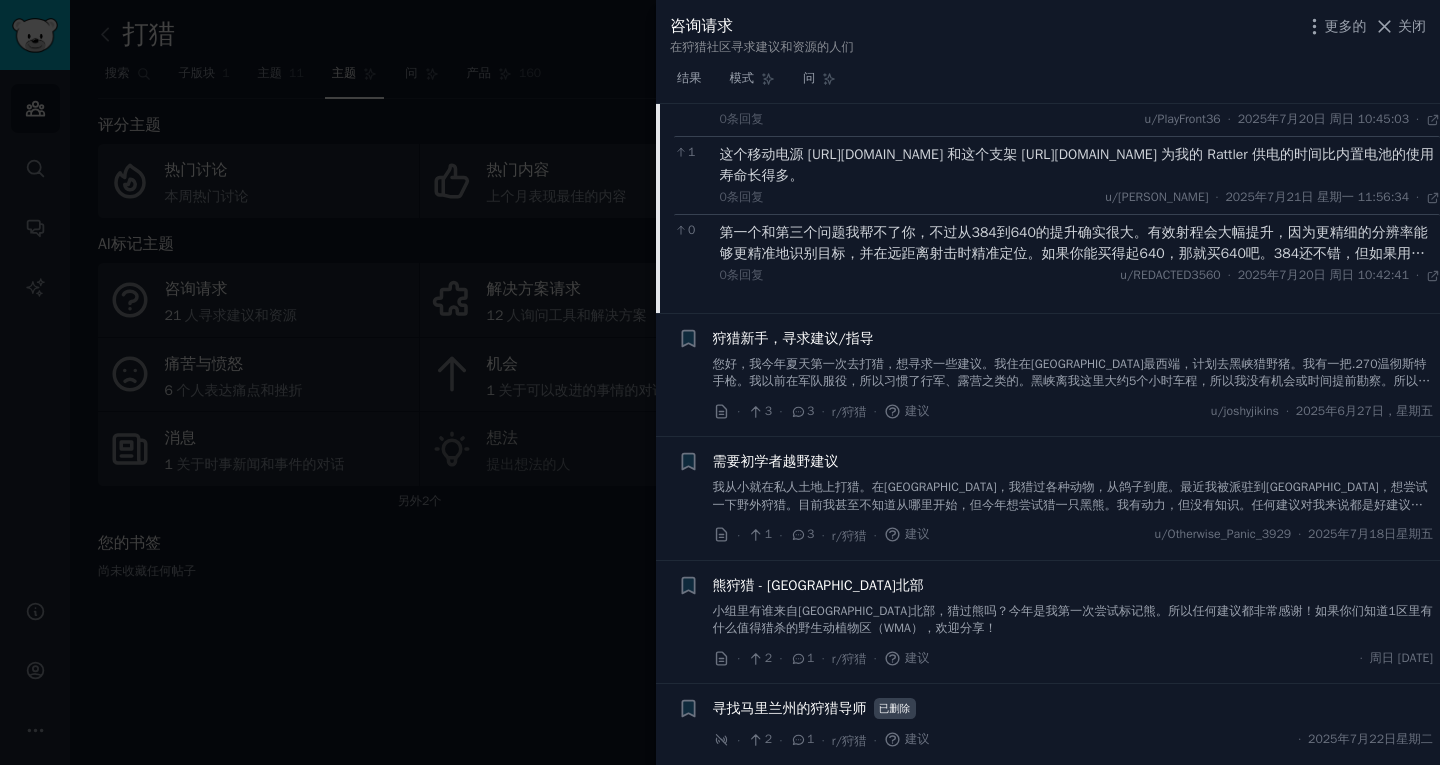click on "我从小就在私人土地上打猎。在[GEOGRAPHIC_DATA]，我猎过各种动物，从鸽子到鹿。最近我被派驻到[GEOGRAPHIC_DATA]，想尝试一下野外狩猎。目前我甚至不知道从哪里开始，但今年想尝试猎一只黑熊。我有动力，但没有知识。任何建议对我来说都是好建议。谢谢。" at bounding box center [1070, 504] 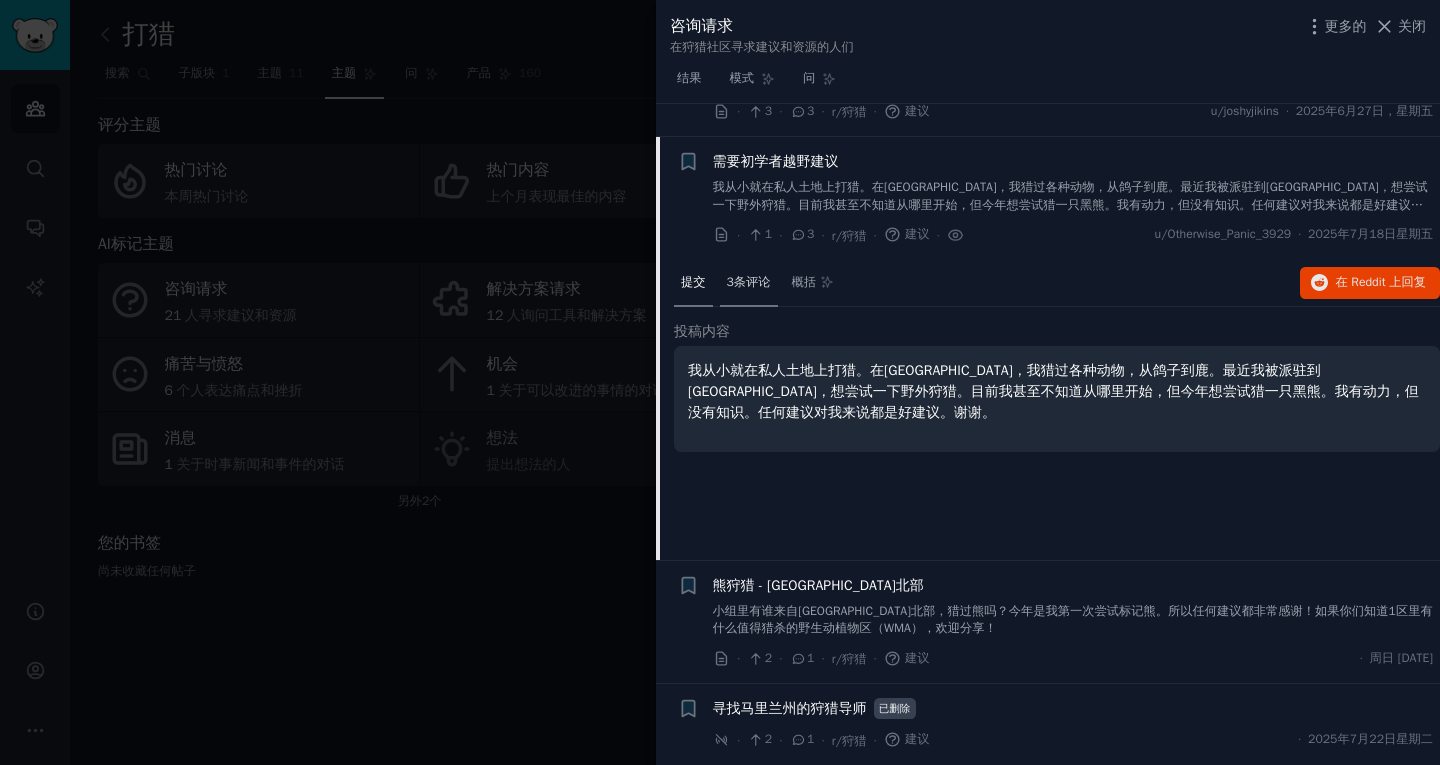 click on "3条评论" at bounding box center [749, 284] 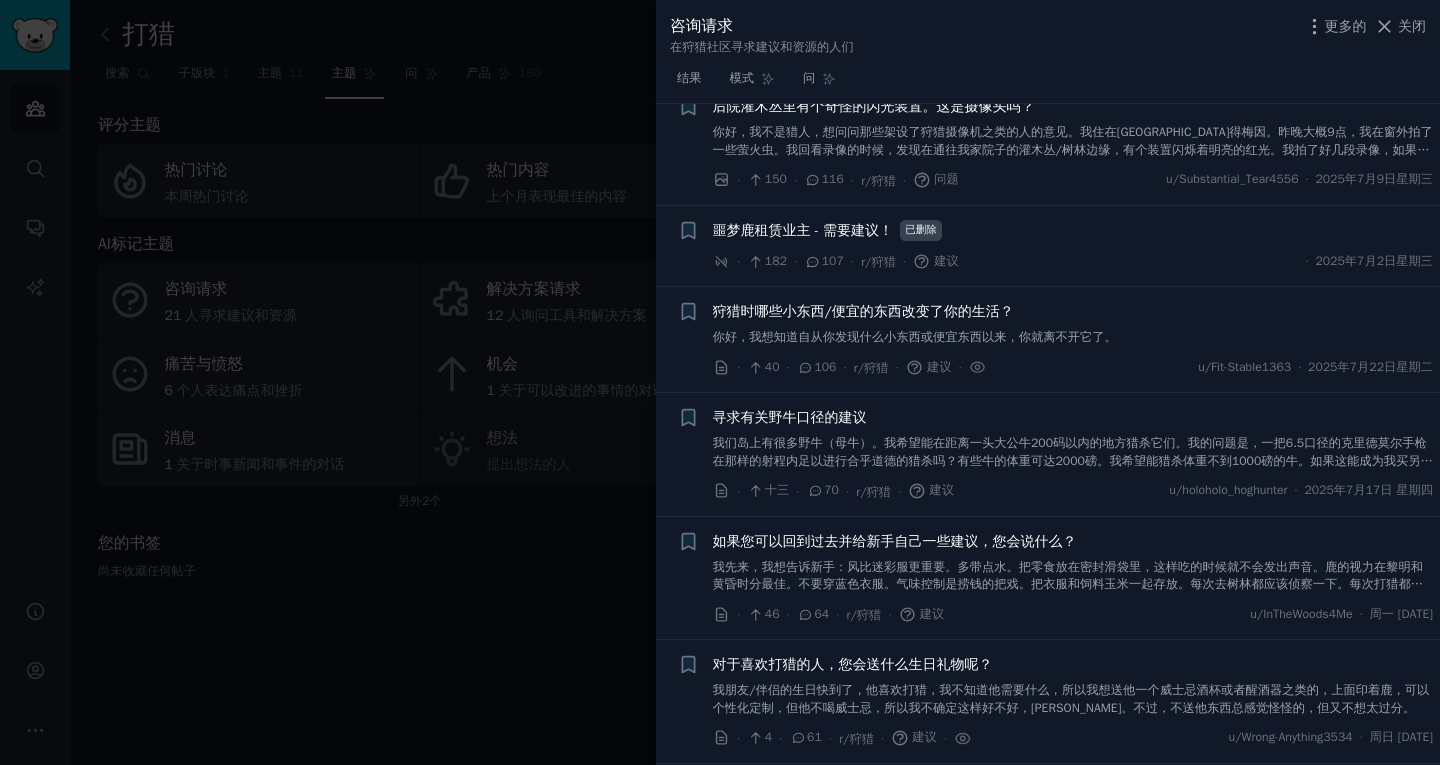 scroll, scrollTop: 0, scrollLeft: 0, axis: both 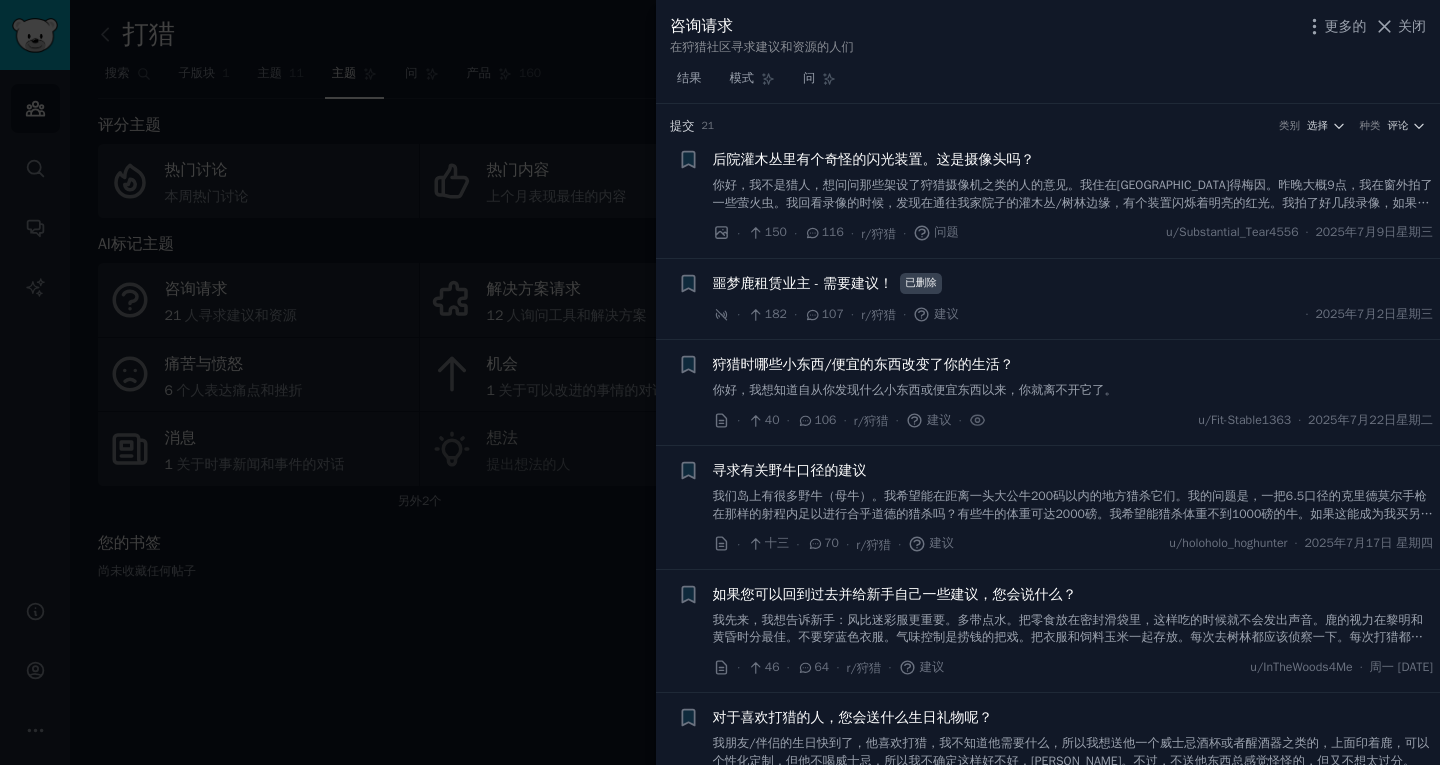 click on "你好，我想知道自从你发现什么小东西或便宜东西以来，你就离不开它了。" at bounding box center [915, 390] 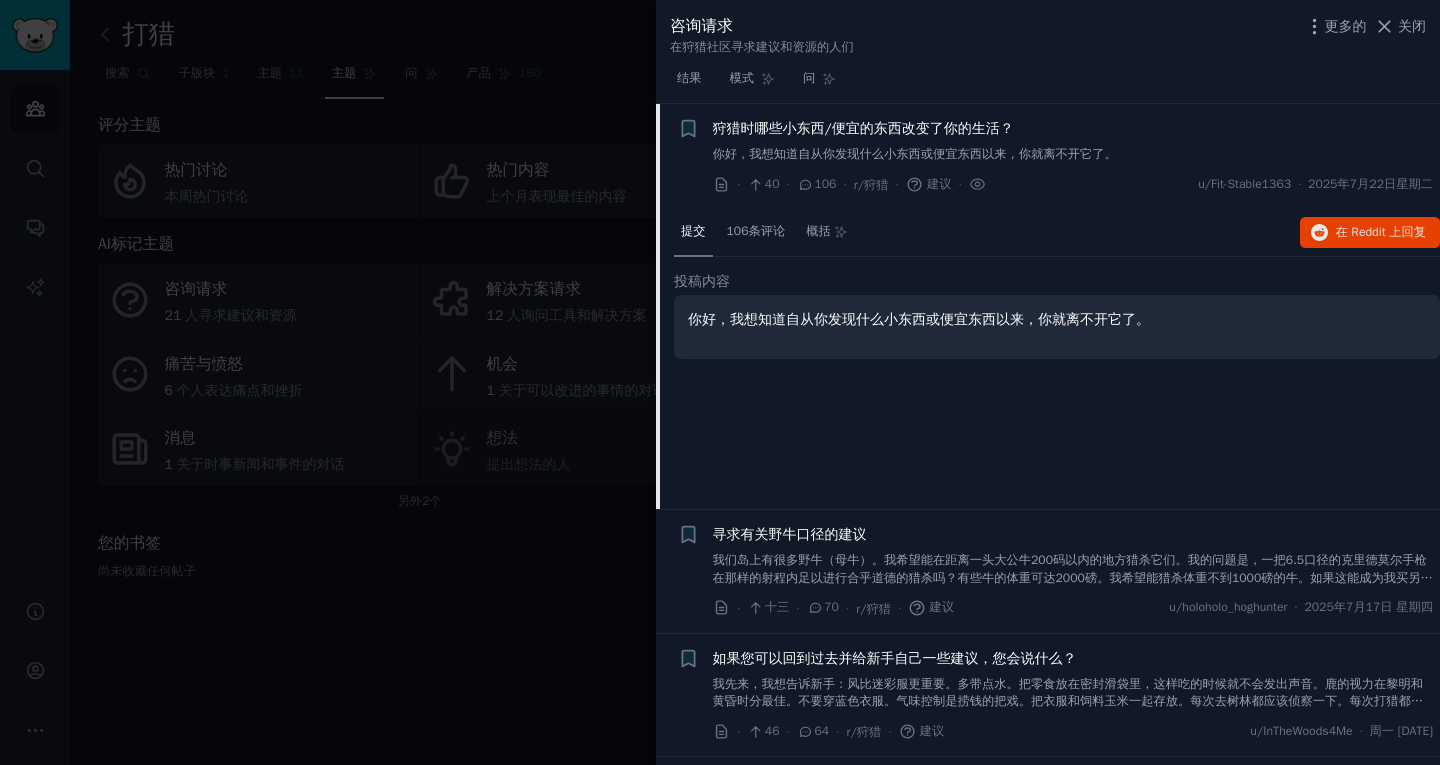 scroll, scrollTop: 236, scrollLeft: 0, axis: vertical 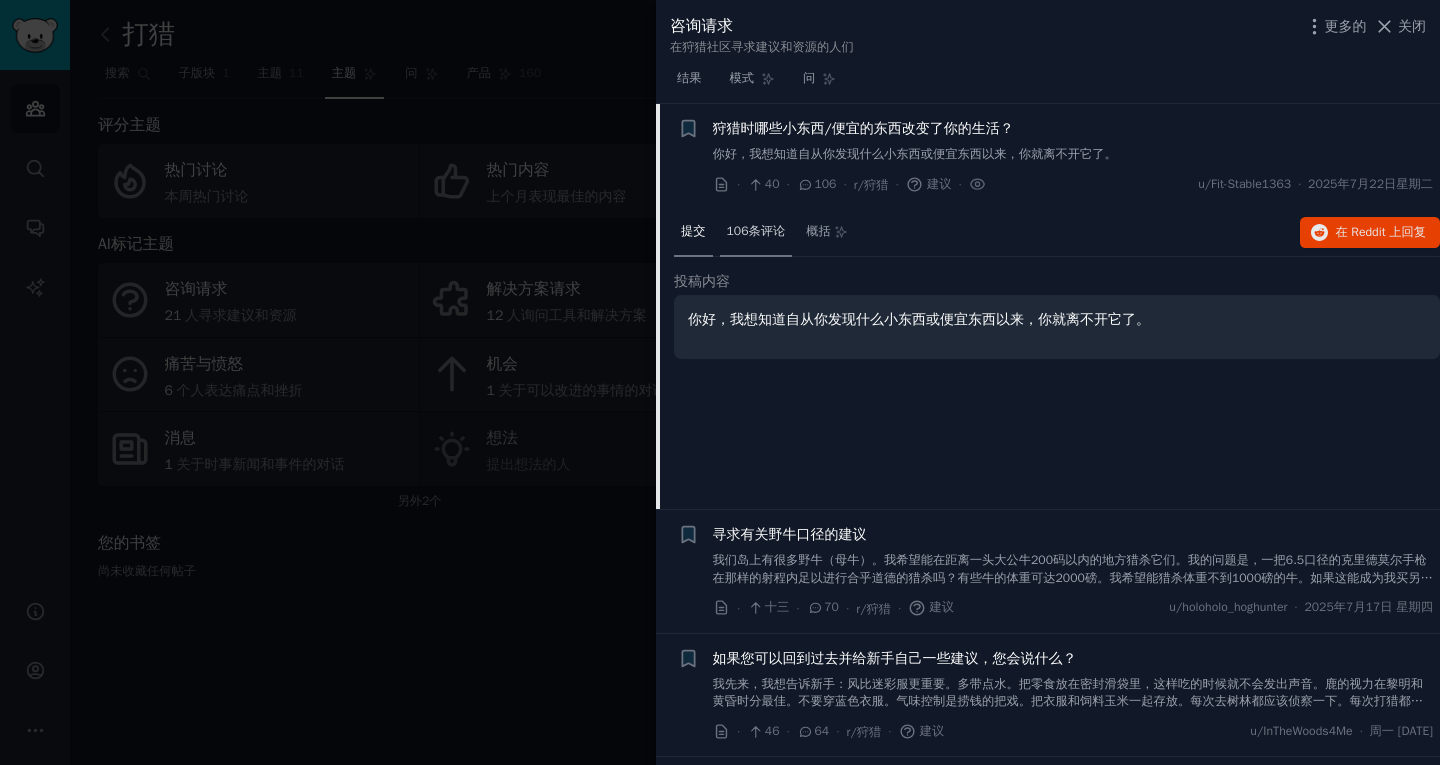 click on "106条评论" at bounding box center (756, 233) 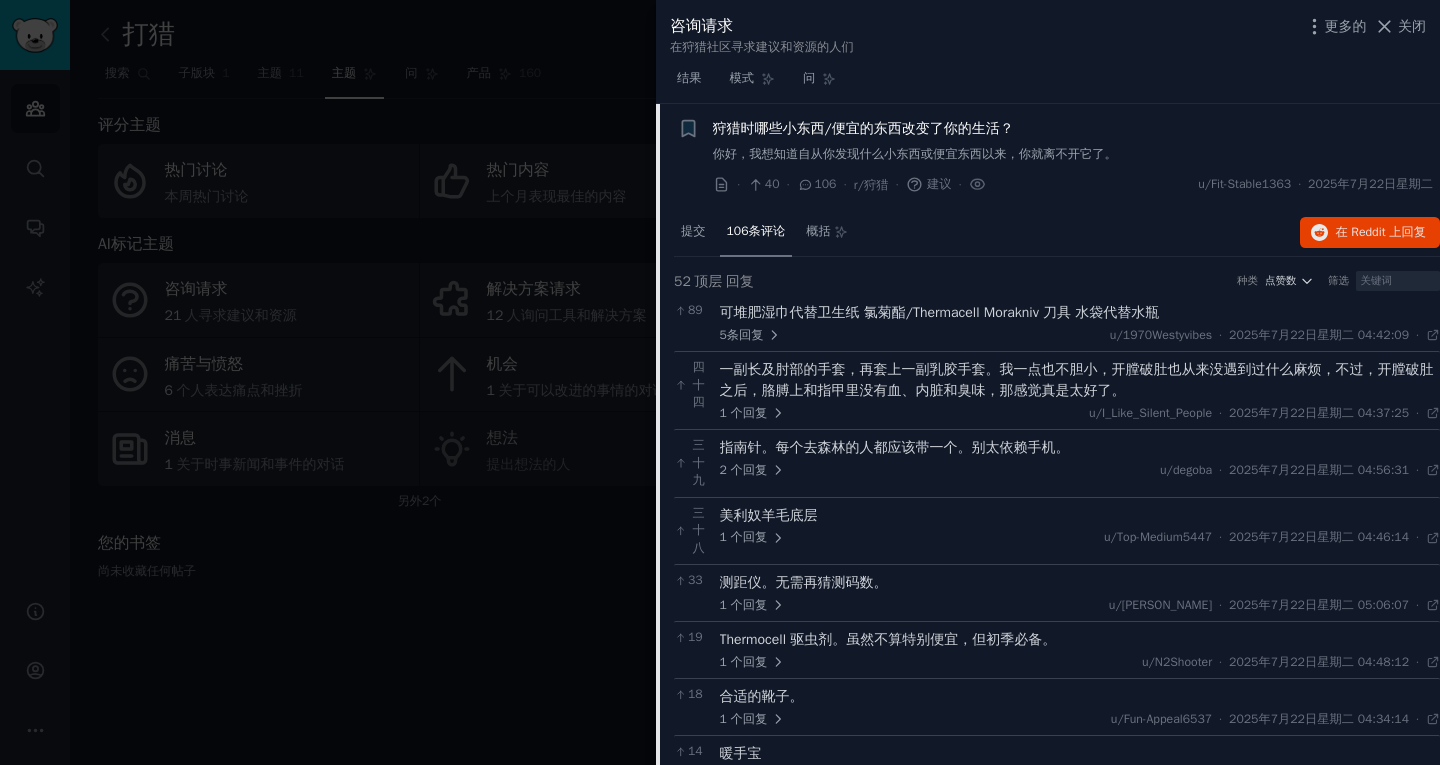 click on "可堆肥湿巾代替卫生纸 氯菊酯/Thermacell Morakniv 刀具 水袋代替水瓶" at bounding box center [1080, 312] 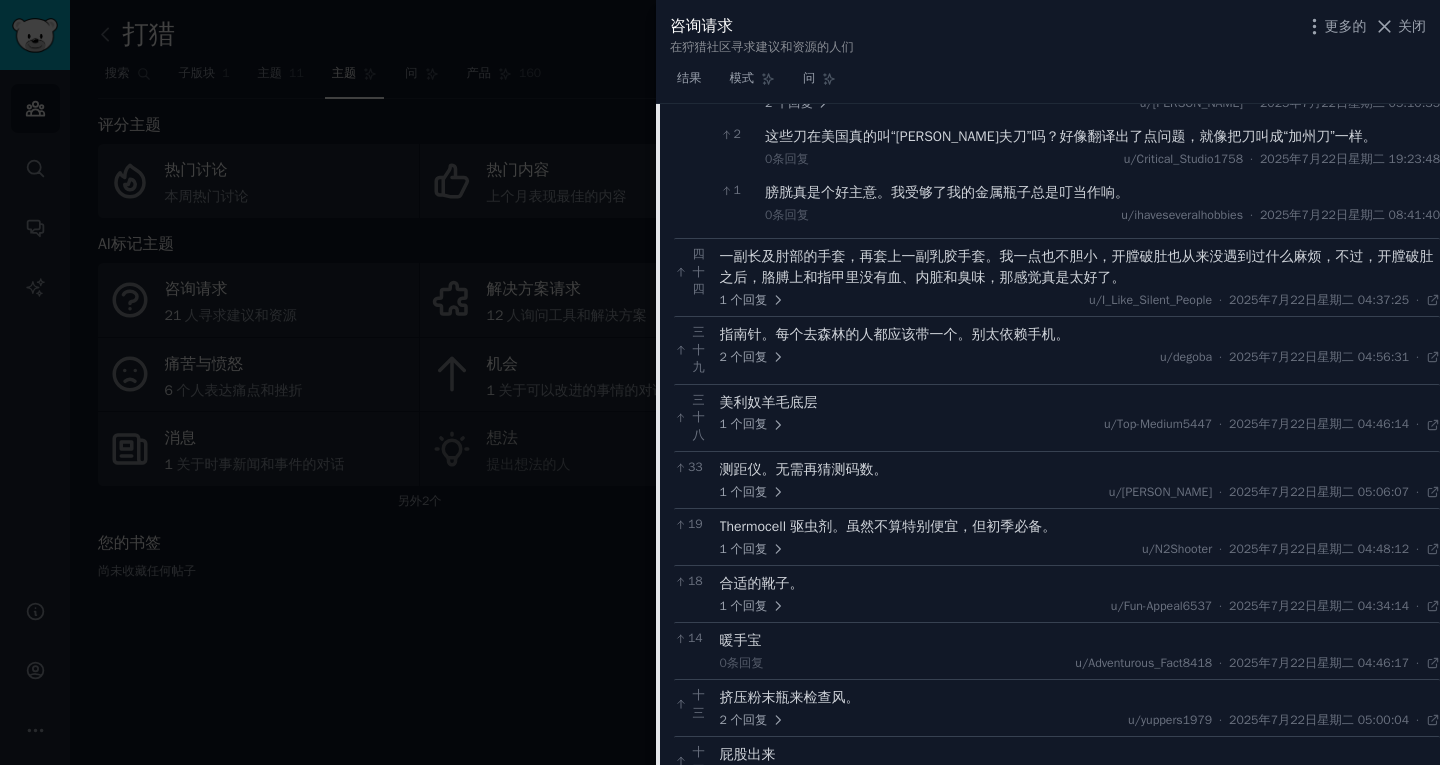 scroll, scrollTop: 736, scrollLeft: 0, axis: vertical 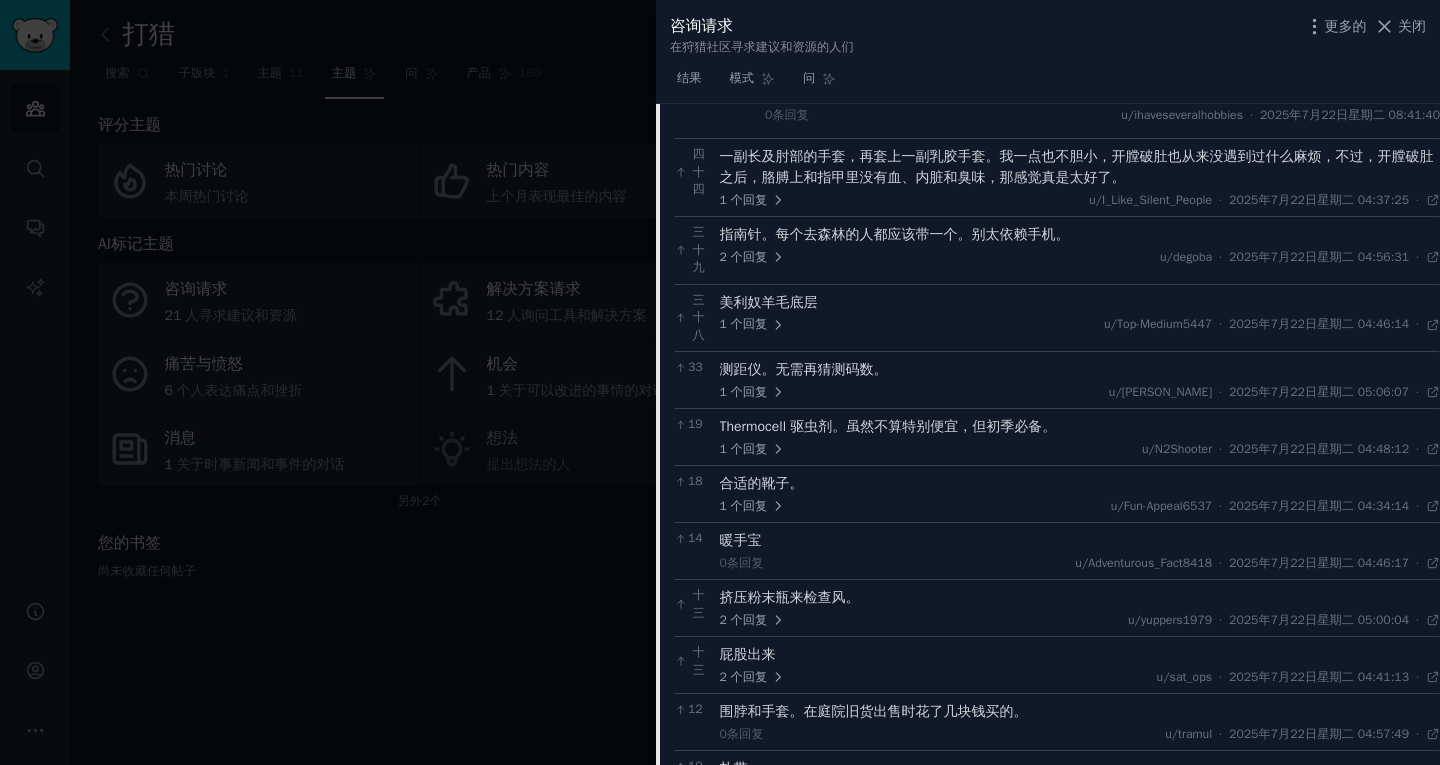 click on "Thermocell 驱虫剂。虽然不算特别便宜，但初季必备。" at bounding box center (888, 426) 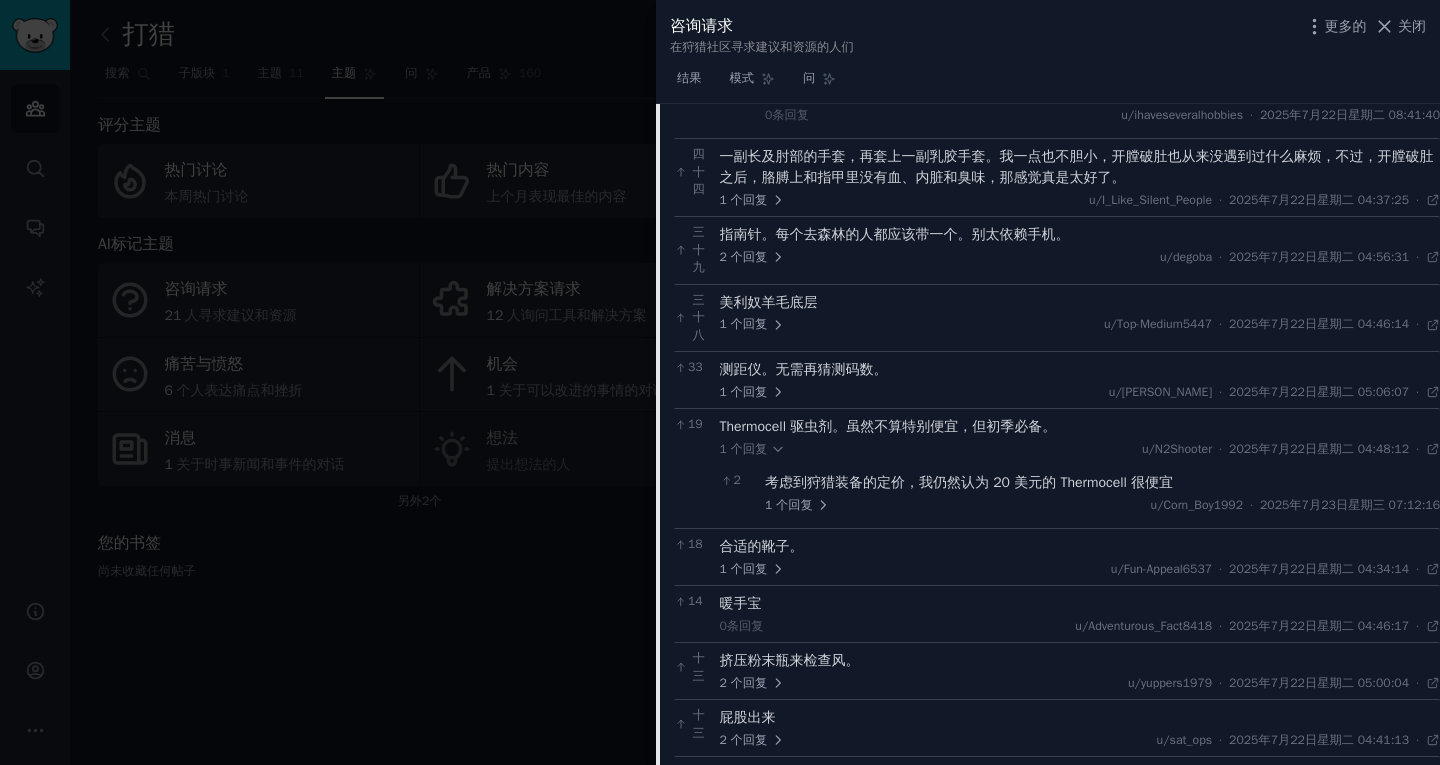 click on "合适的靴子。" at bounding box center (1080, 546) 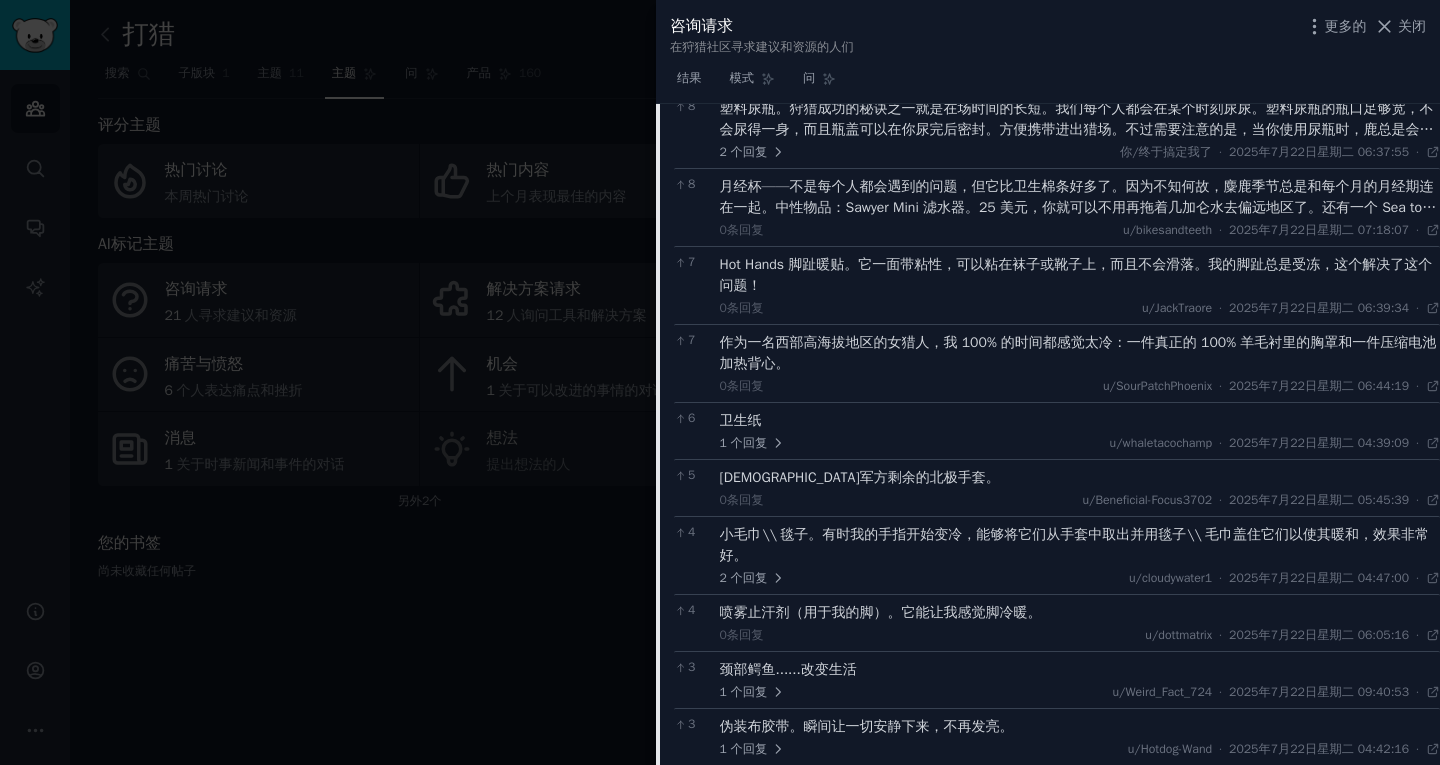 scroll, scrollTop: 1636, scrollLeft: 0, axis: vertical 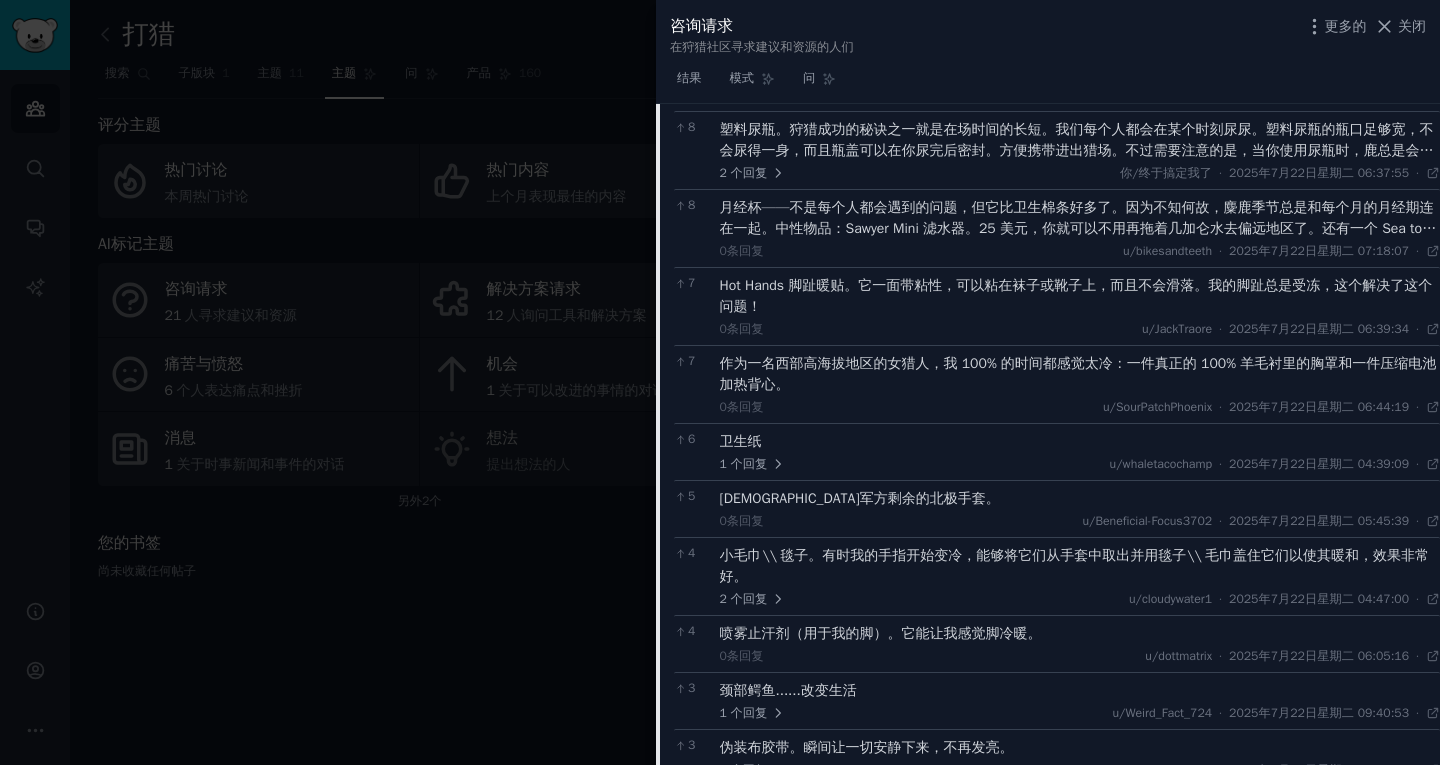 click on "卫生纸" at bounding box center [1080, 441] 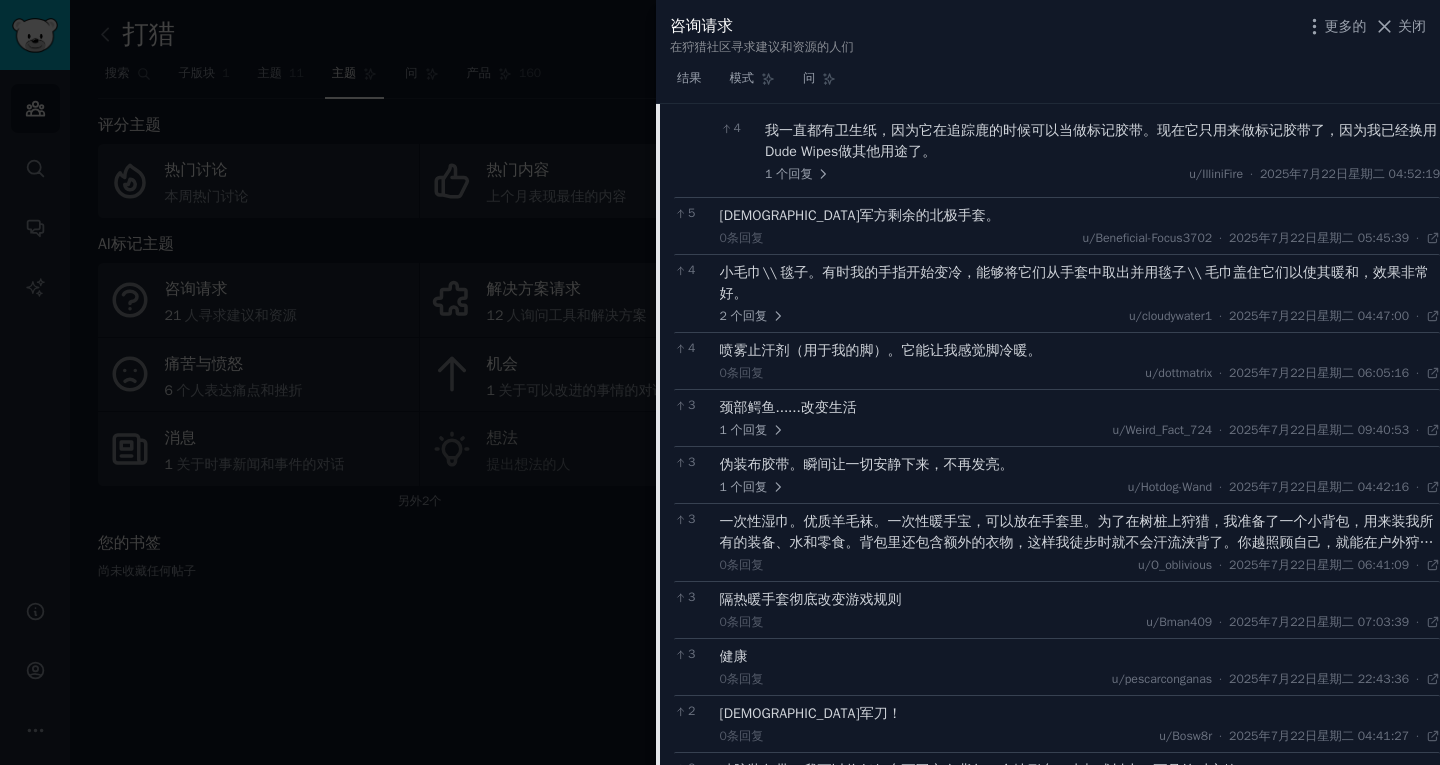 scroll, scrollTop: 2036, scrollLeft: 0, axis: vertical 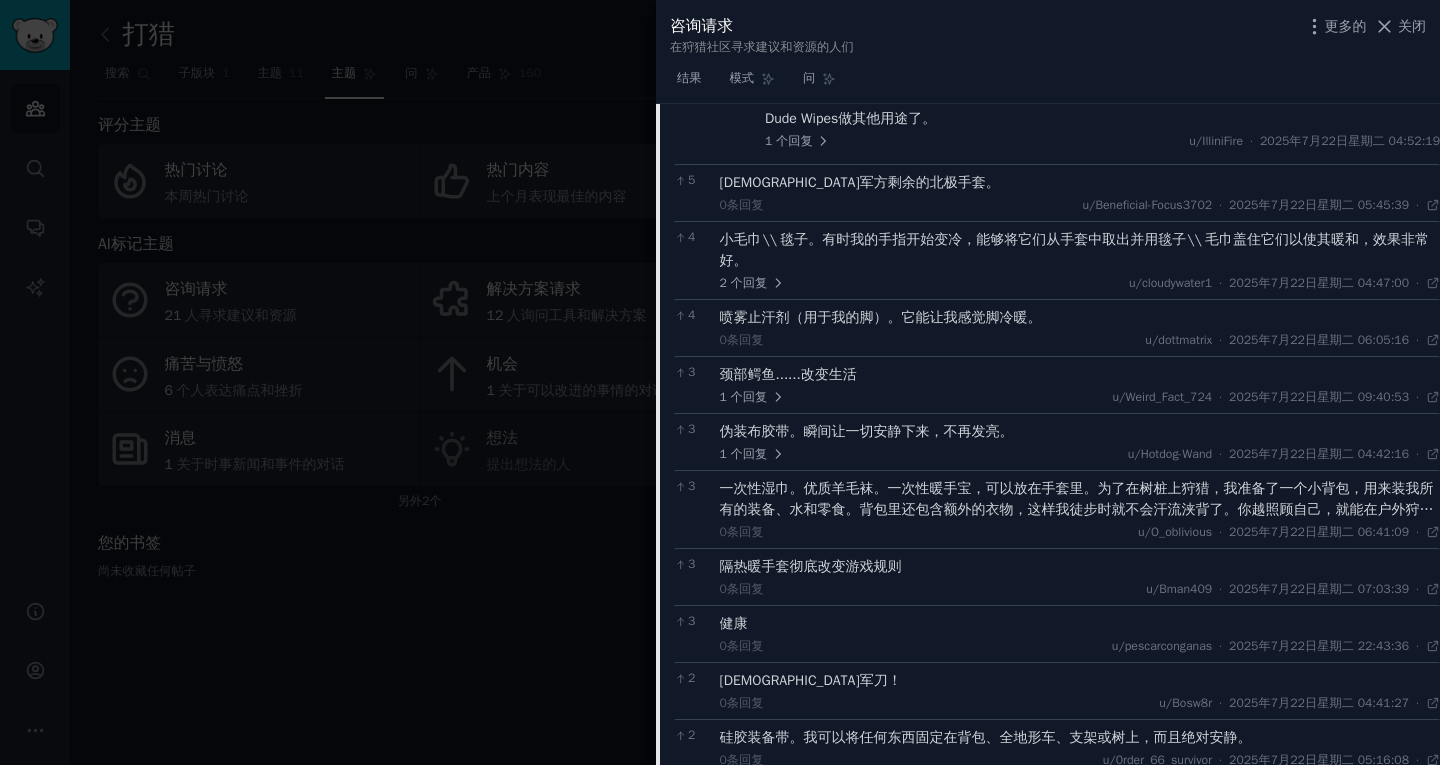 click on "1 个   回复 u/Weird_Fact_724 · 2025年7月22日星期二 09:40:53 2025年7月22日星期二 ·" at bounding box center (1080, 398) 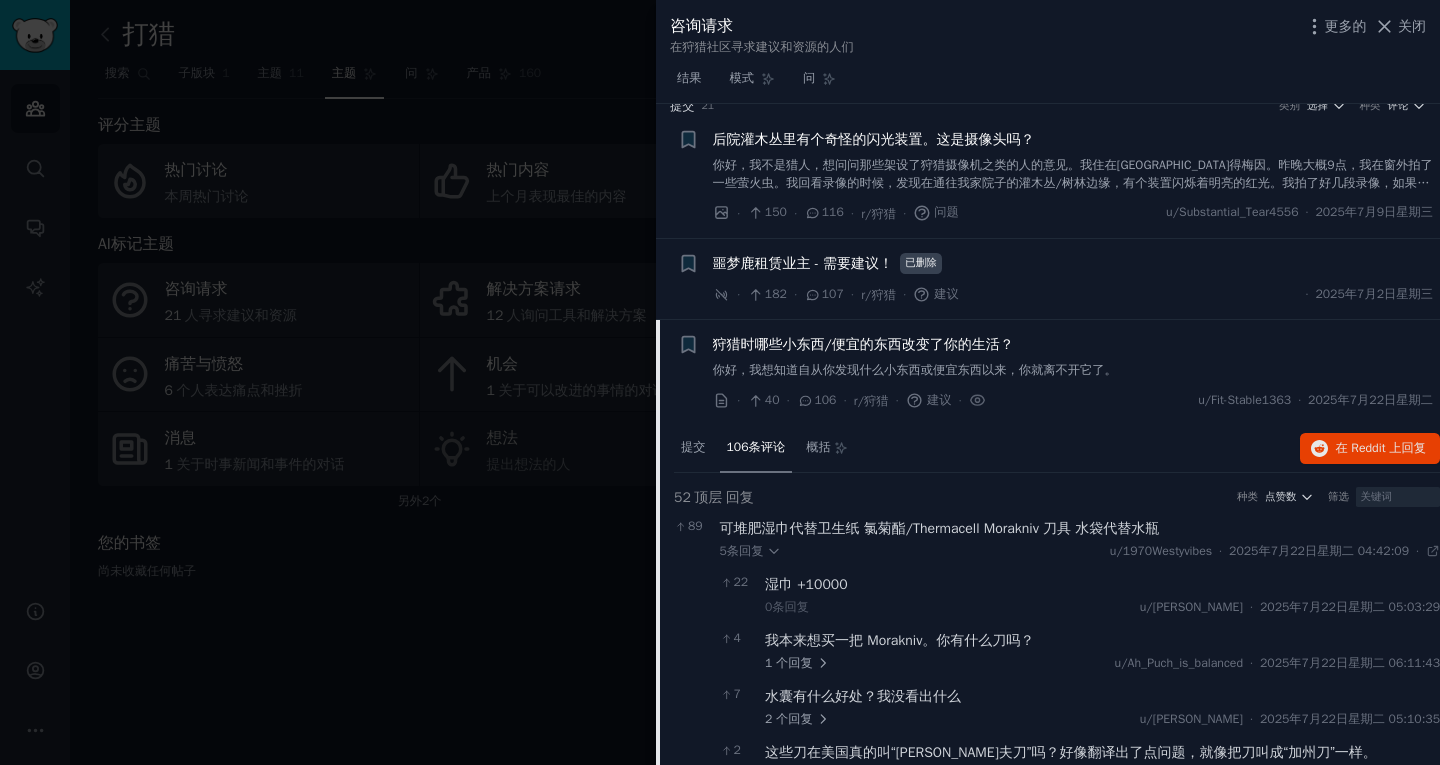 scroll, scrollTop: 0, scrollLeft: 0, axis: both 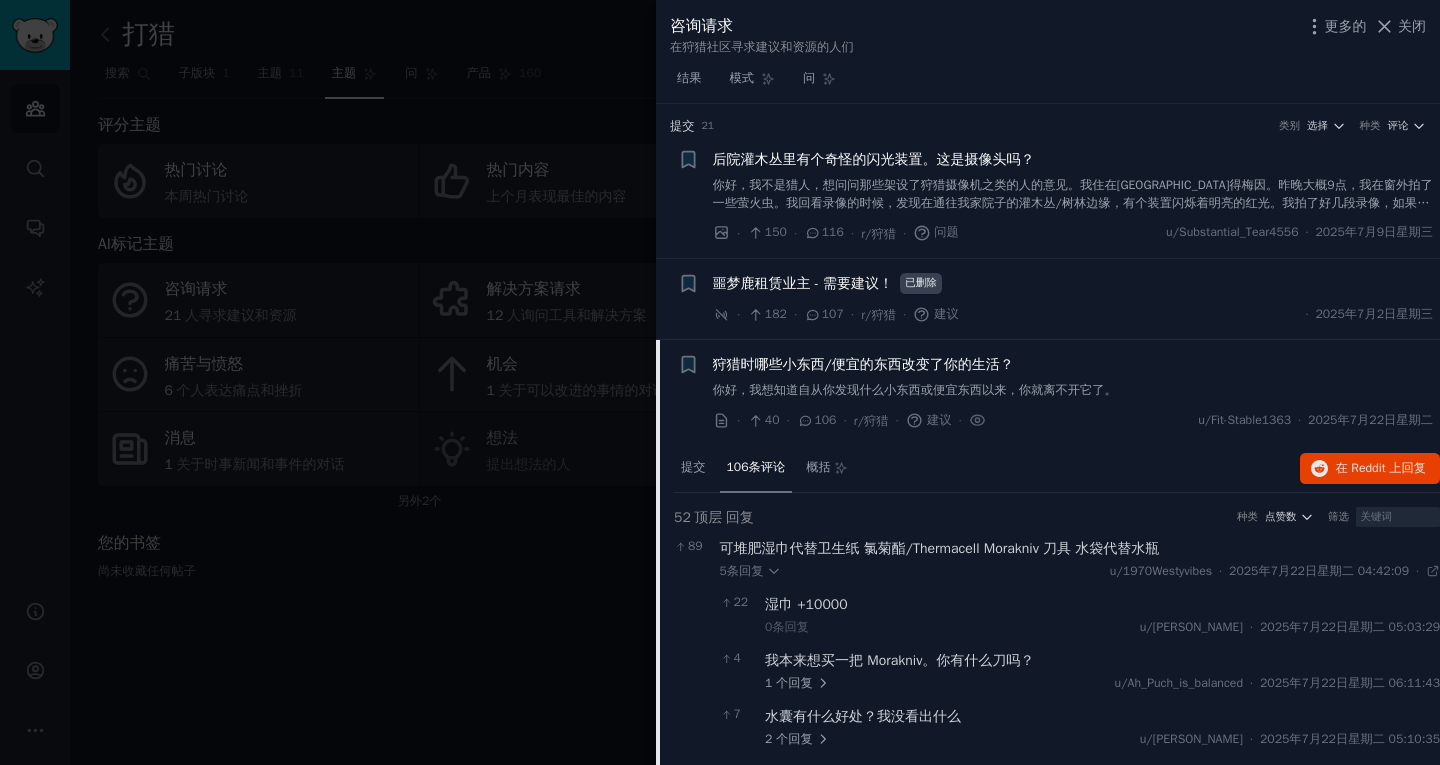 click on "狩猎时哪些小东西/便宜的东西改变了你的生活？" at bounding box center (863, 364) 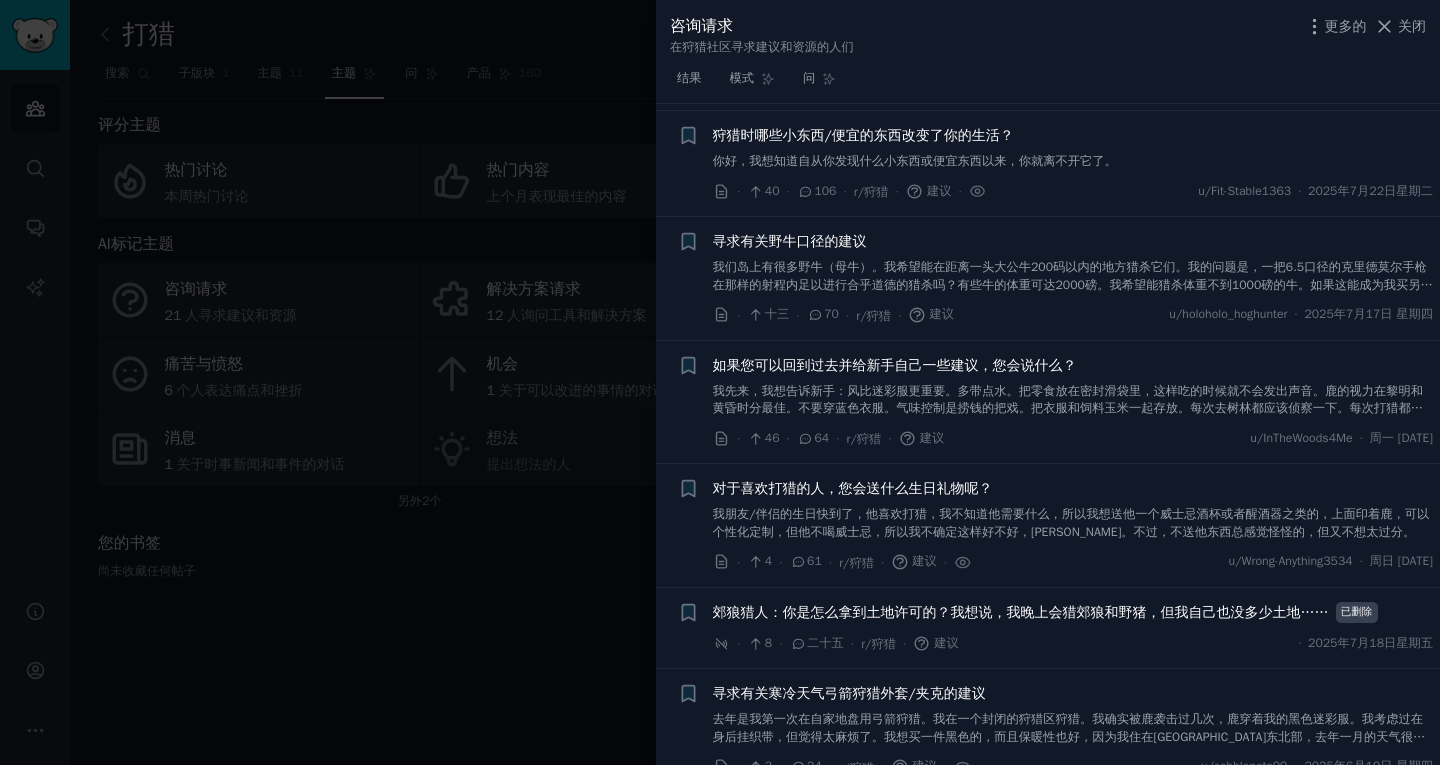 scroll, scrollTop: 236, scrollLeft: 0, axis: vertical 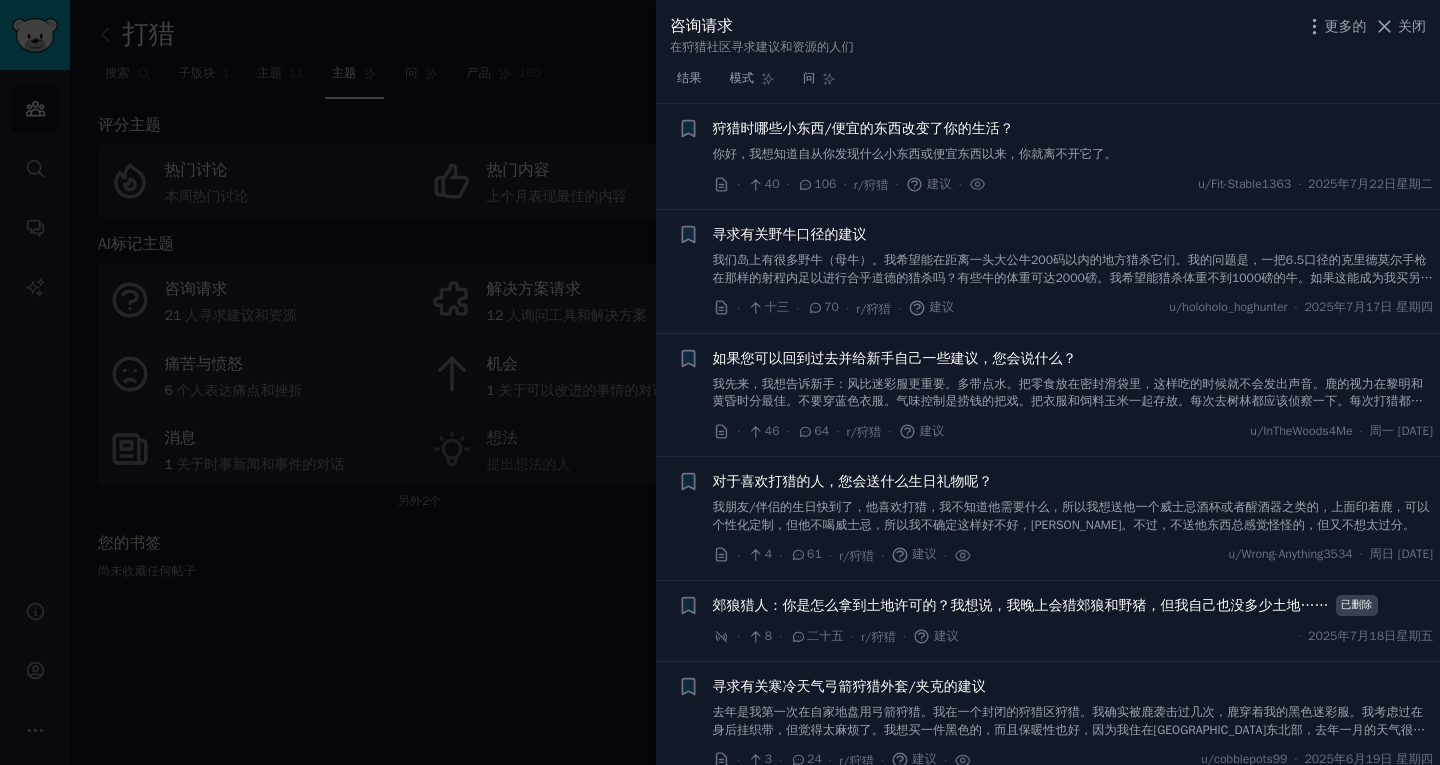 click on "我先来，我想告诉新手：风比迷彩服更重要。多带点水。把零食放在密封滑袋里，这样吃的时候就不会发出声音。鹿的视力在黎明和黄昏时分最佳。不要穿蓝色衣服。气味控制是捞钱的把戏。把衣服和饲料玉米一起存放。每次去树林都应该侦察一下。每次打猎都应该学到一些东西。公共土地需要时机、耐心和一点运气。遮住你的脸，鹿不喜欢两只眼睛盯着它们，它们会感到焦虑。" at bounding box center (1068, 401) 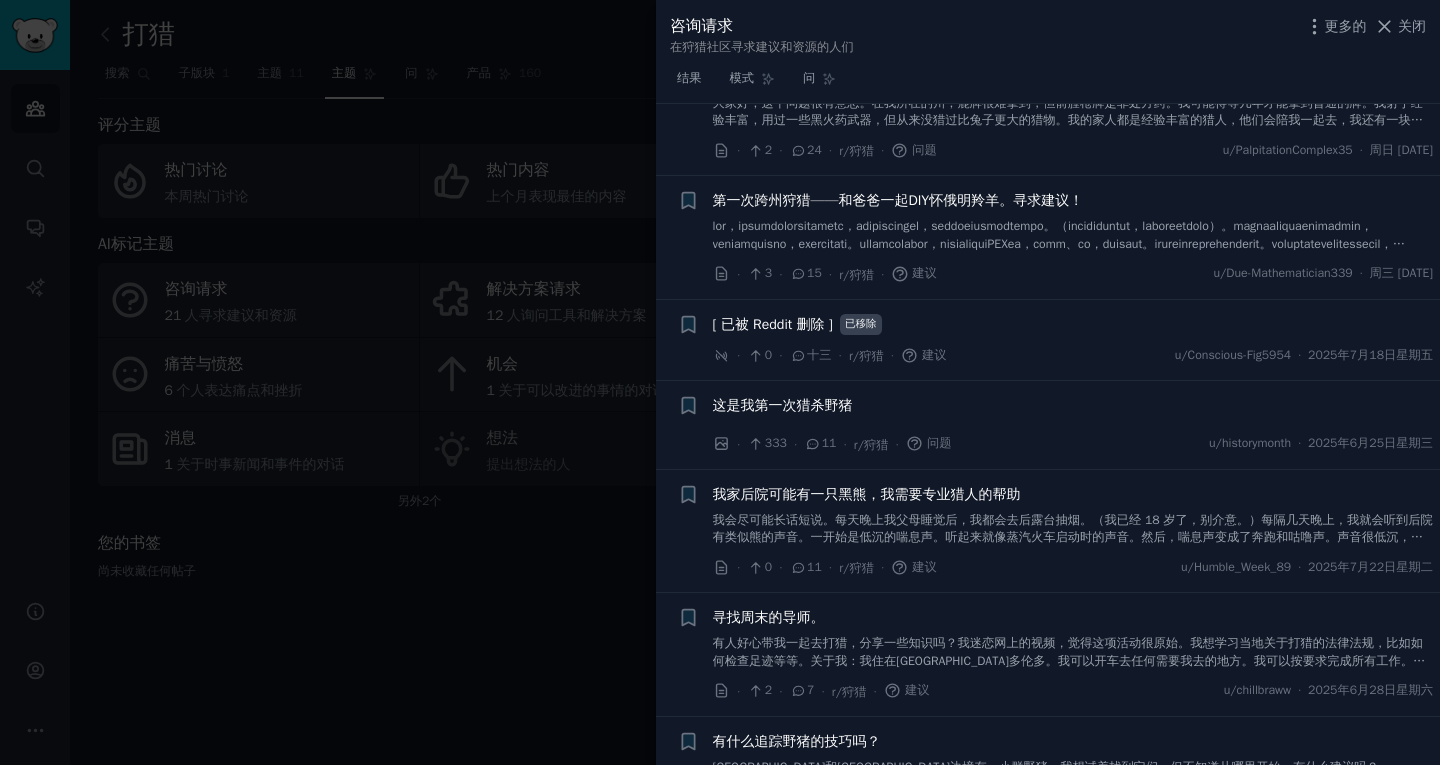 scroll, scrollTop: 1466, scrollLeft: 0, axis: vertical 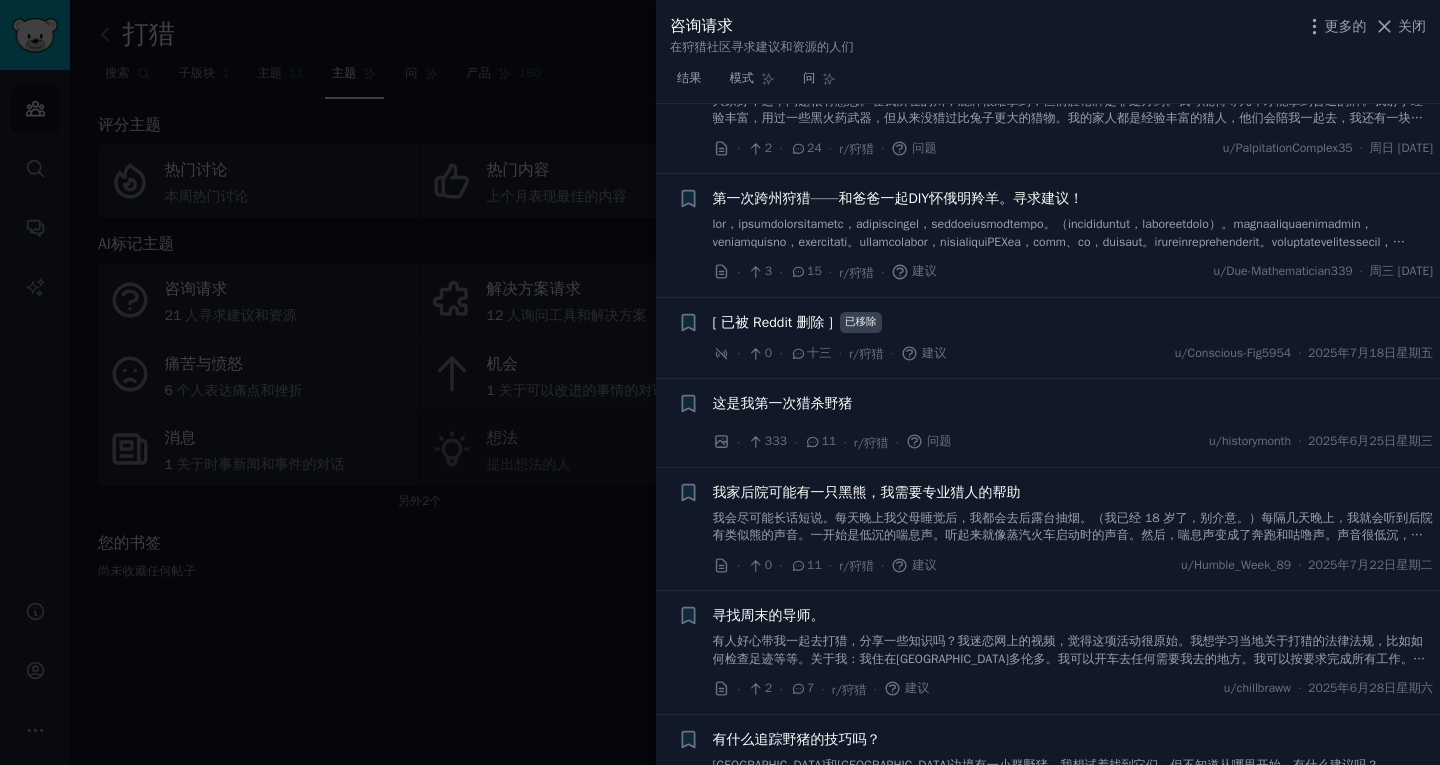 click at bounding box center (1059, 259) 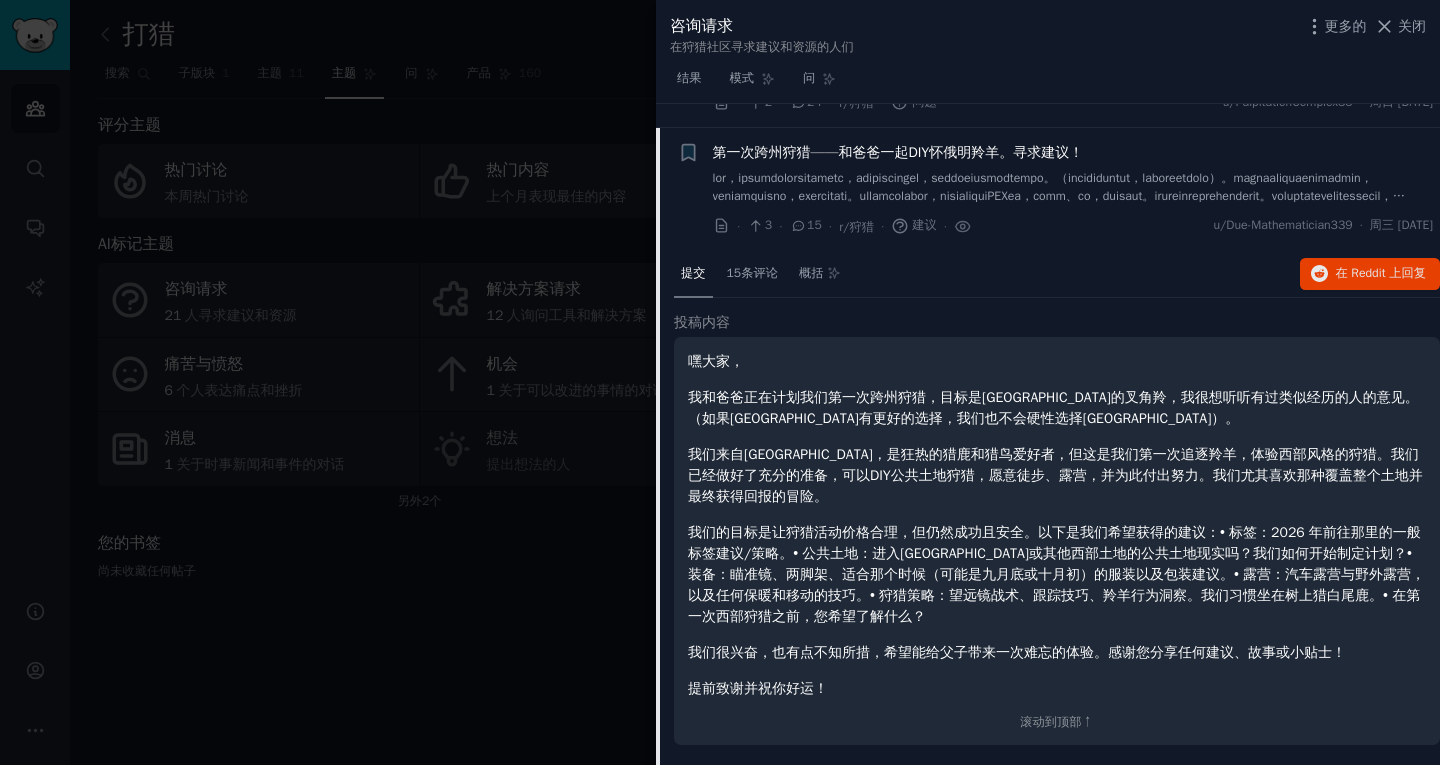 scroll, scrollTop: 1041, scrollLeft: 0, axis: vertical 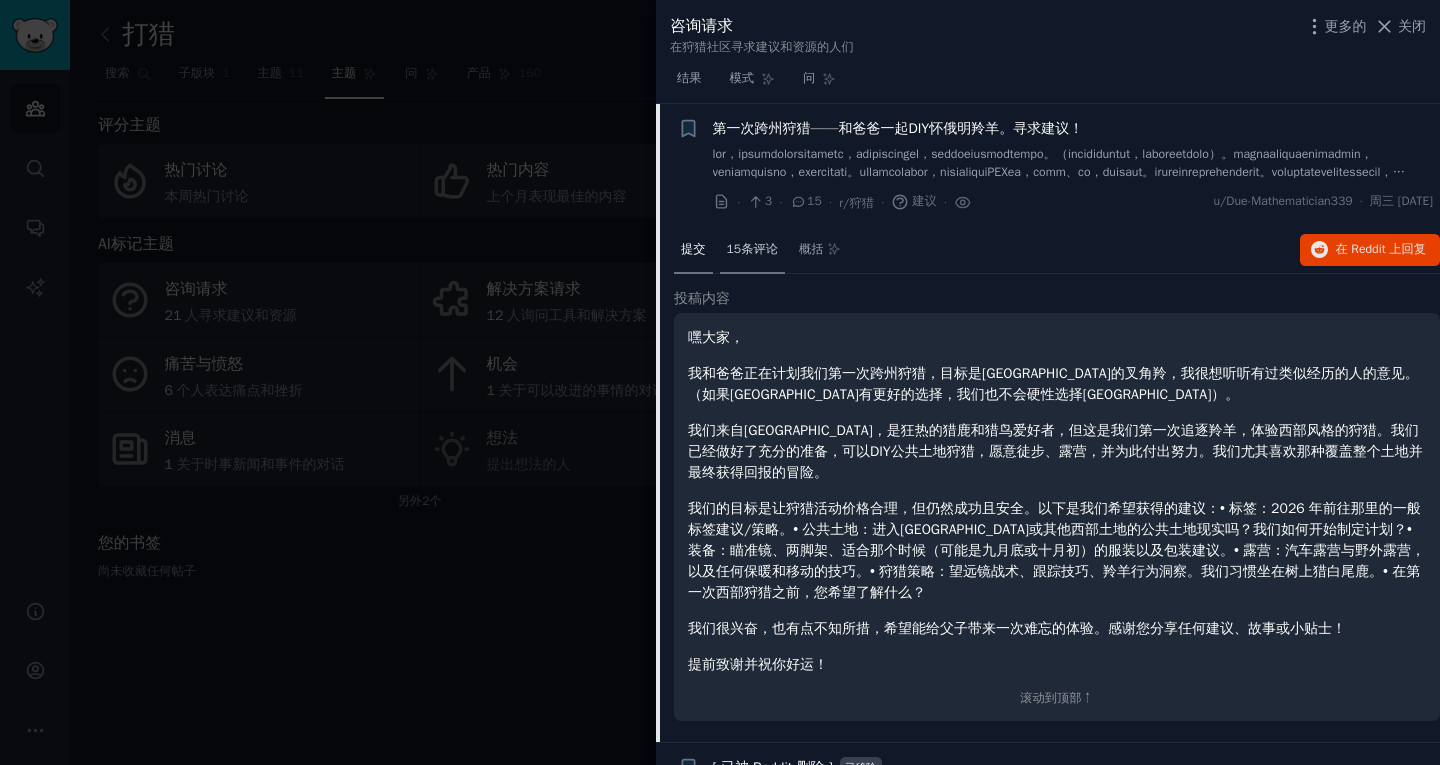 click on "15条评论" at bounding box center (752, 249) 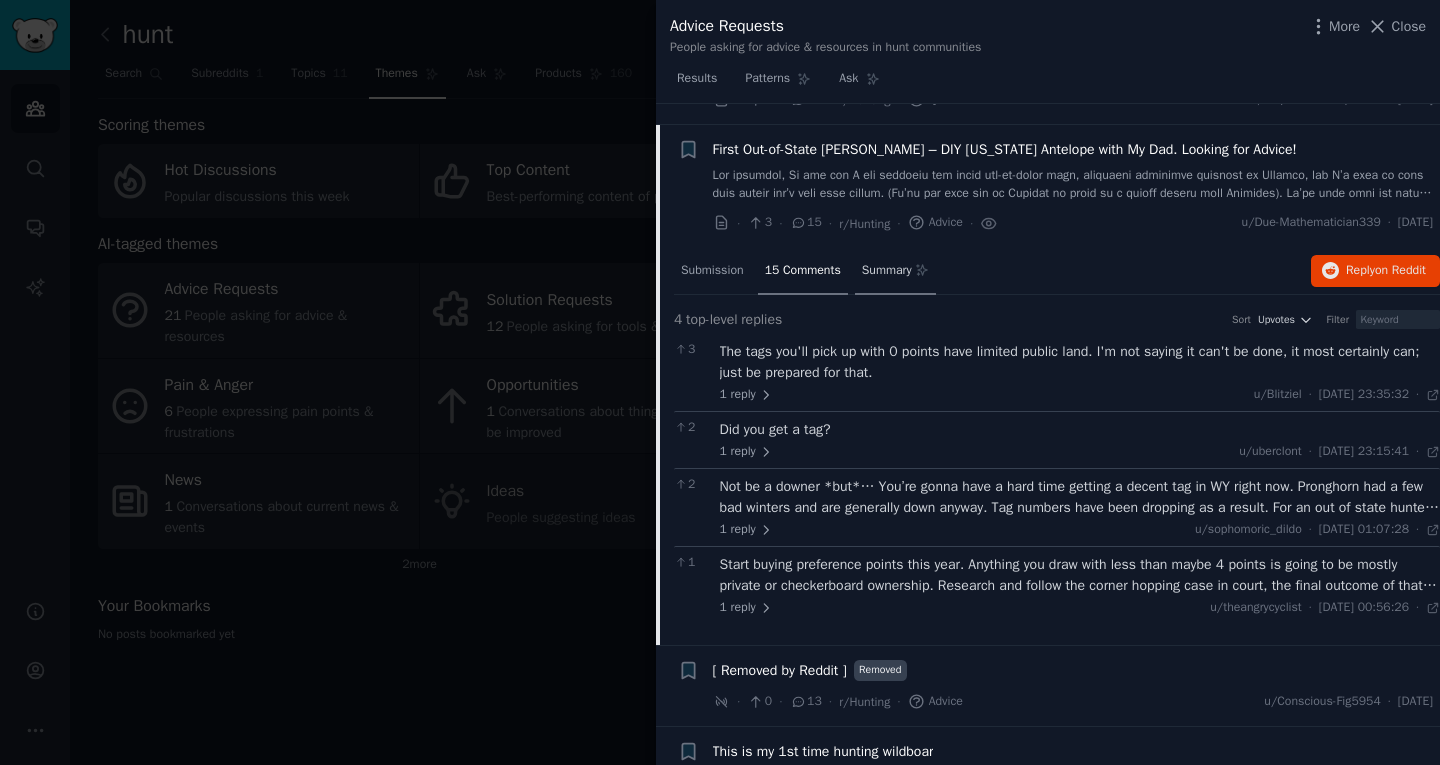 scroll, scrollTop: 1062, scrollLeft: 0, axis: vertical 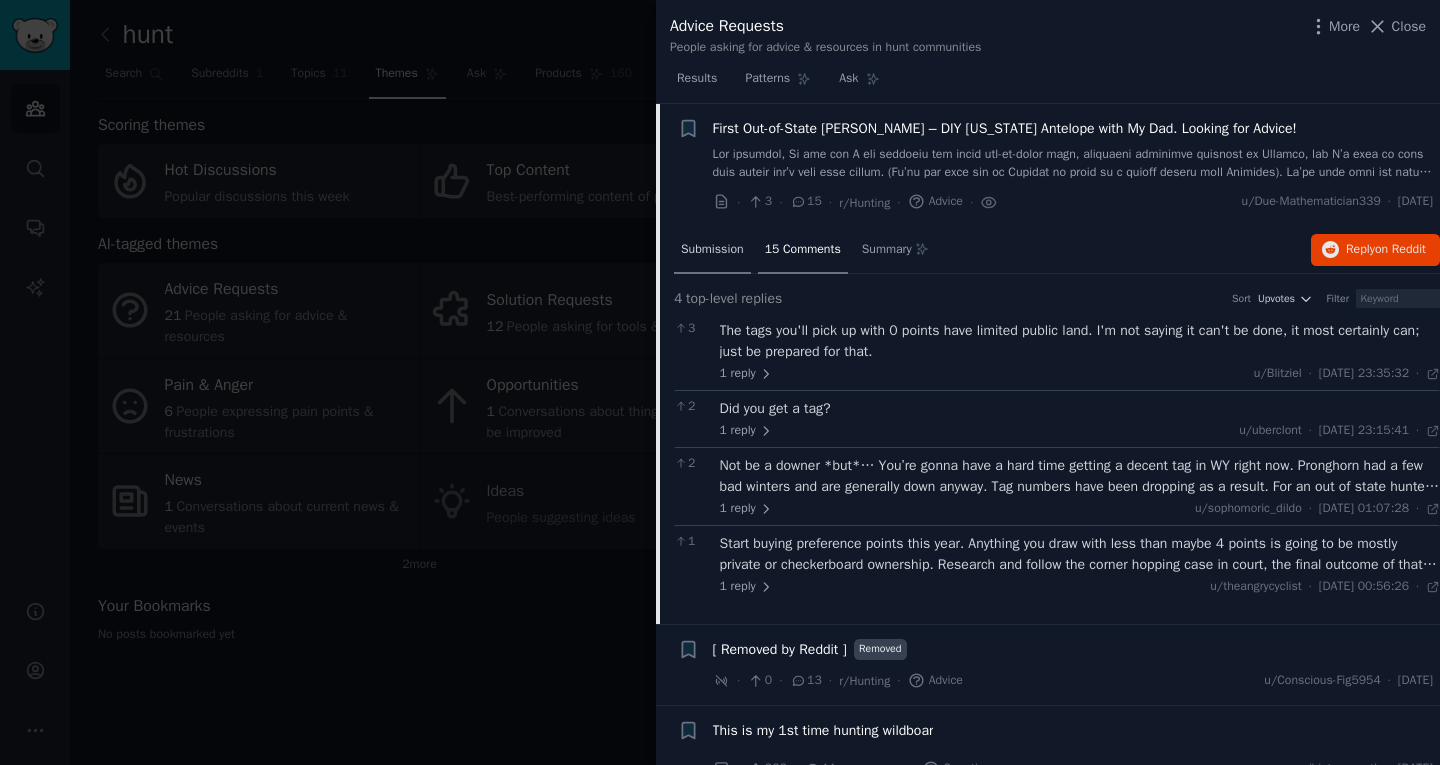 click on "Submission" at bounding box center (712, 250) 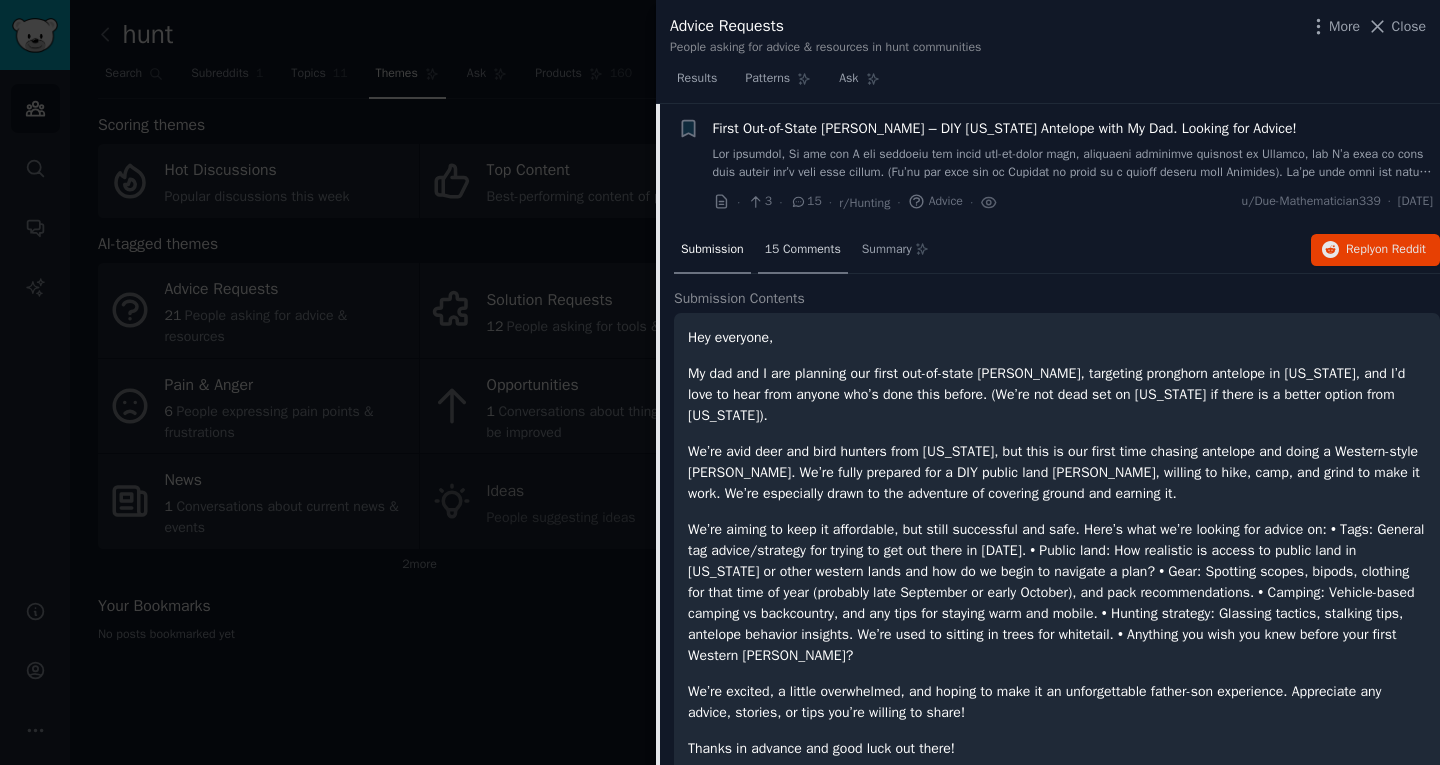 click on "15 Comments" at bounding box center (803, 250) 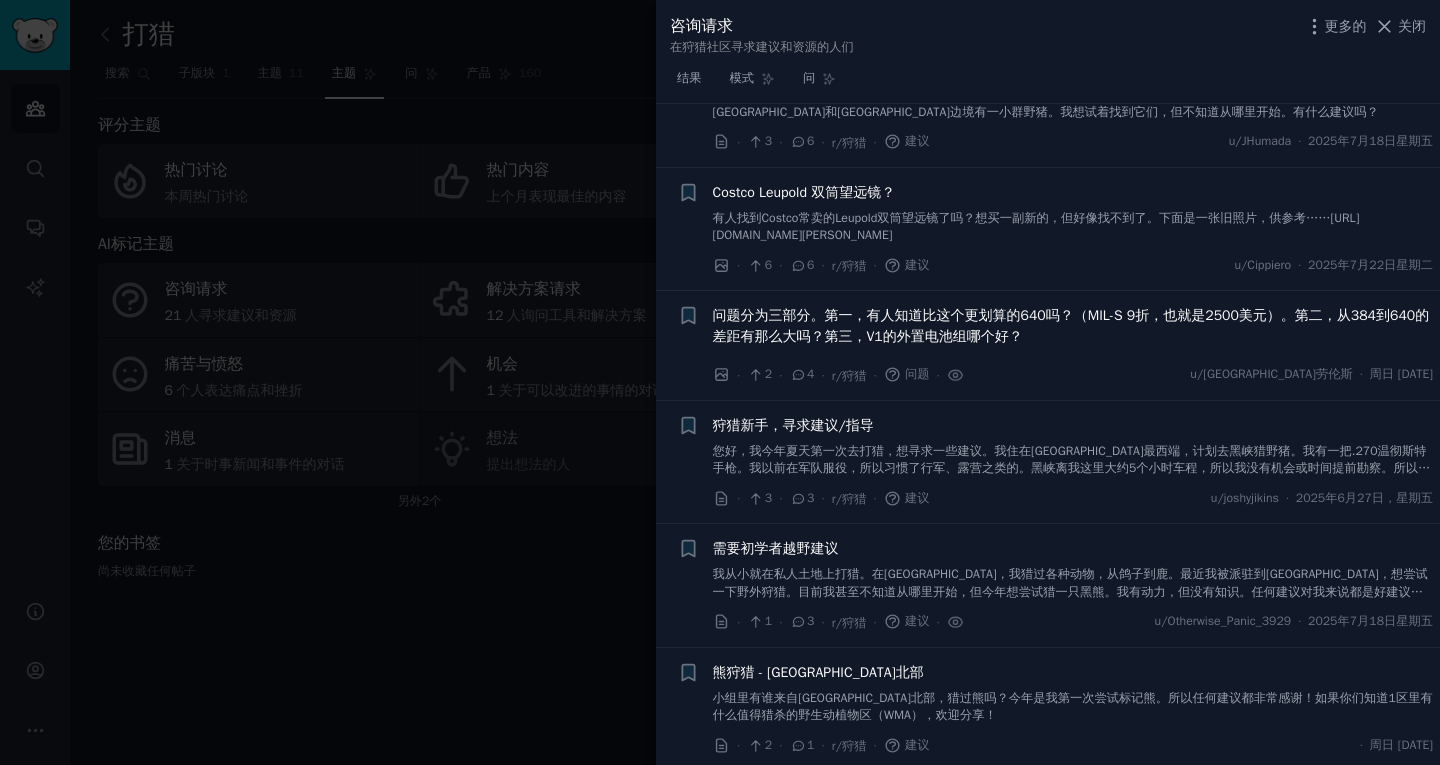 scroll, scrollTop: 2087, scrollLeft: 0, axis: vertical 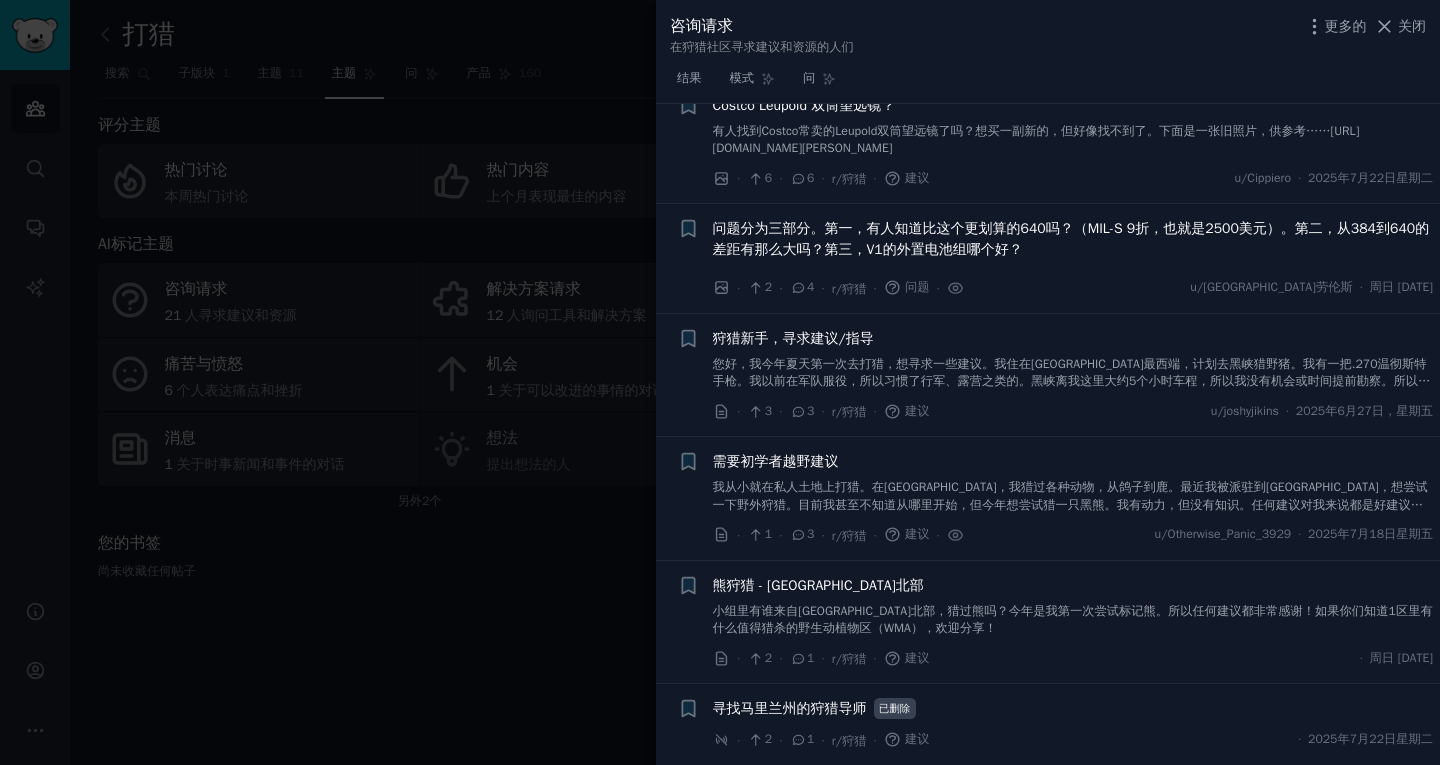 click at bounding box center [720, 382] 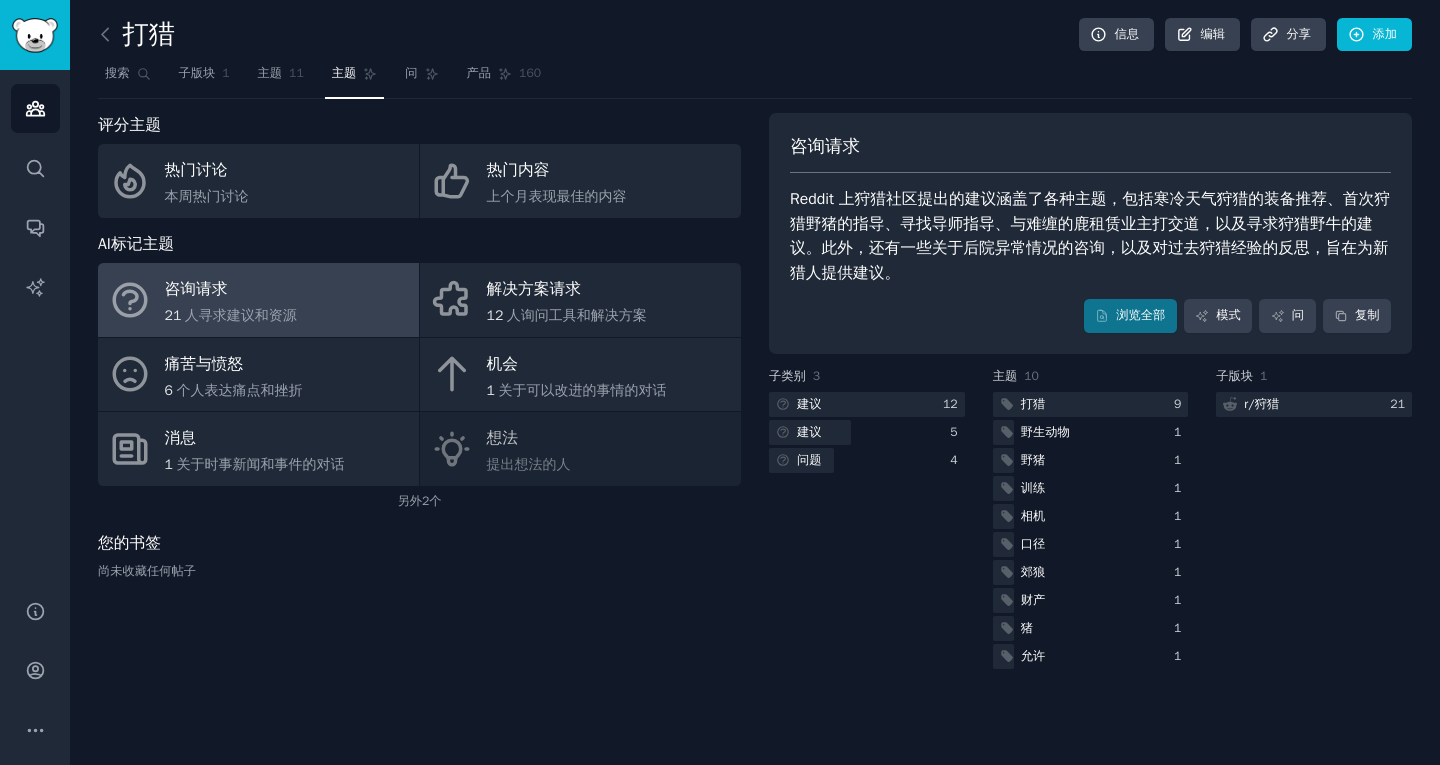 click on "打猎 信息 编辑 分享 添加 搜索 子版块 1 主题 11 主题 问 产品 160 评分主题 热门讨论 本周热门讨论 热门内容 上个月表现最佳的内容 AI标记主题 咨询请求 21 人寻求建议和资源 解决方案请求 12 人询问工具和解决方案 痛苦与愤怒 6 个人表达痛点和挫折 机会 1 关于可以改进的事情的对话 消息 1 关于时事新闻和事件的对话 想法 提出想法的人 另外 2个 您的书签 尚未收藏任何帖子 咨询请求 Reddit 上狩猎社区提出的建议涵盖了各种主题，包括寒冷天气狩猎的装备推荐、首次狩猎野猪的指导、寻找导师指导、与难缠的鹿租赁业主打交道，以及寻求狩猎野牛的建议。此外，还有一些关于后院异常情况的咨询，以及对过去狩猎经验的反思，旨在为新猎人提供建议。 浏览全部 模式 问 复制 子类别 3   建议 12   建议 5   问题 4 主题 10   打猎 9   野生动物 1   野猪 1   训练 1   相机 1   1" 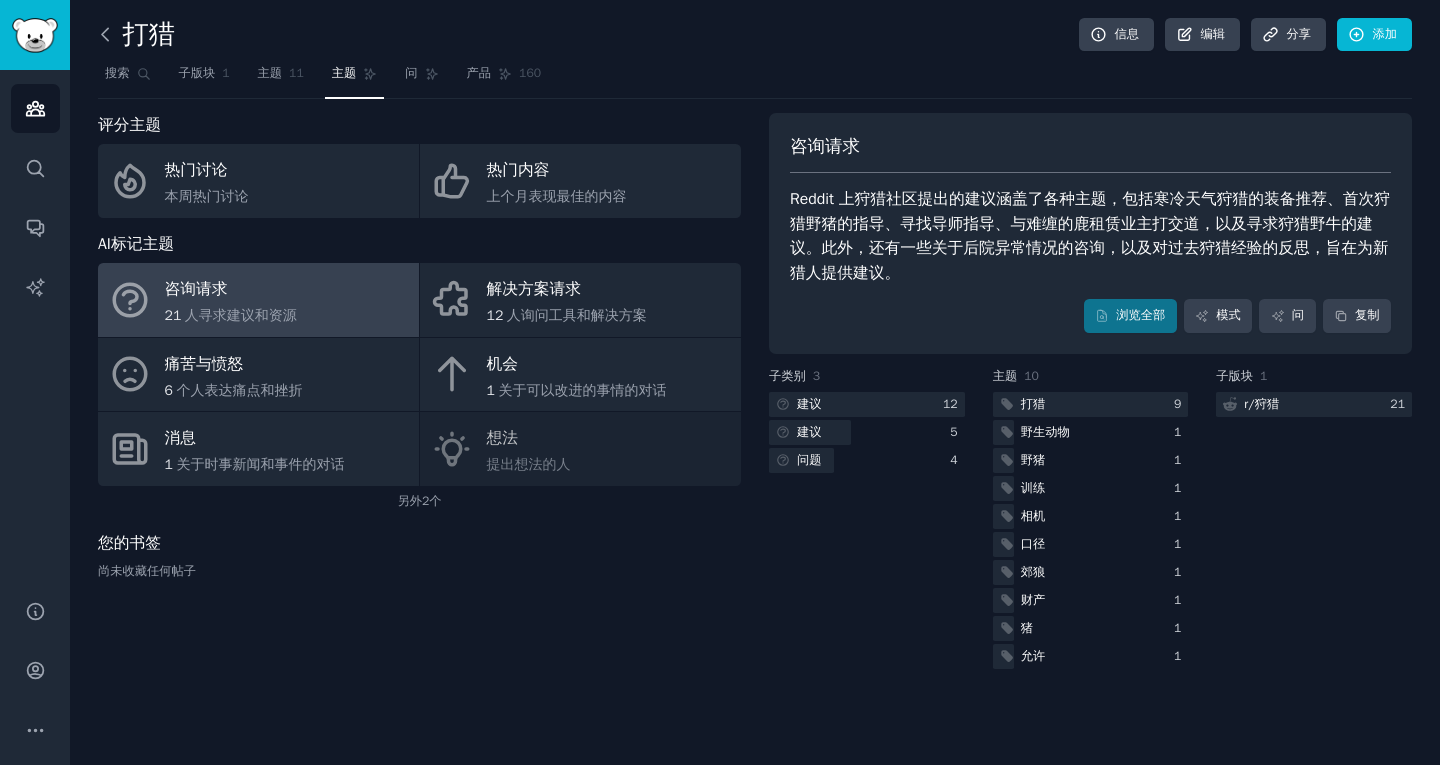 click 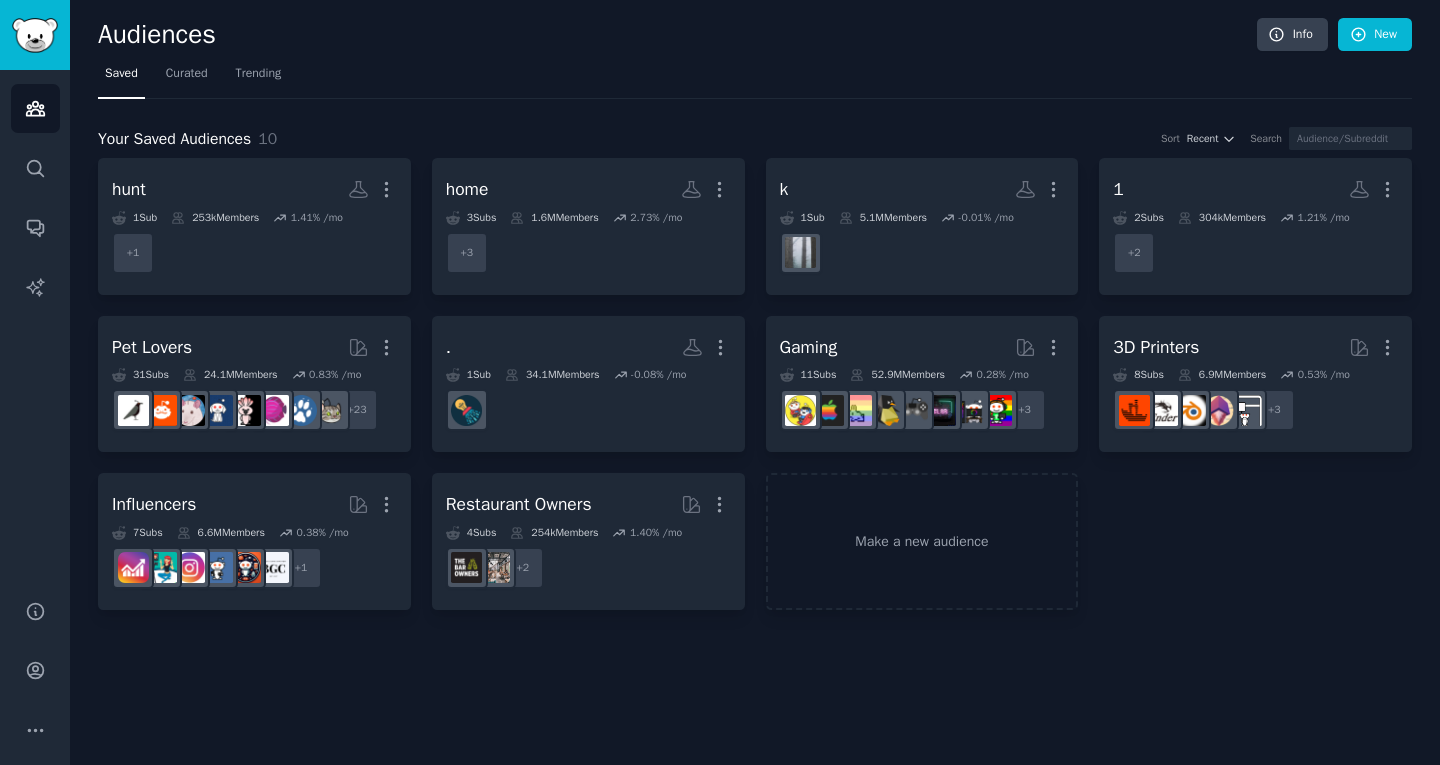 click on "hunt More 1  Sub 253k  Members 1.41 % /mo + 1 home More 3  Sub s 1.6M  Members 2.73 % /mo + 3 k More 1  Sub 5.1M  Members -0.01 % /mo 1 More 2  Sub s 304k  Members 1.21 % /mo + 2 Pet Lovers More 31  Sub s 24.1M  Members 0.83 % /mo + 23 . More 1  Sub 34.1M  Members -0.08 % /mo Gaming More 11  Sub s 52.9M  Members 0.28 % /mo r/gamers, r/TwitchStreaming, r/XboxGamers + 3 3D Printers More 8  Sub s 6.9M  Members 0.53 % /mo + 3 Influencers More 7  Sub s 6.6M  Members 0.38 % /mo + 1 Restaurant Owners More 4  Sub s 254k  Members 1.40 % /mo + 2 Make a new audience" at bounding box center (755, 384) 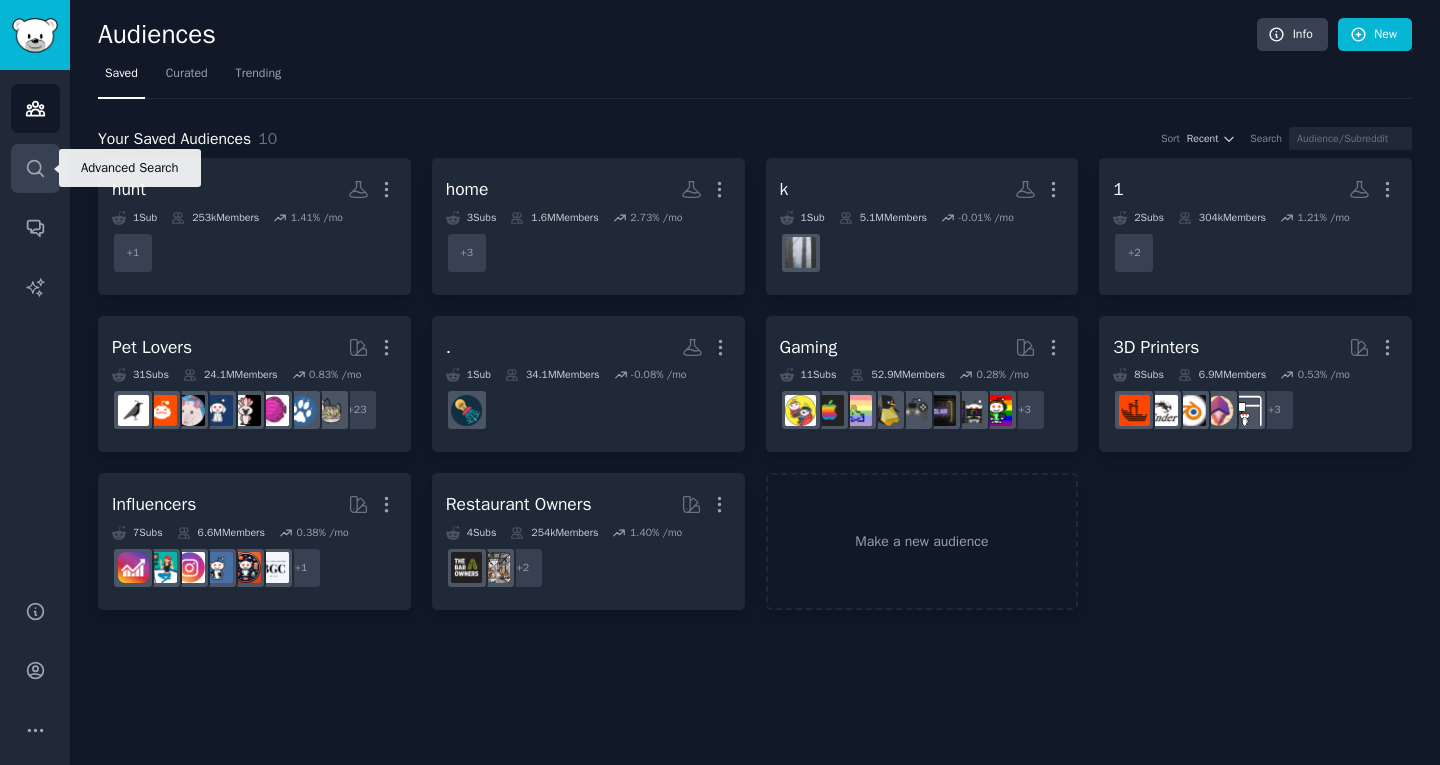 click on "Search" at bounding box center [35, 168] 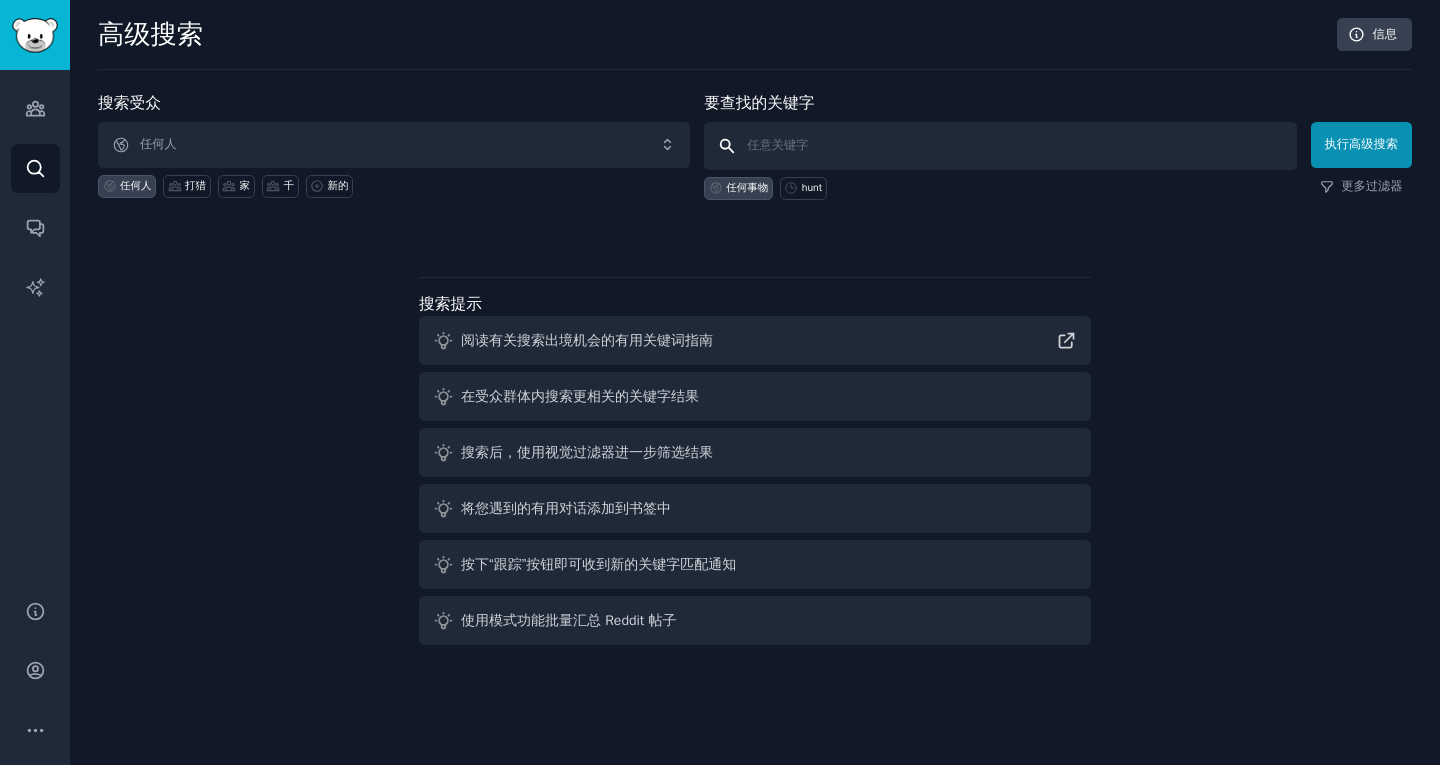 click at bounding box center (1000, 146) 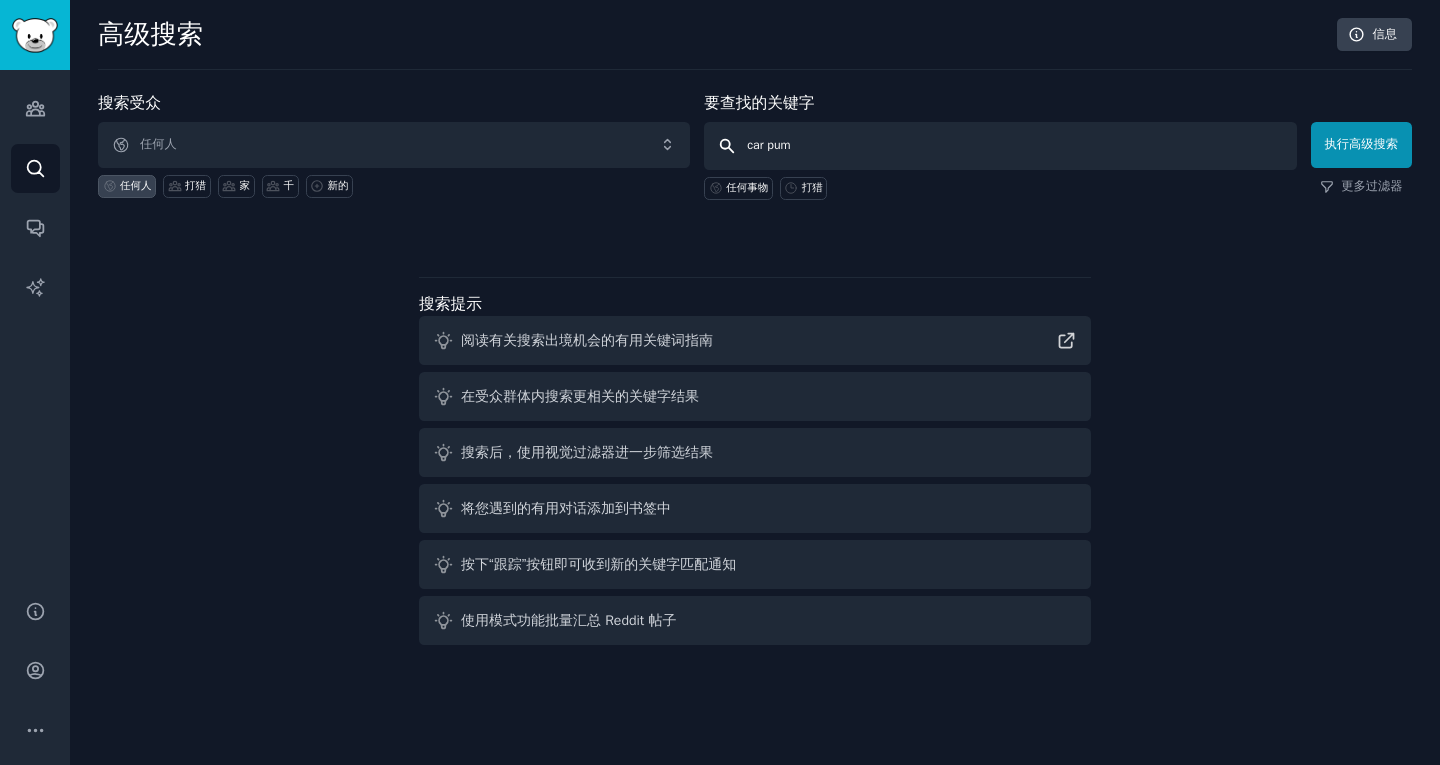 type on "car pump" 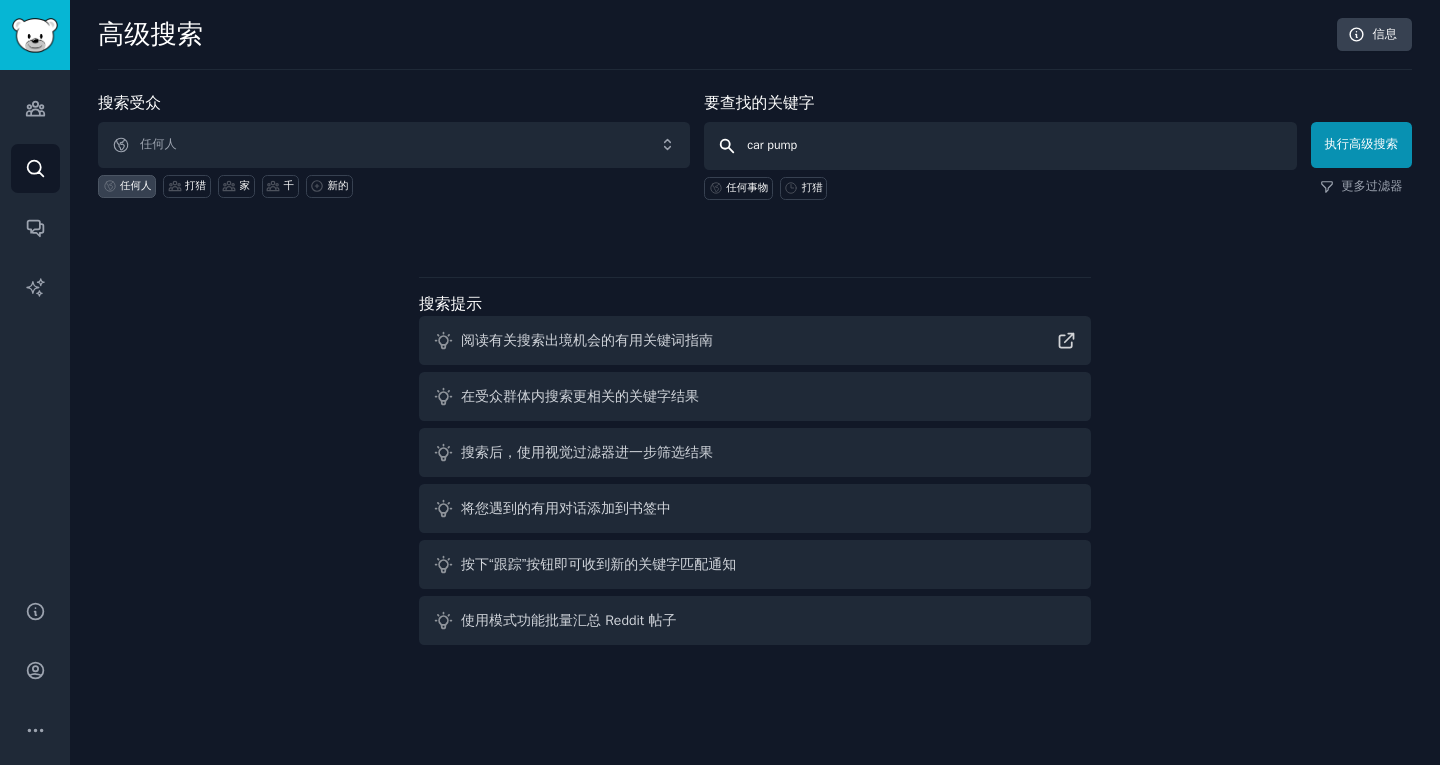 click on "执行高级搜索" at bounding box center [1362, 145] 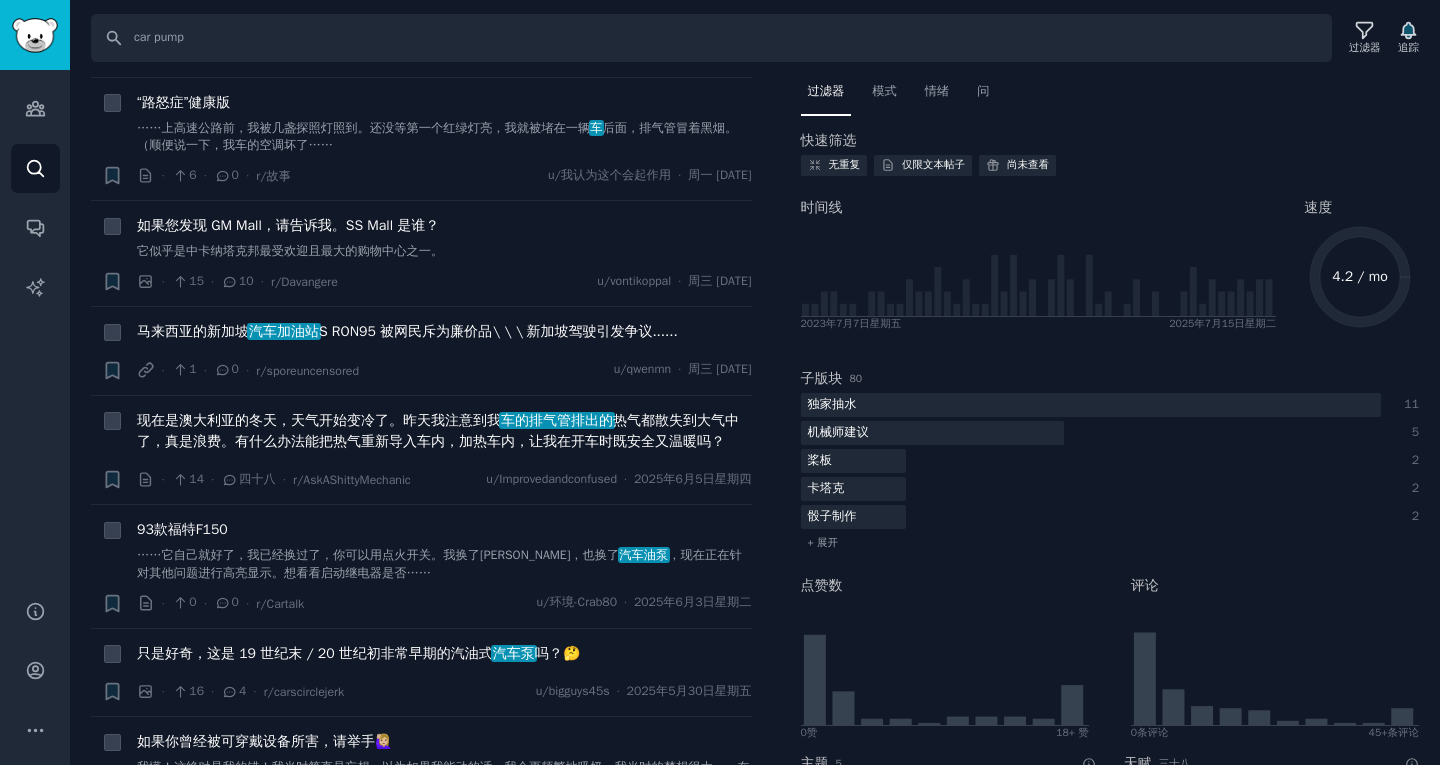 scroll, scrollTop: 0, scrollLeft: 0, axis: both 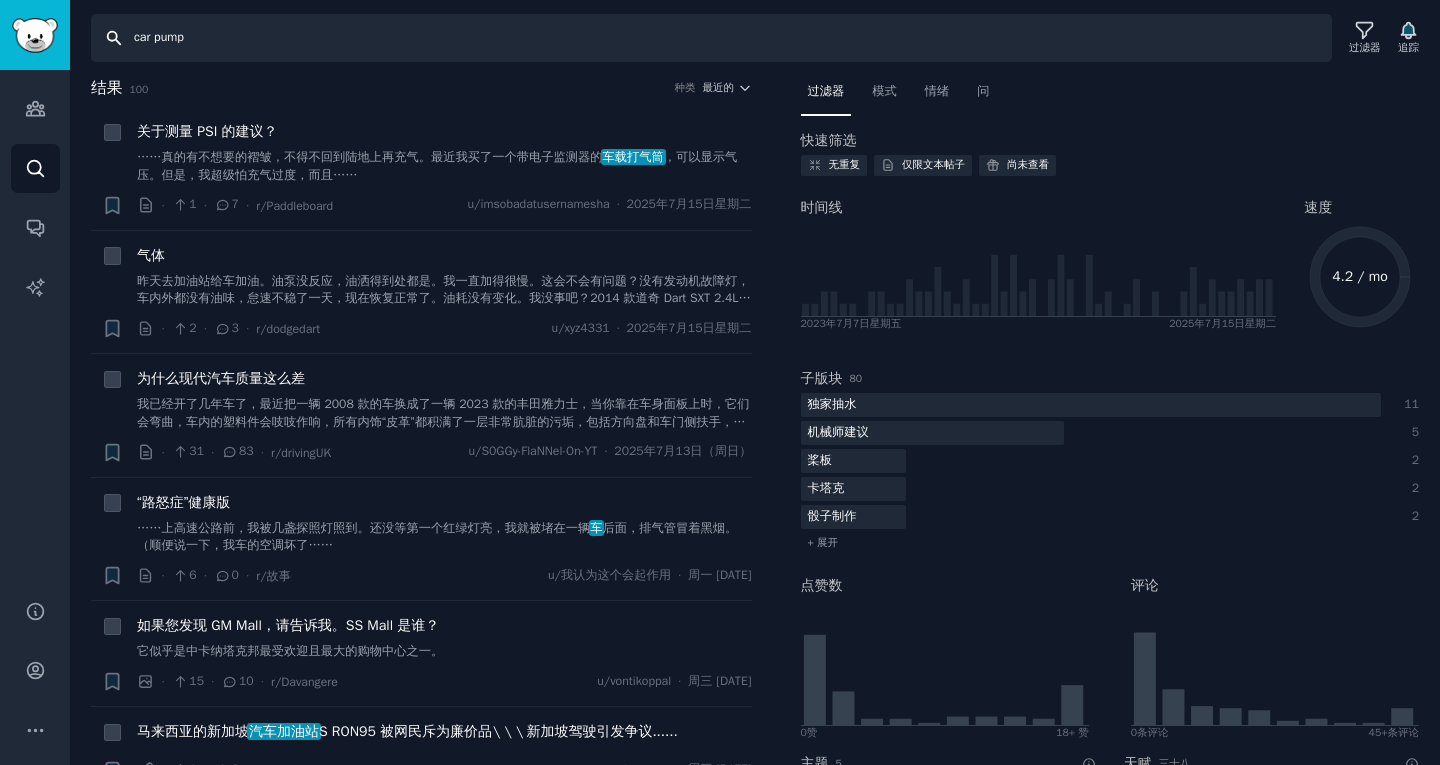 drag, startPoint x: 271, startPoint y: 43, endPoint x: 156, endPoint y: 43, distance: 115 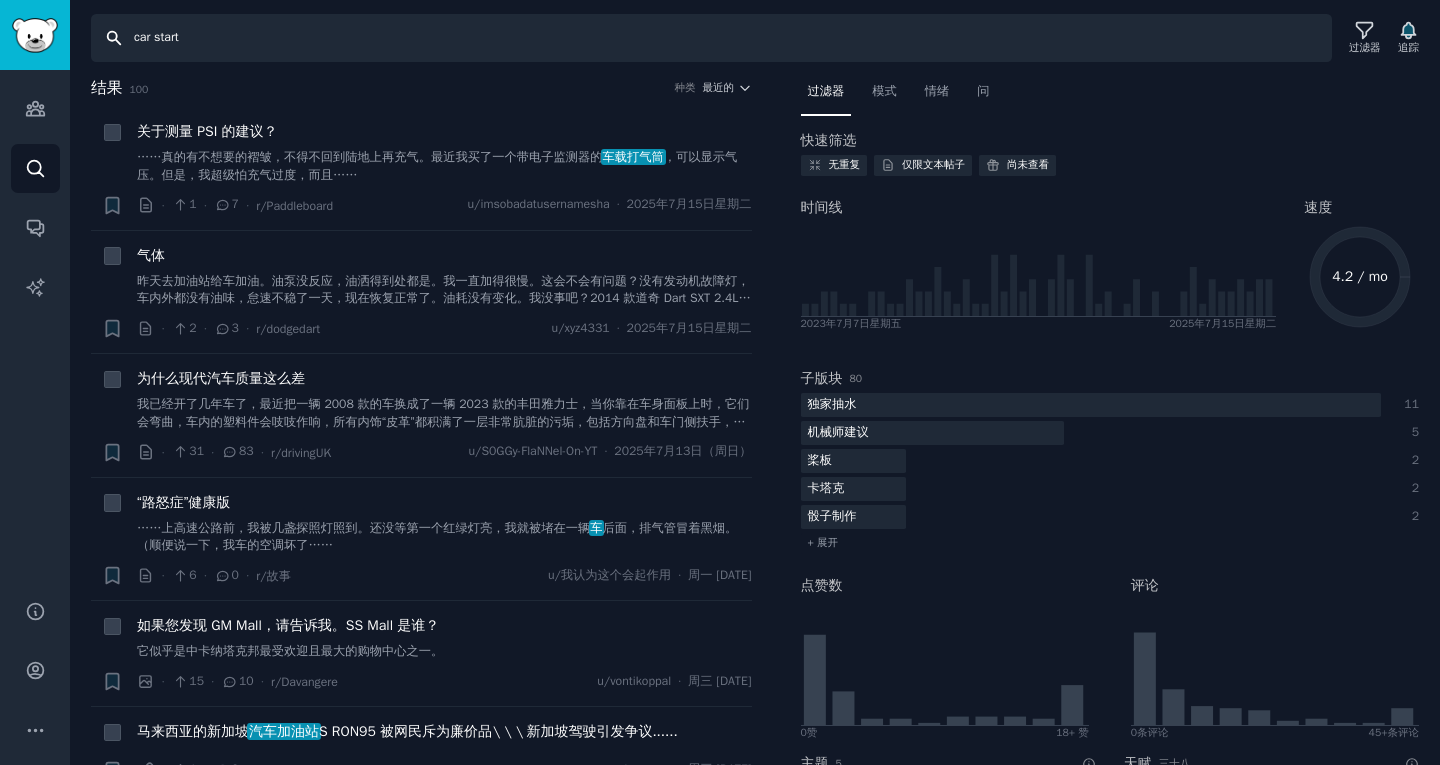 click on "car start" at bounding box center [711, 38] 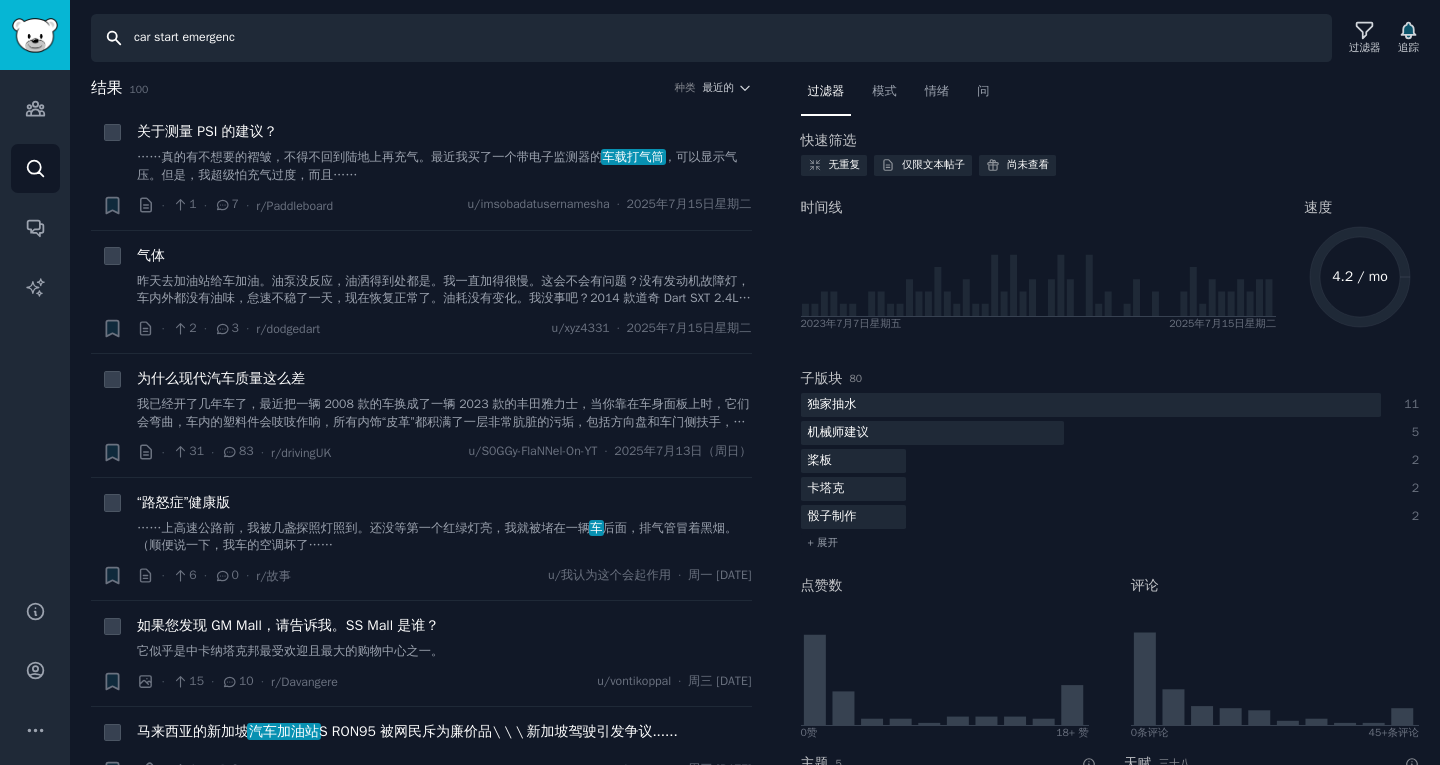 type on "car start emergency" 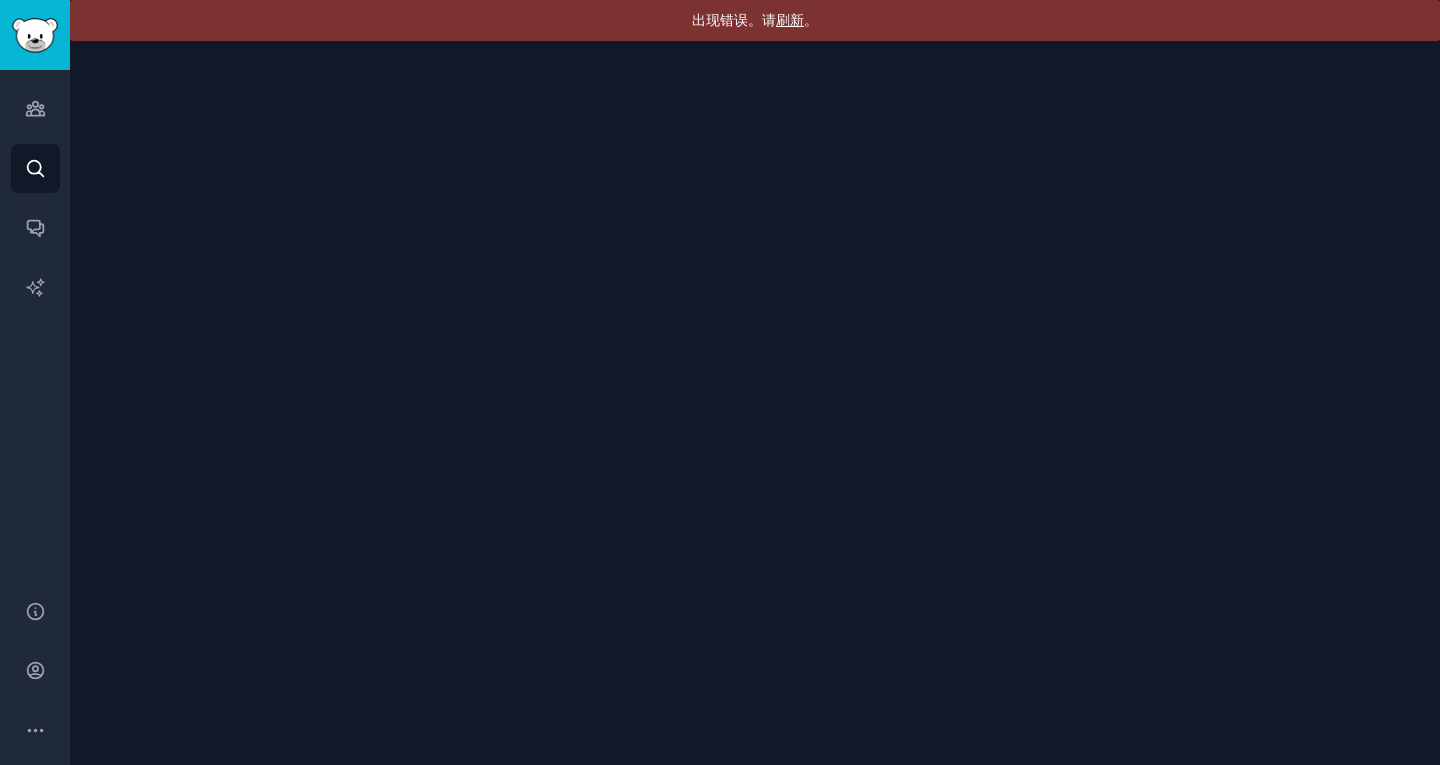 click on "刷新" at bounding box center [790, 20] 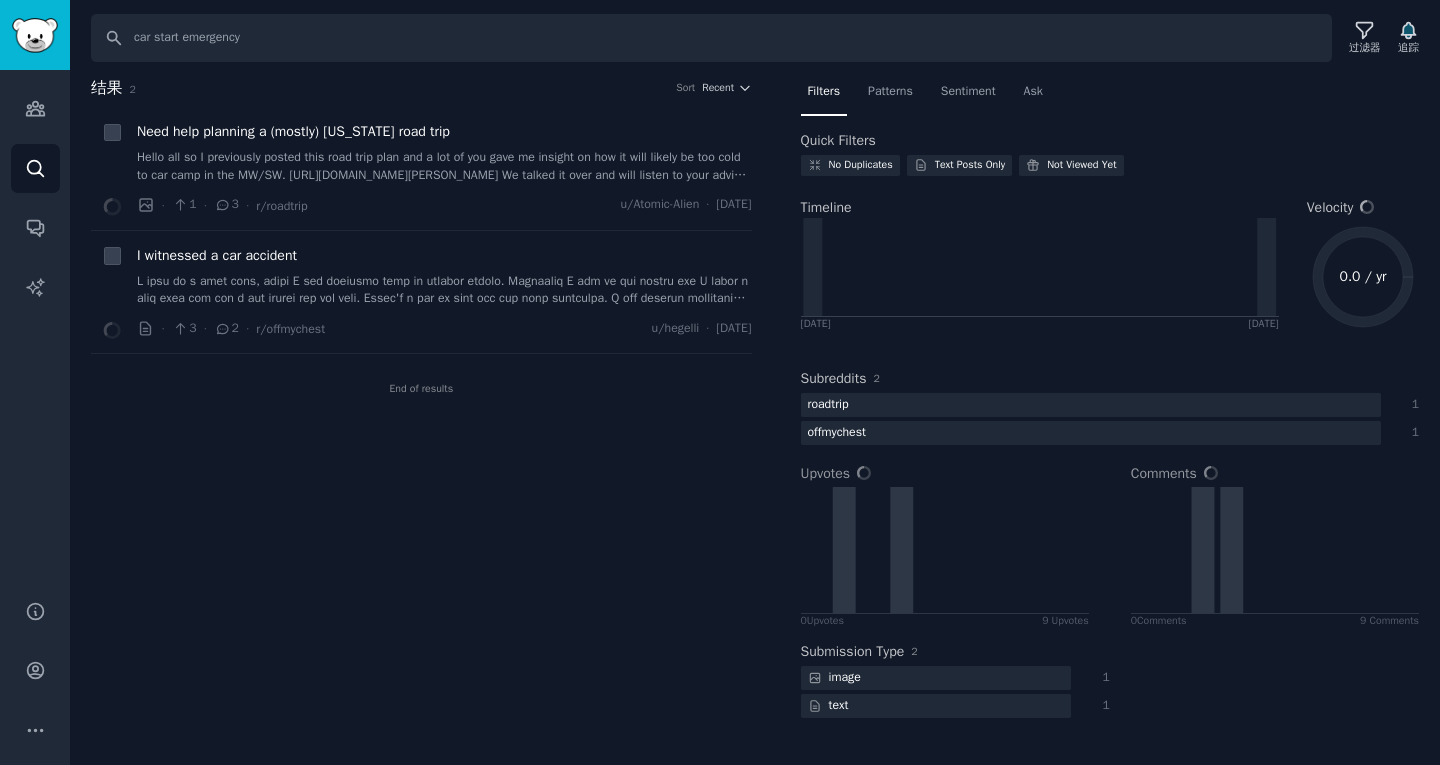 scroll, scrollTop: 0, scrollLeft: 0, axis: both 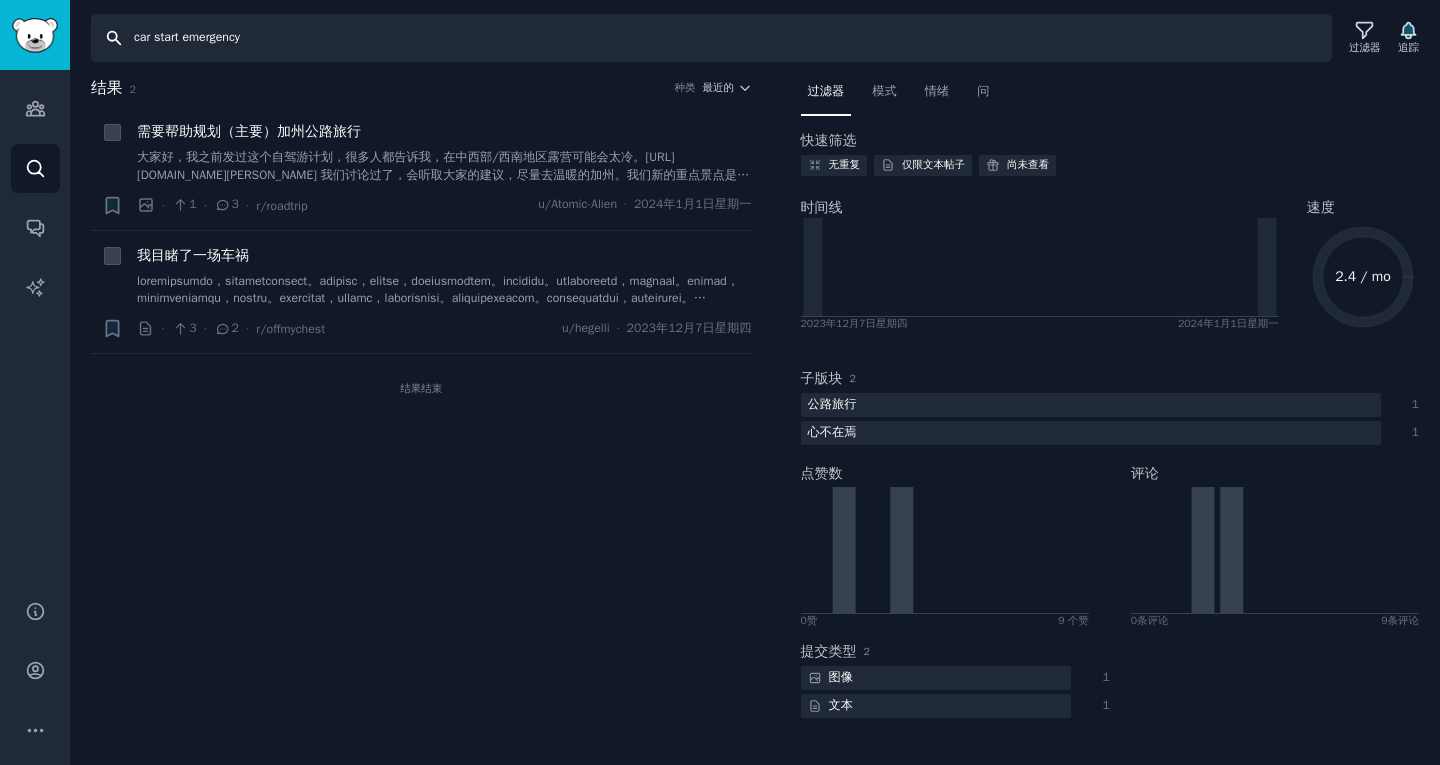 click on "car start emergency" at bounding box center (711, 38) 